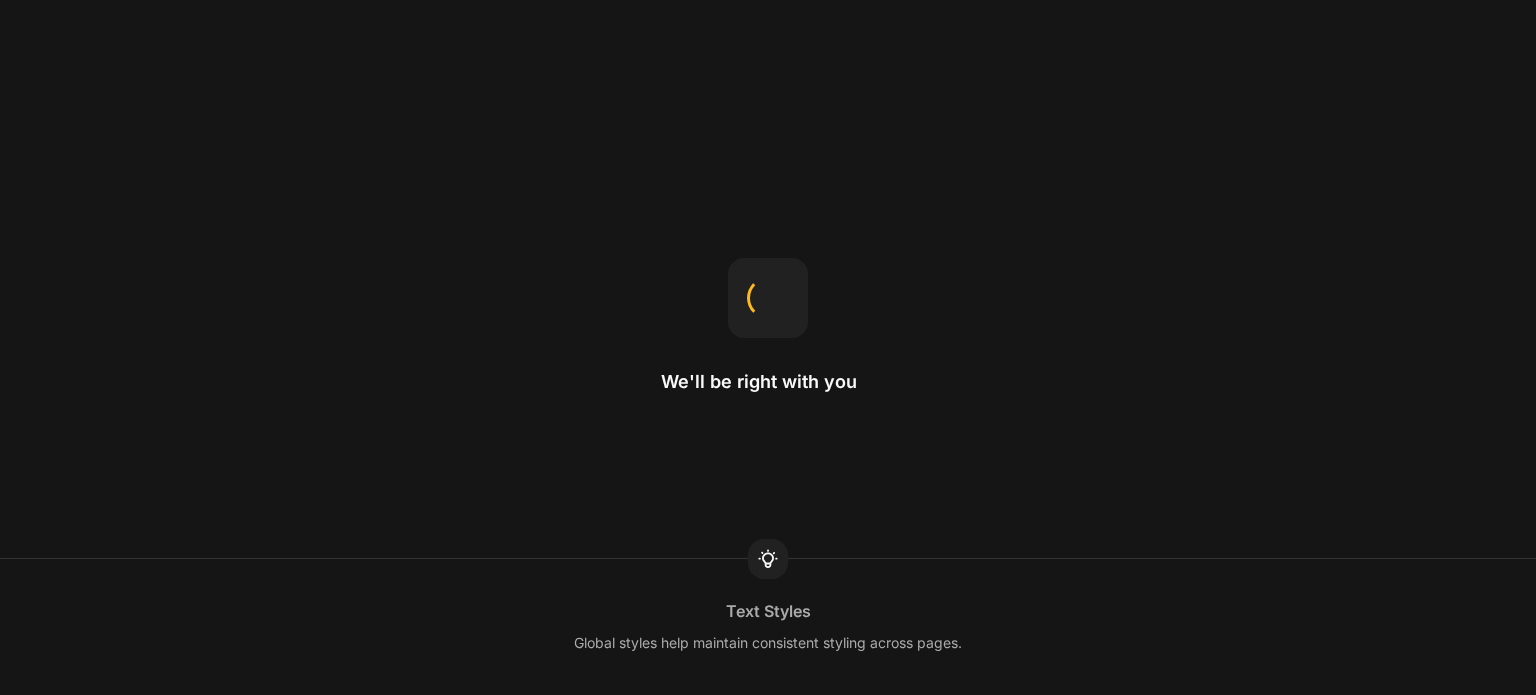 scroll, scrollTop: 0, scrollLeft: 0, axis: both 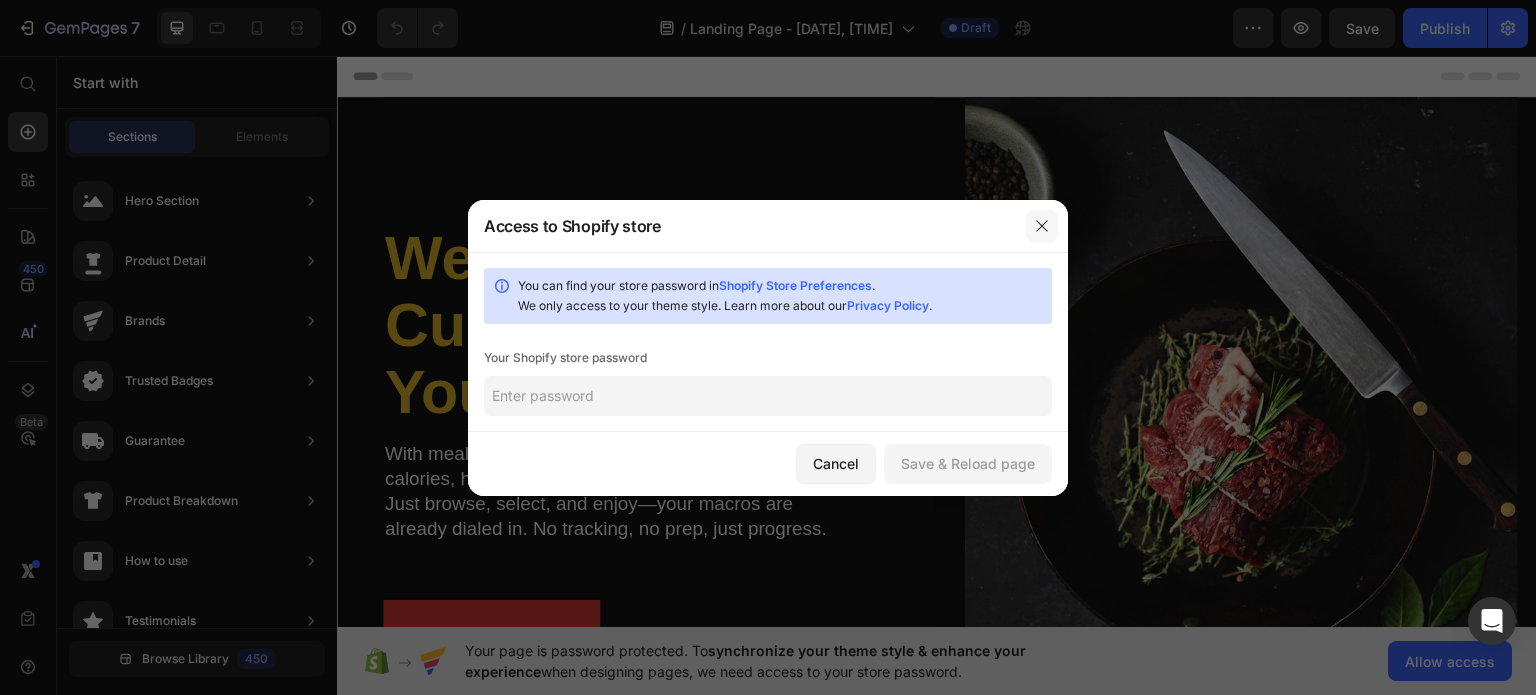 click 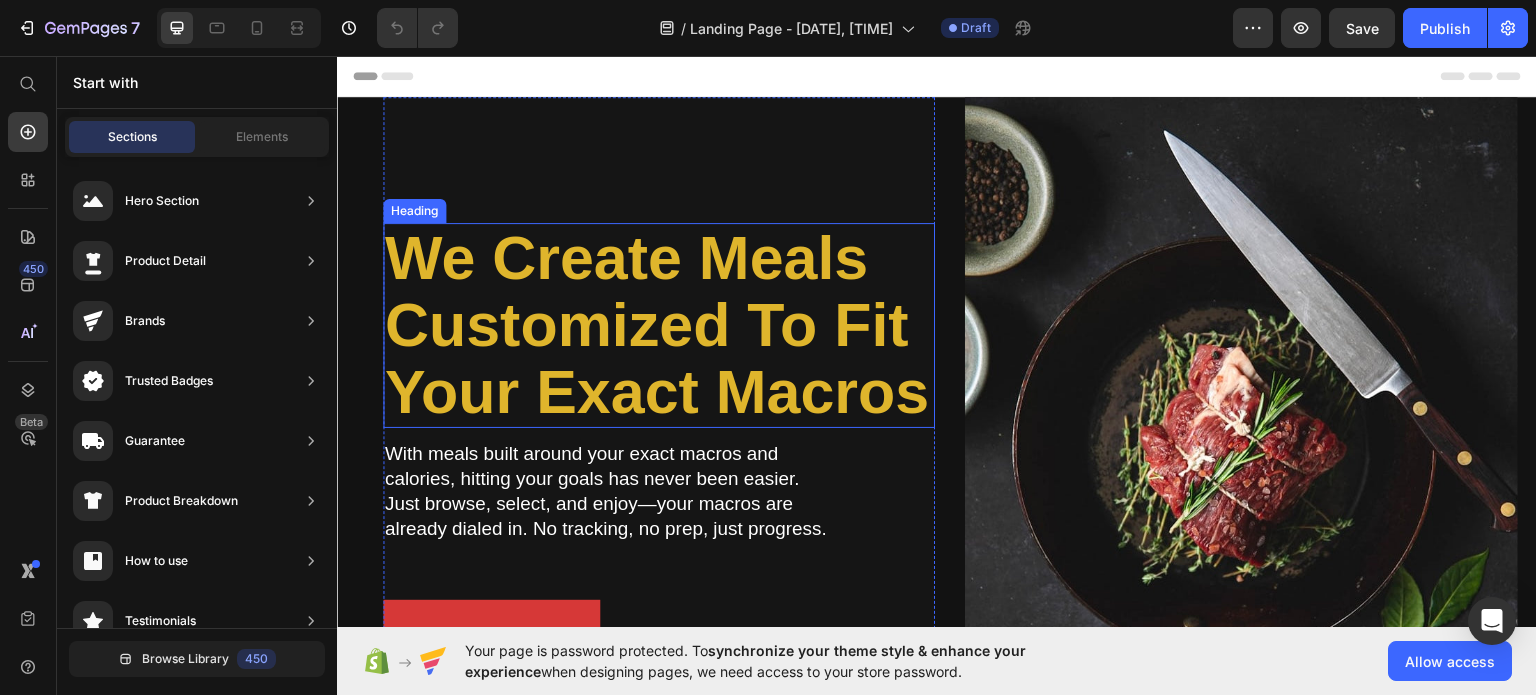 click on "We create meals customized to fit your exact macros" at bounding box center [659, 324] 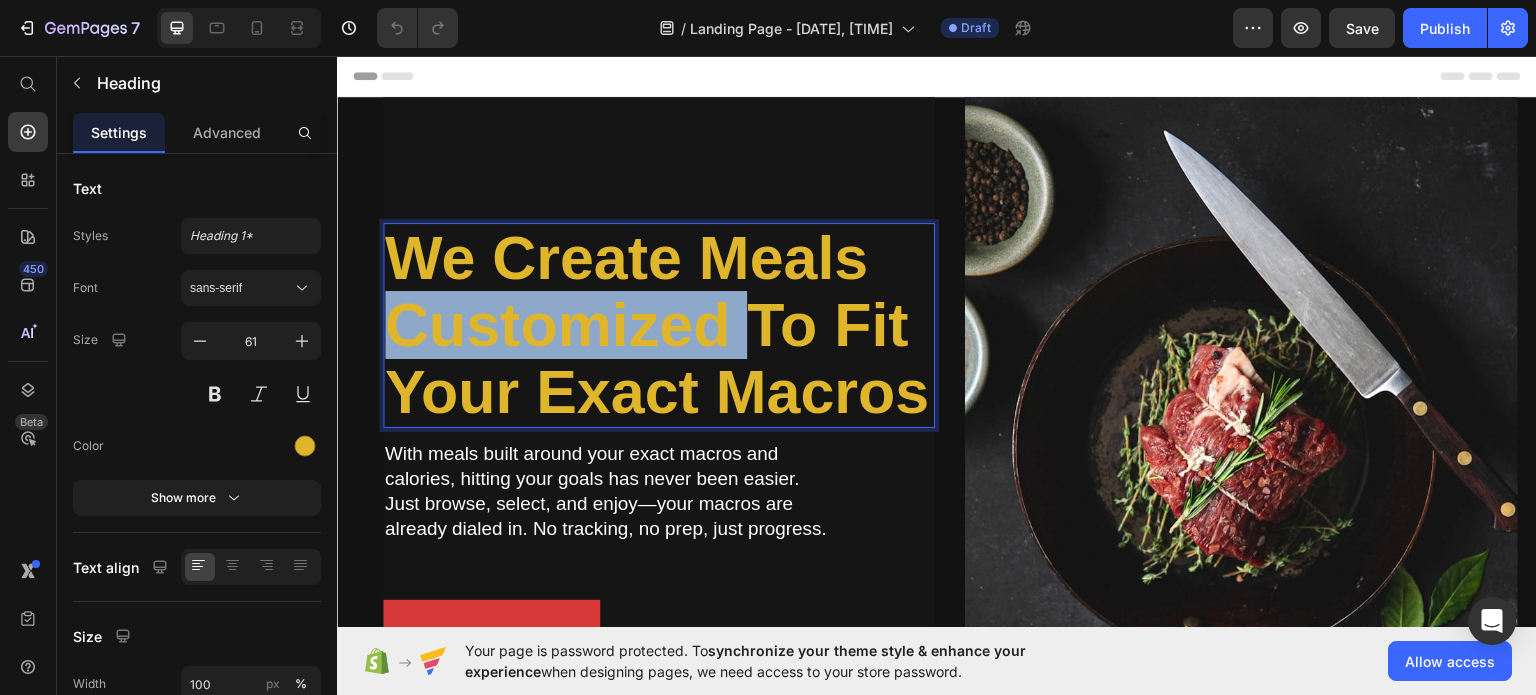 click on "We create meals customized to fit your exact macros" at bounding box center [659, 324] 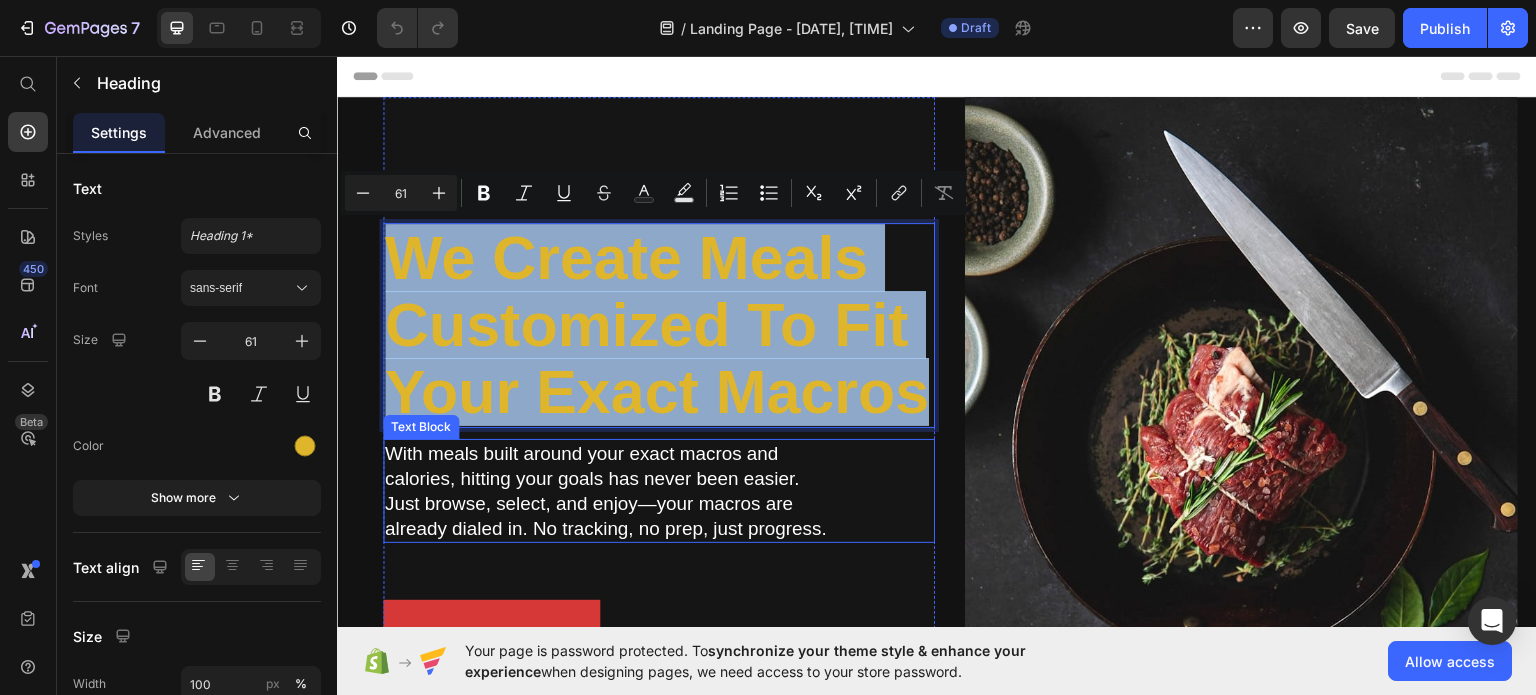 click on "With meals built around your exact macros and calories, hitting your goals has never been easier. Just browse, select, and enjoy—your macros are already dialed in. No tracking, no prep, just progress." at bounding box center [606, 490] 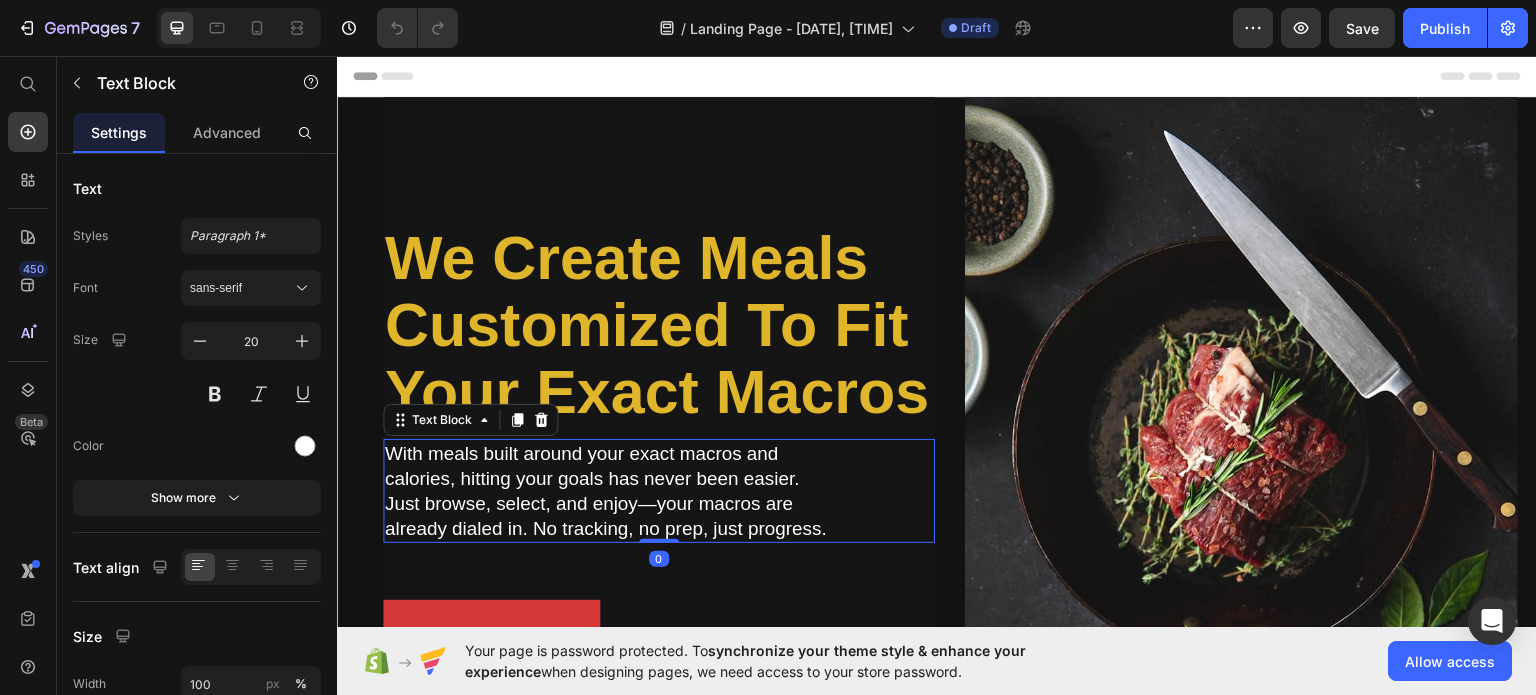 click on "With meals built around your exact macros and calories, hitting your goals has never been easier. Just browse, select, and enjoy—your macros are already dialed in. No tracking, no prep, just progress." at bounding box center [606, 490] 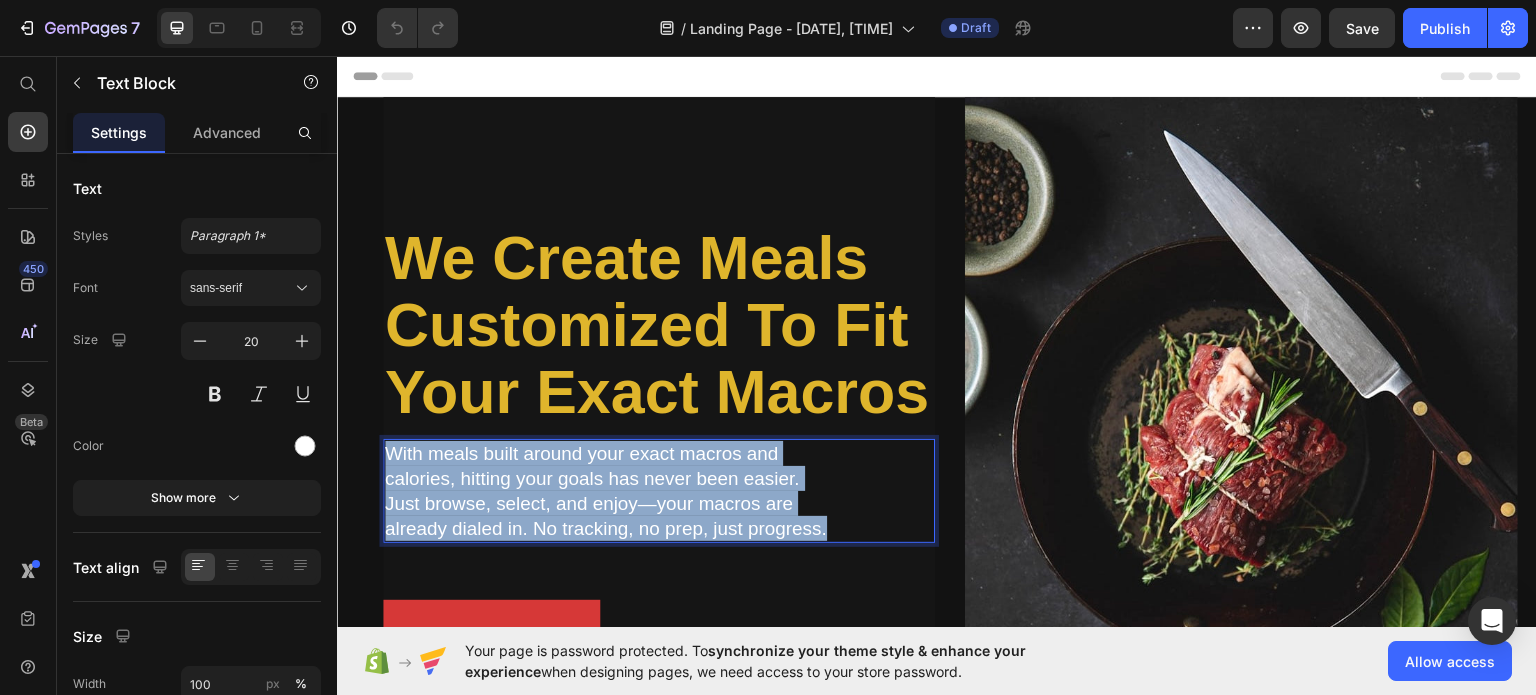 click on "With meals built around your exact macros and calories, hitting your goals has never been easier. Just browse, select, and enjoy—your macros are already dialed in. No tracking, no prep, just progress." at bounding box center [606, 490] 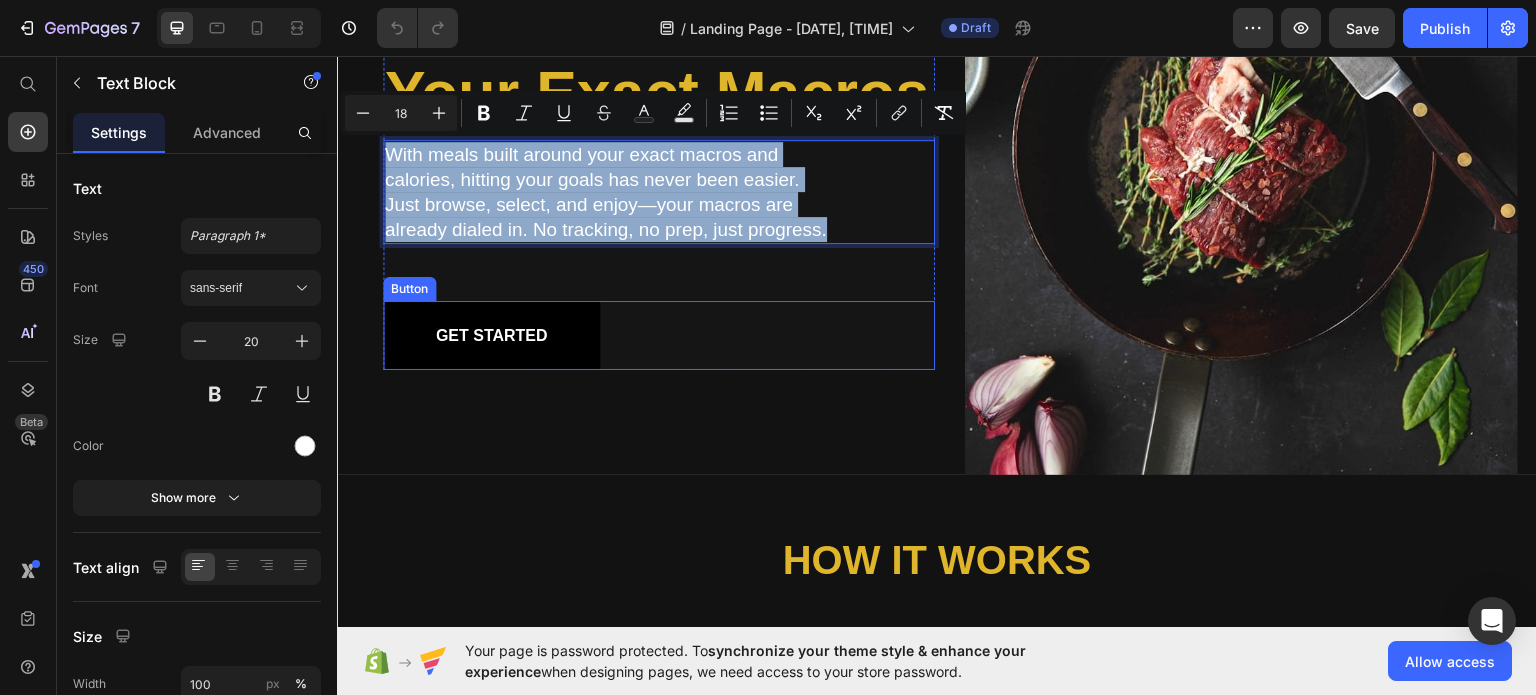 scroll, scrollTop: 300, scrollLeft: 0, axis: vertical 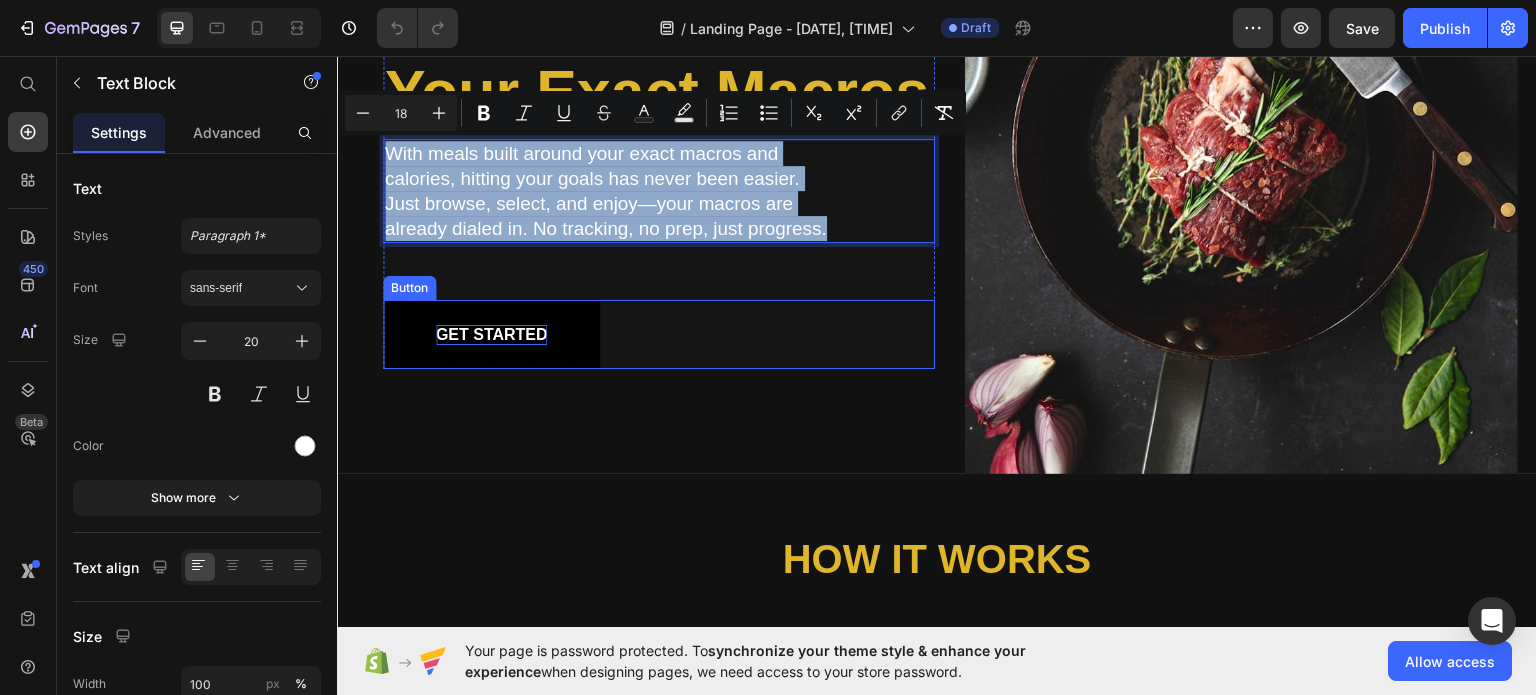 click on "GET STARTED" at bounding box center [492, 334] 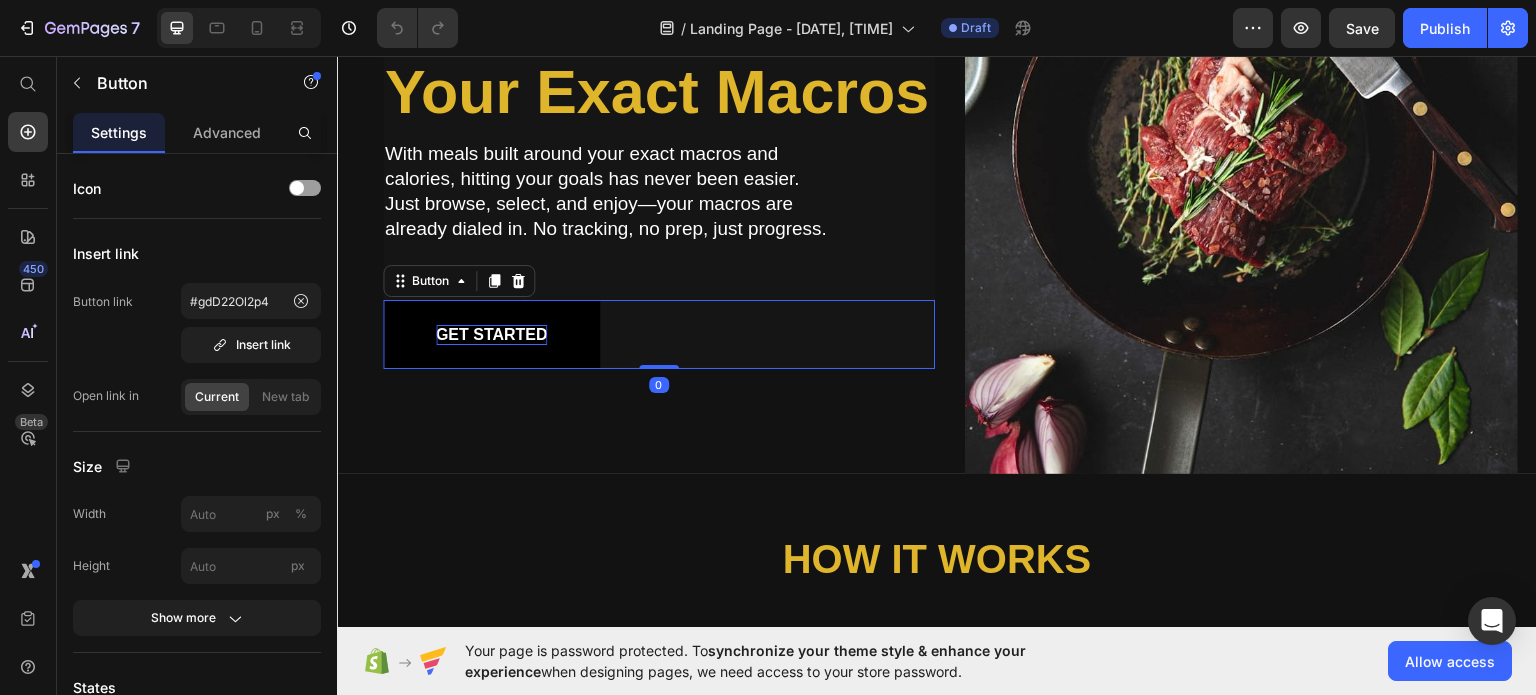 click on "GET STARTED" at bounding box center (492, 334) 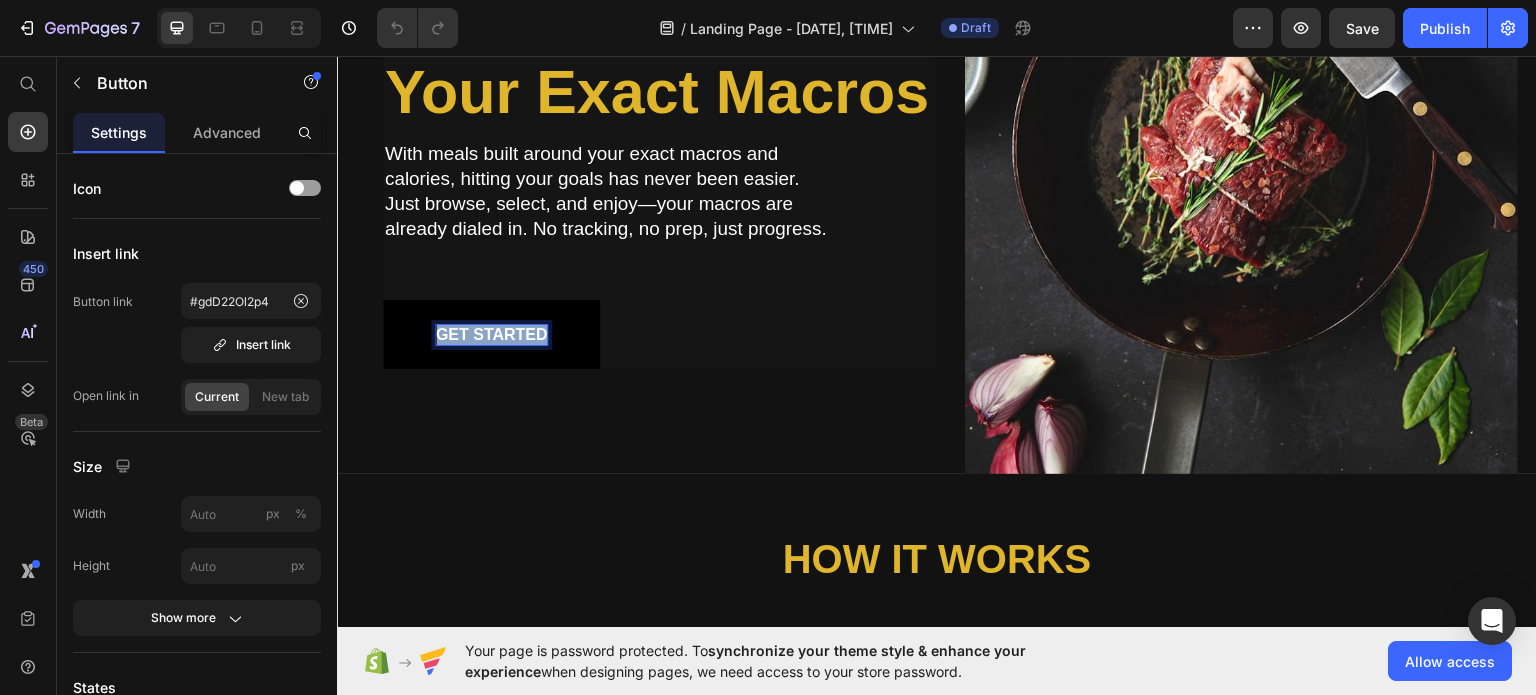 click on "GET STARTED" at bounding box center (492, 334) 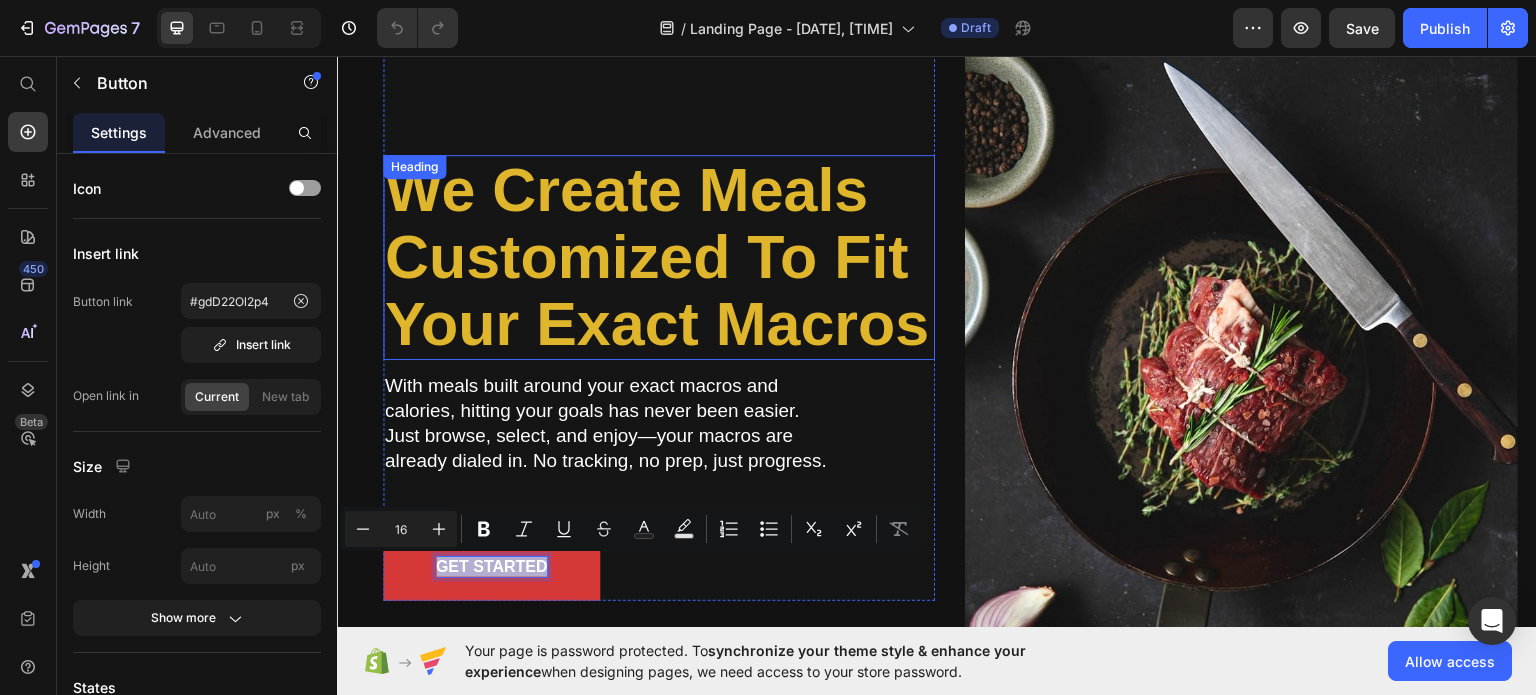 scroll, scrollTop: 68, scrollLeft: 0, axis: vertical 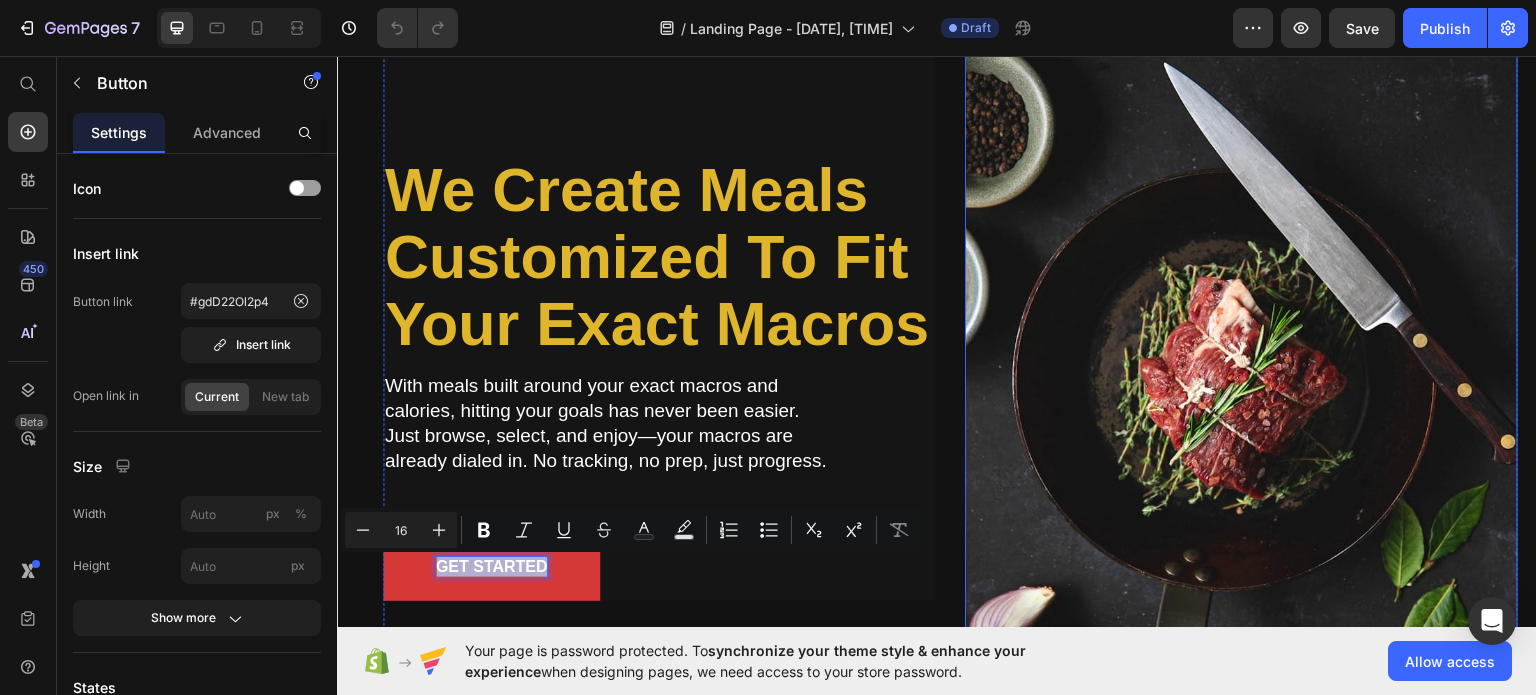 click at bounding box center (1241, 366) 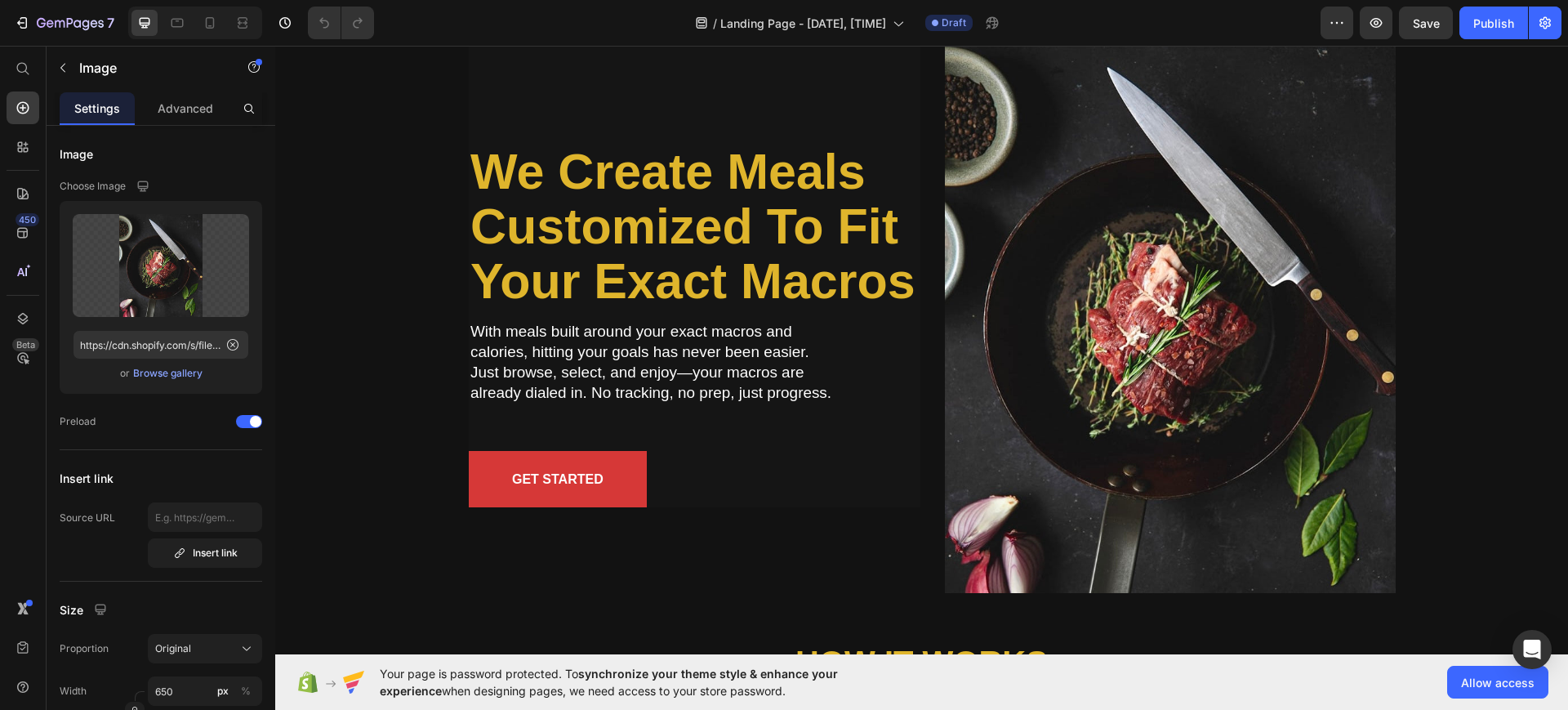 scroll, scrollTop: 25, scrollLeft: 0, axis: vertical 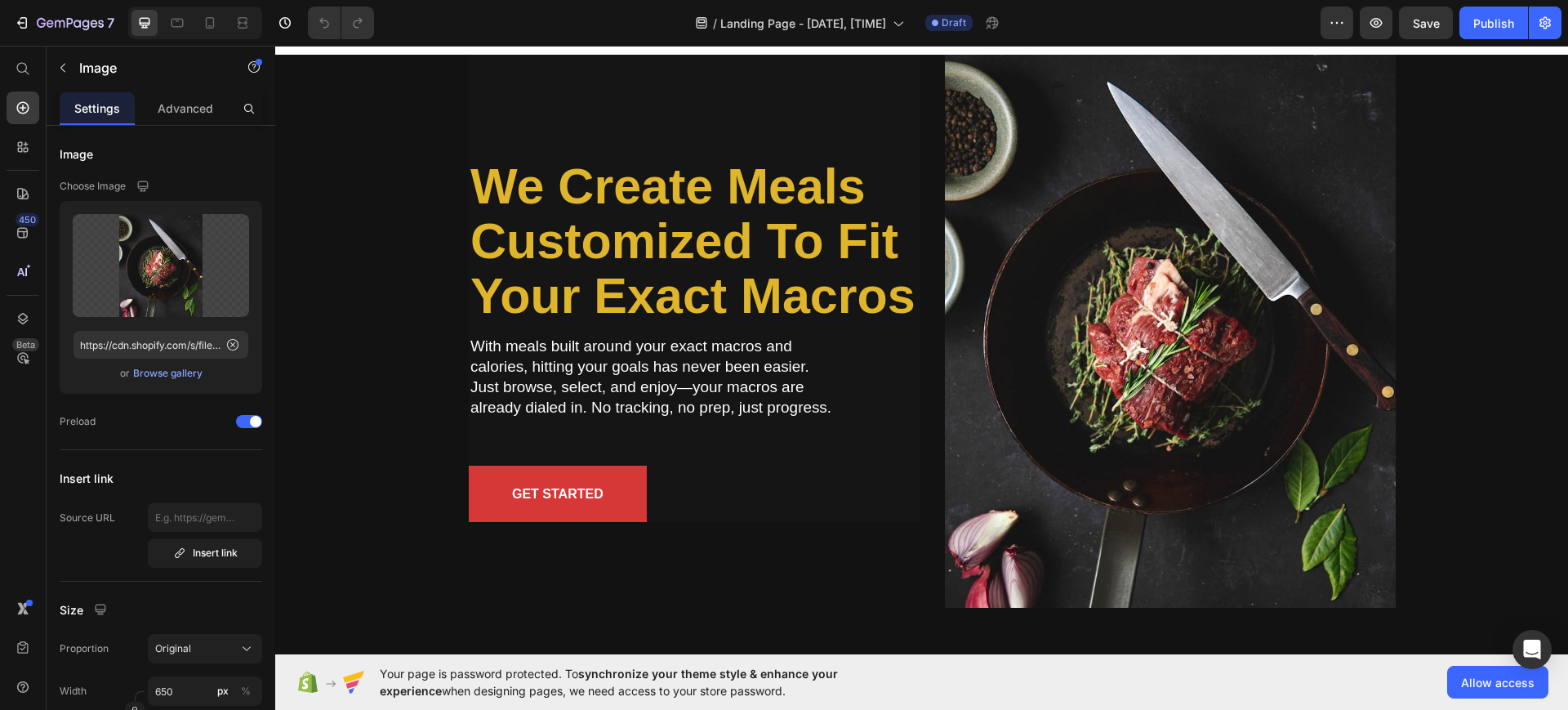 click at bounding box center (1170, 331) 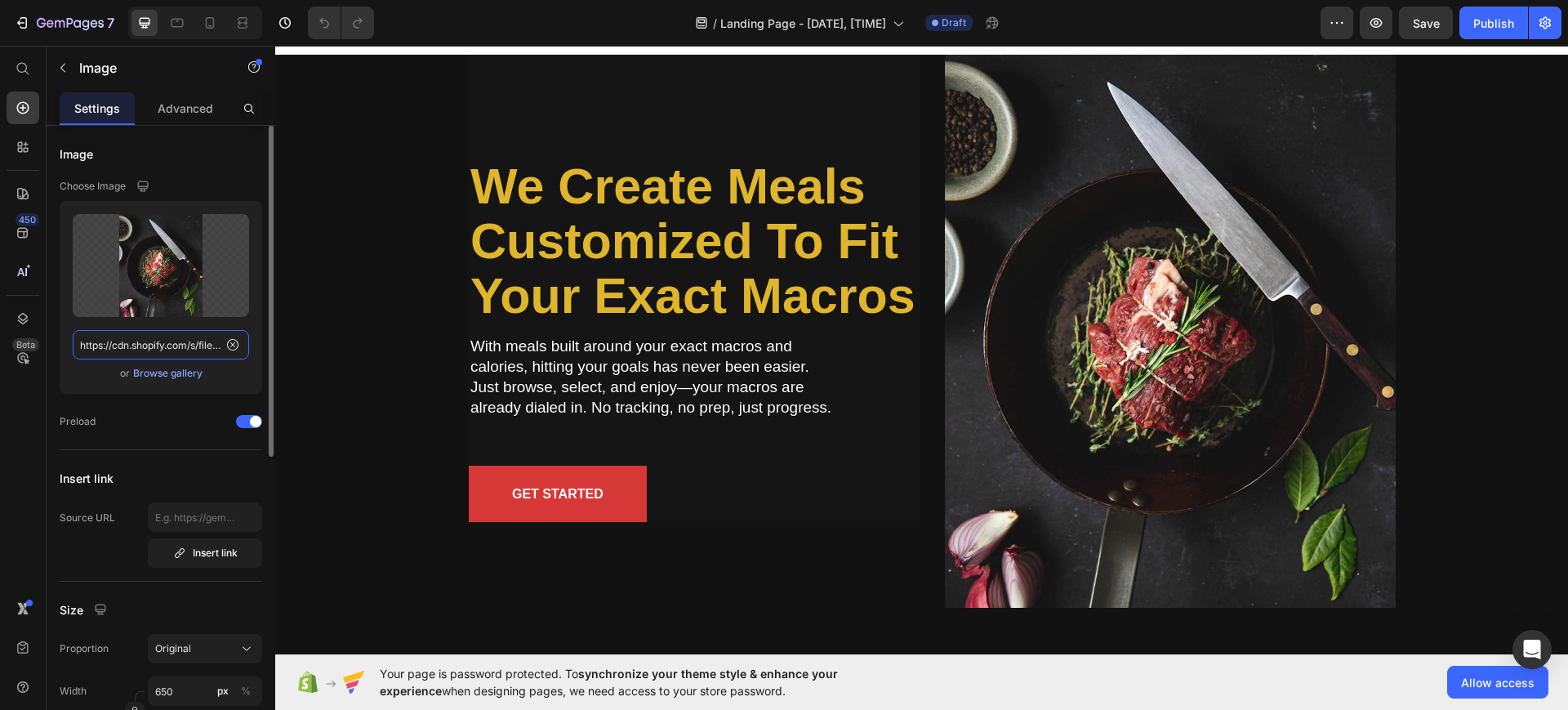 click on "https://cdn.shopify.com/s/files/1/0934/1373/6768/files/gempages_567605038306821057-2a3c50a5-3ef1-4d3c-bf6a-dffa1f74286b.jpg" 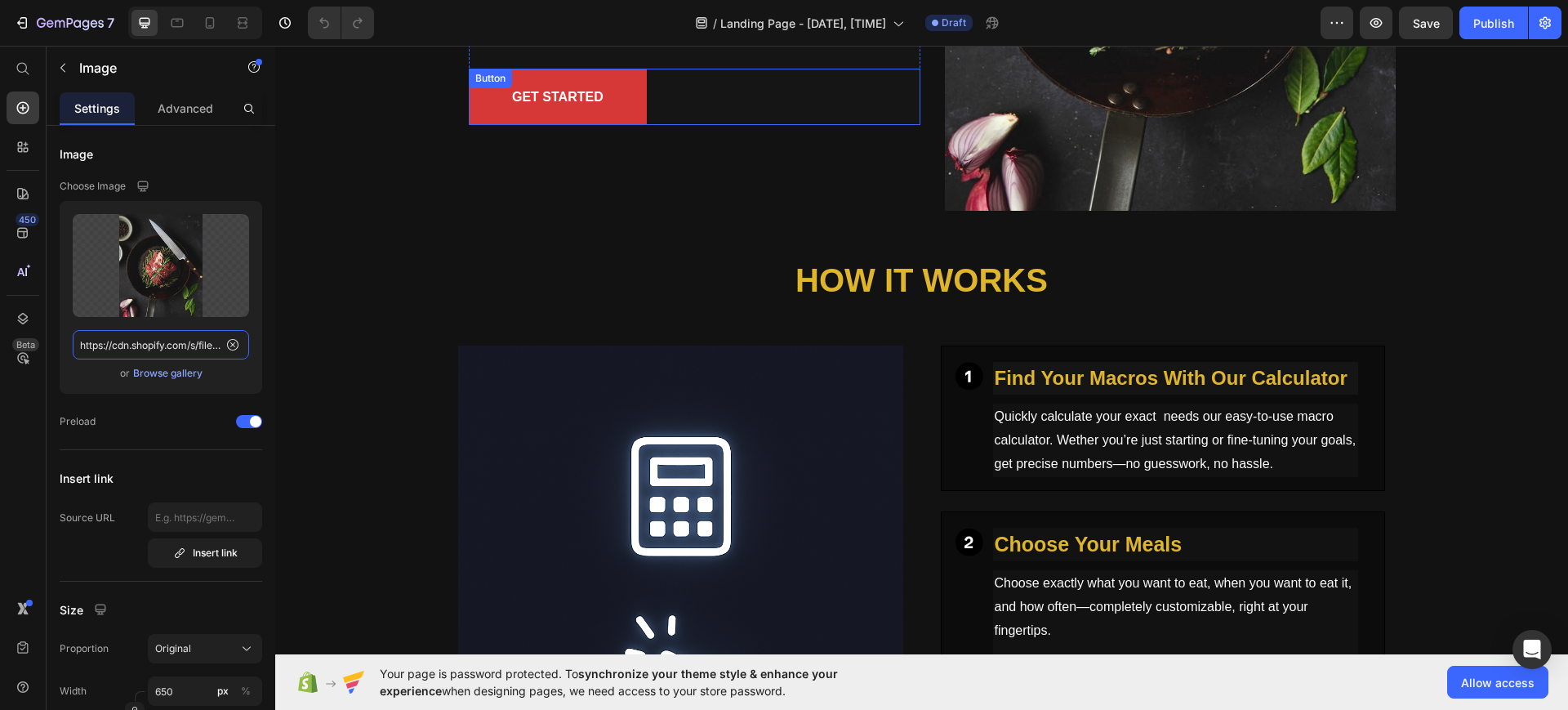 scroll, scrollTop: 435, scrollLeft: 0, axis: vertical 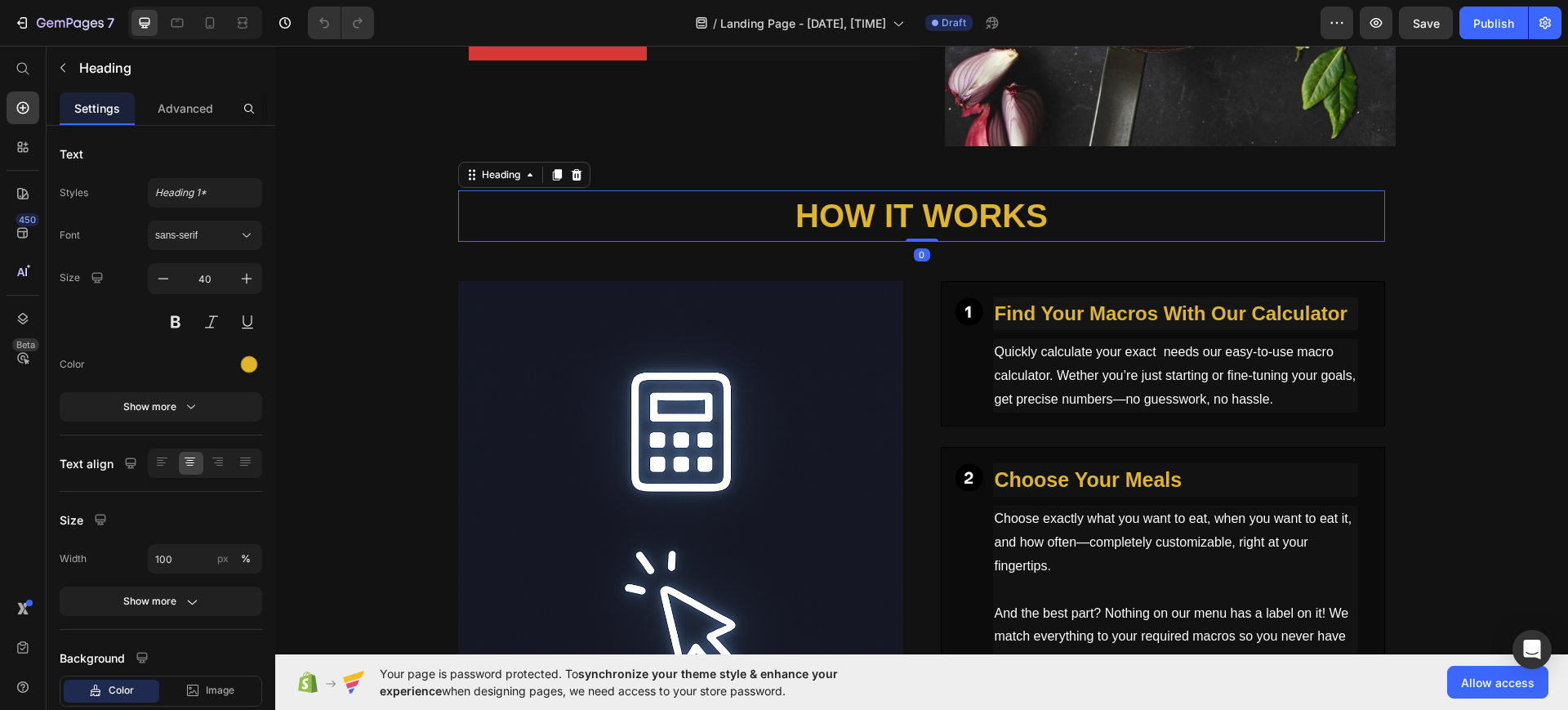 click on "How it works" at bounding box center [921, 216] 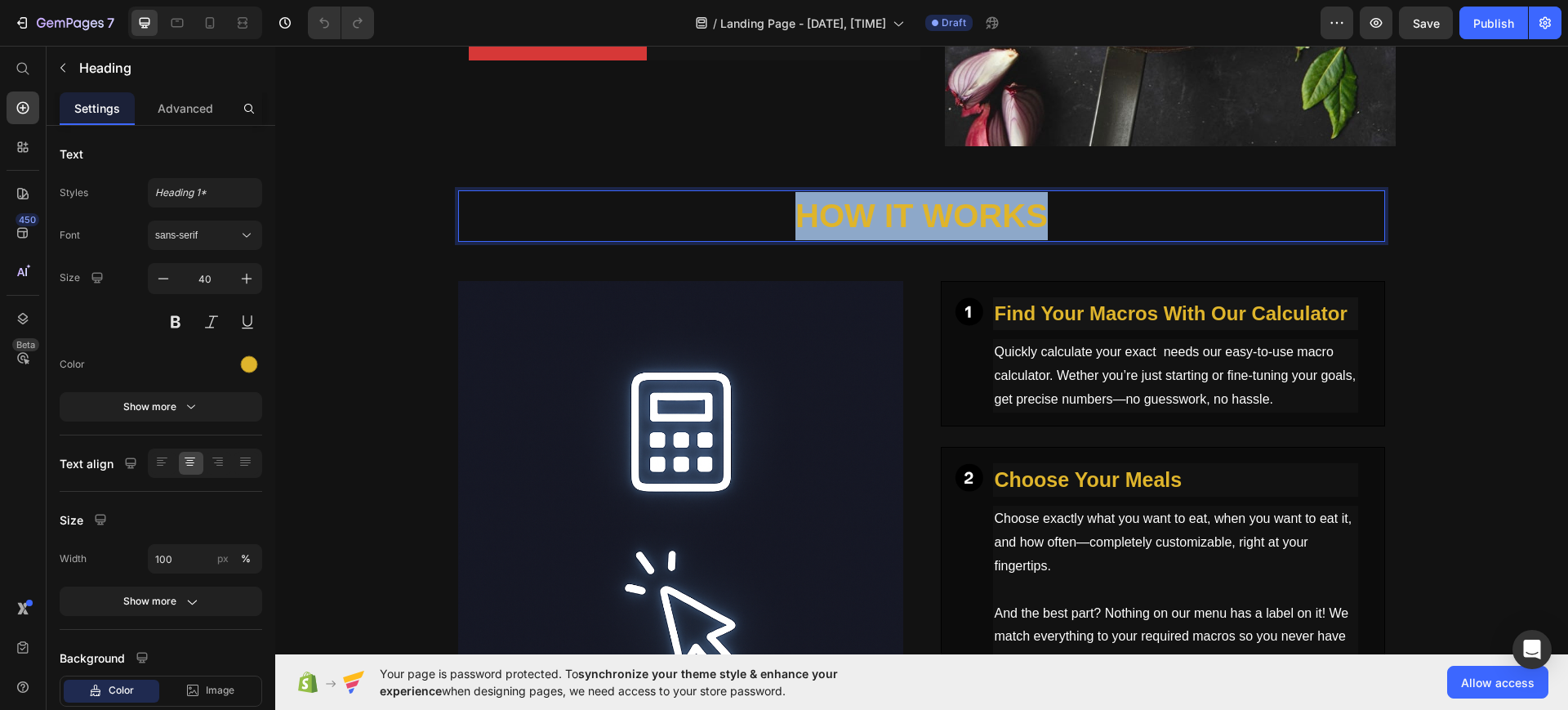 click on "How it works" at bounding box center [921, 216] 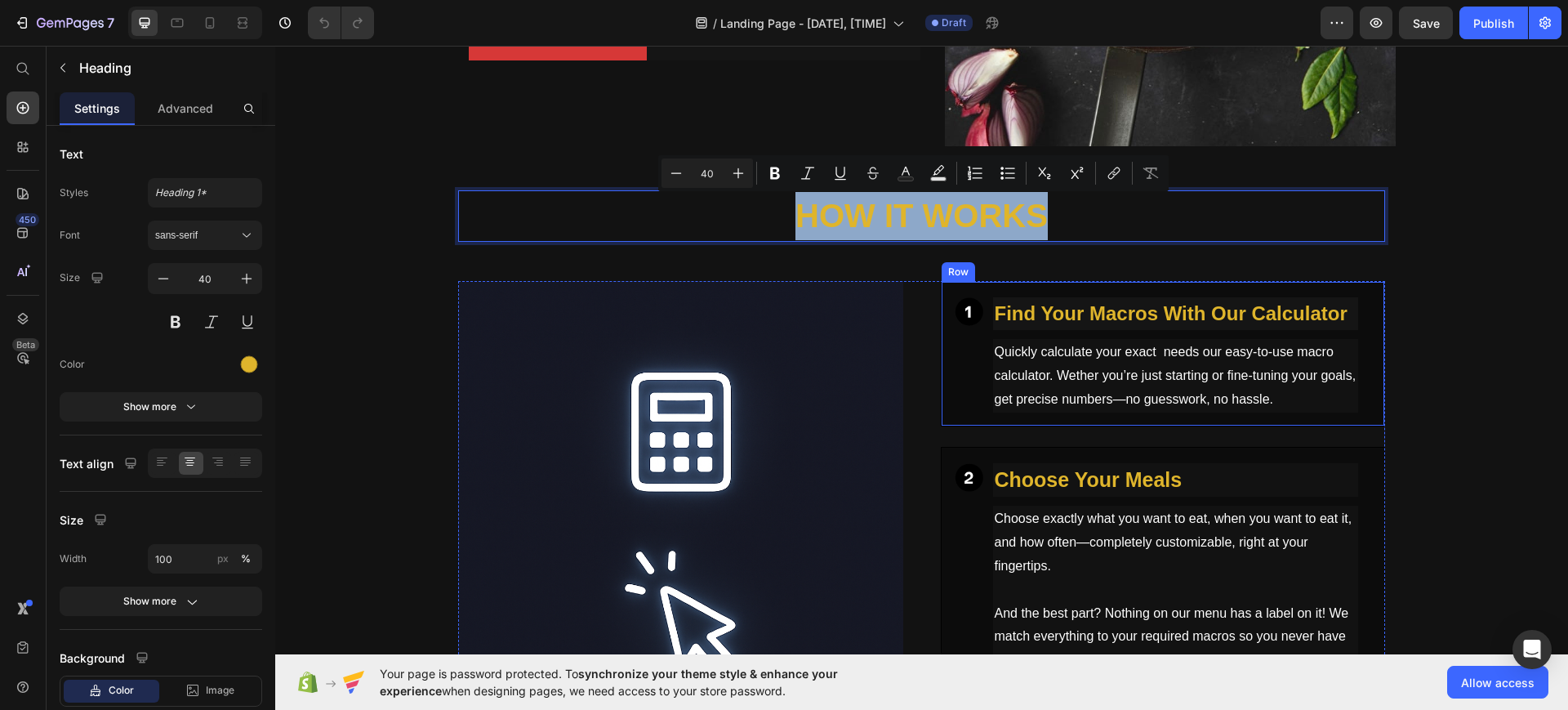 click on "Icon Find Your Macros With Our Calculator Heading Quickly calculate your exact needs our easy-to-use macro calculator. Wether you’re just starting or fine-tuning your goals, get precise numbers—no guesswork, no hassle. Text Block Row" at bounding box center (1163, 354) 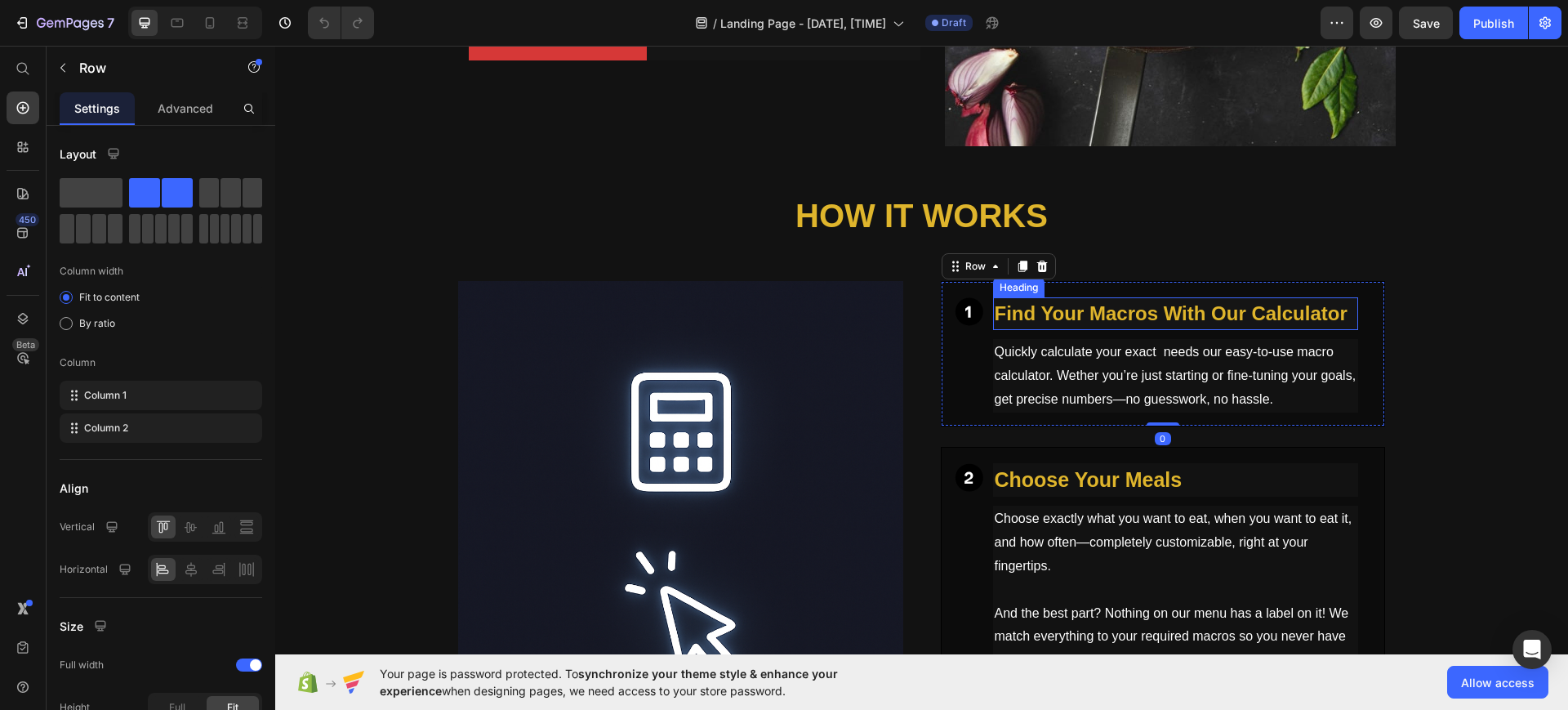 click on "Find Your Macros With Our Calculator" at bounding box center (1176, 314) 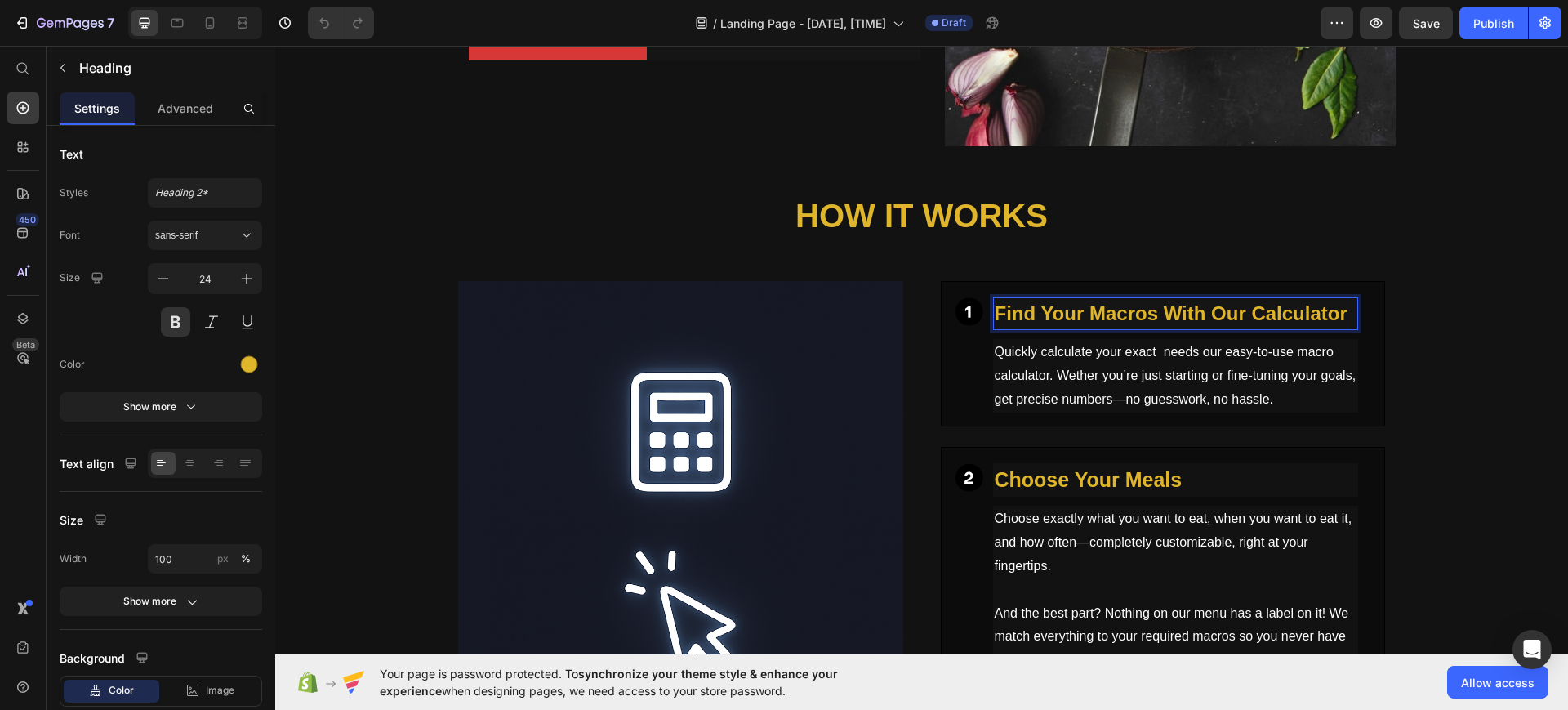 click on "Find Your Macros With Our Calculator" at bounding box center [1176, 314] 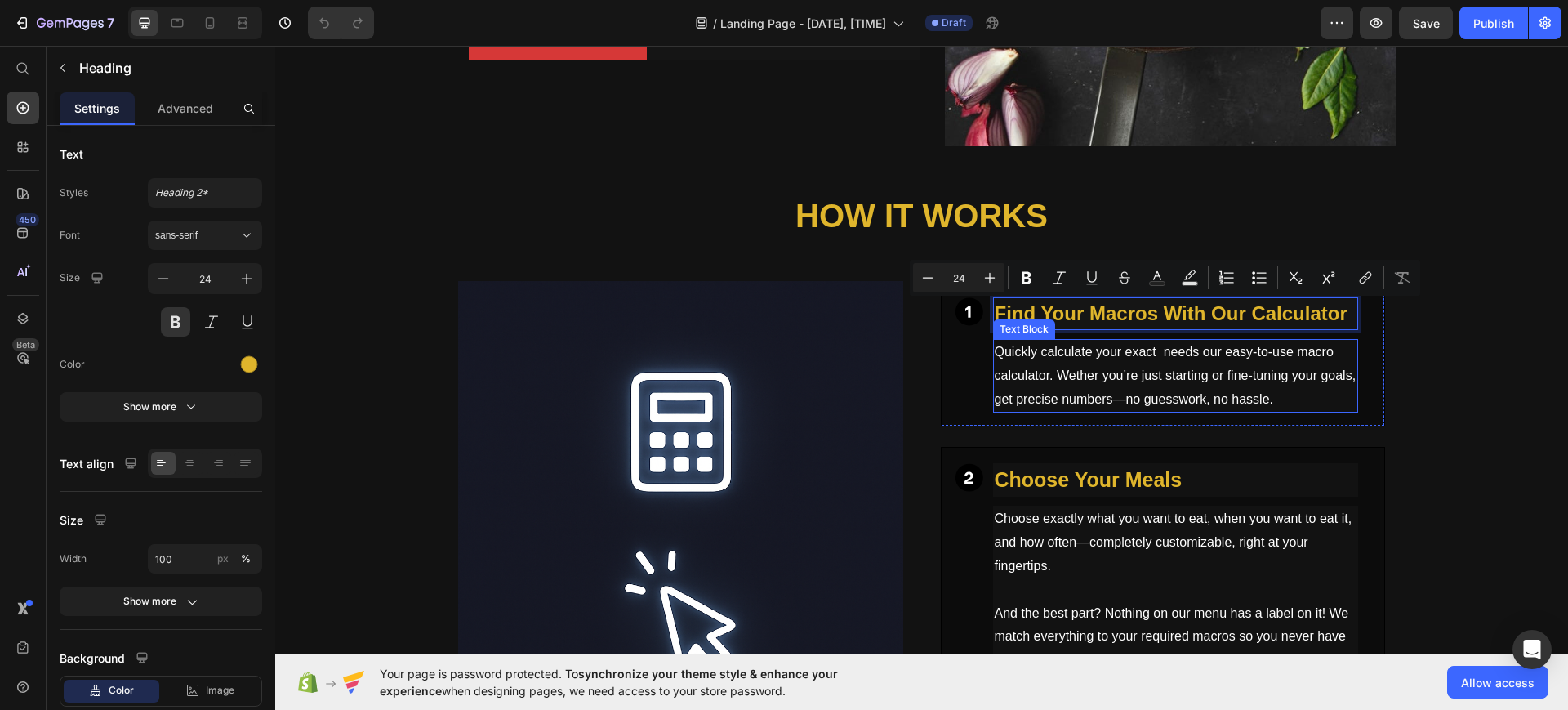 click on "Quickly calculate your exact  needs our easy-to-use macro calculator. Wether you’re just starting or fine-tuning your goals, get precise numbers—no guesswork, no hassle." at bounding box center [1176, 376] 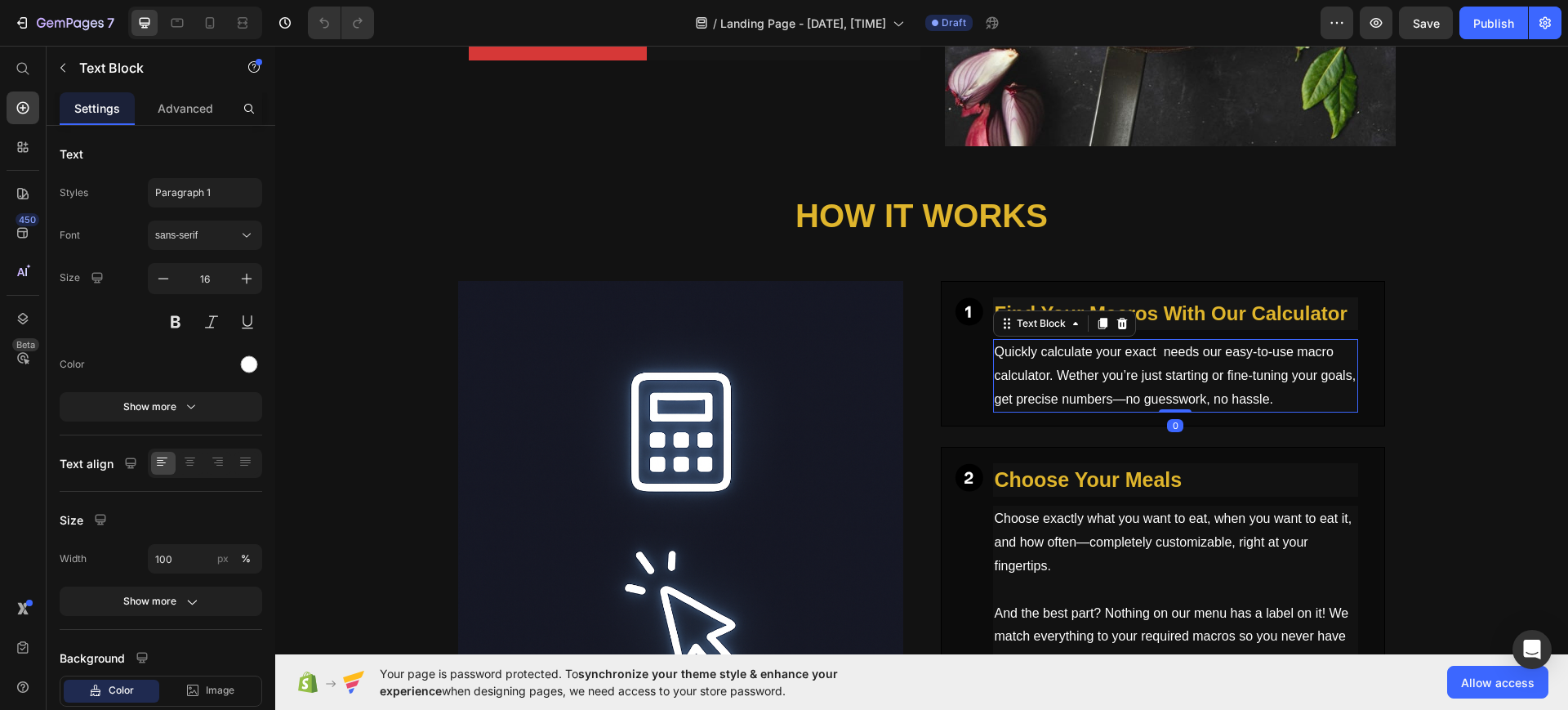 click on "Quickly calculate your exact  needs our easy-to-use macro calculator. Wether you’re just starting or fine-tuning your goals, get precise numbers—no guesswork, no hassle." at bounding box center [1176, 376] 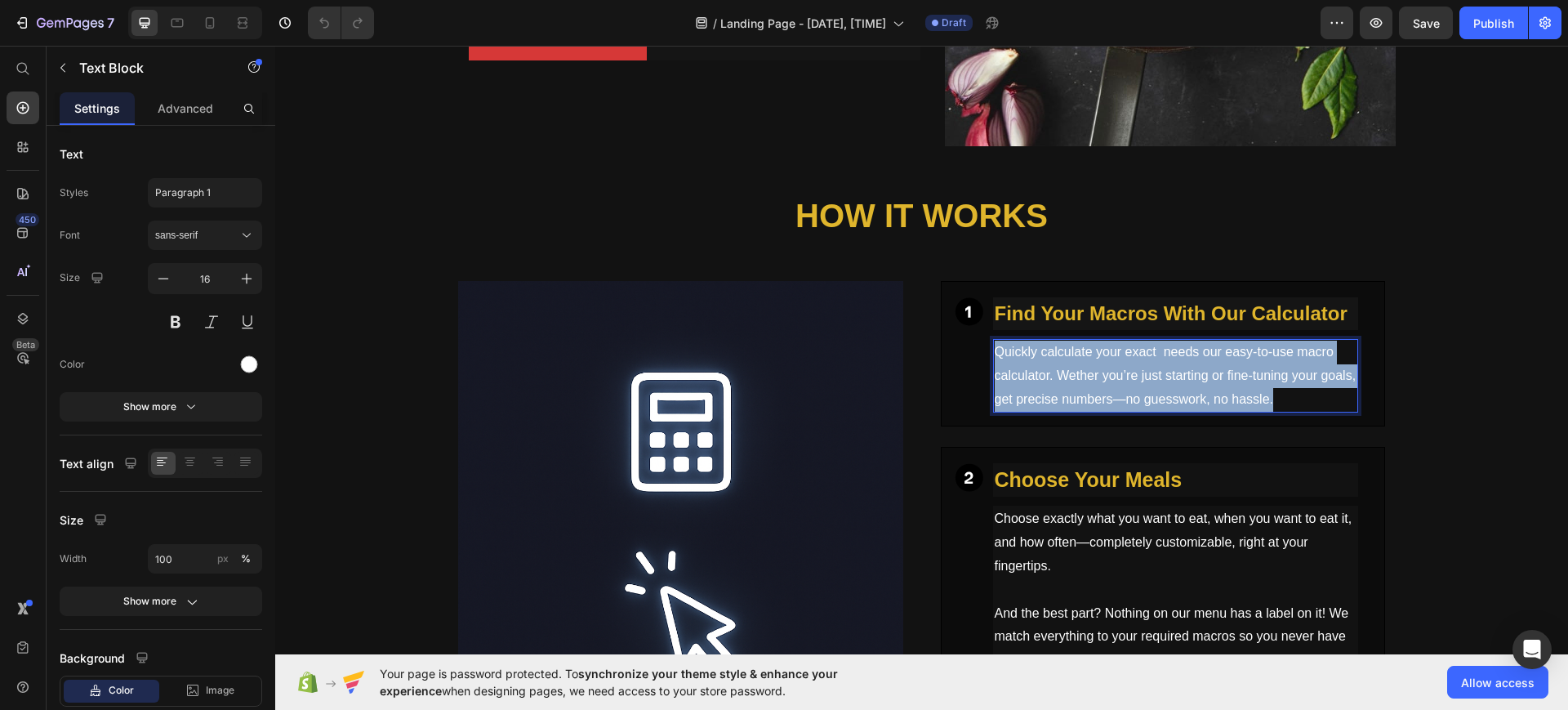 click on "Quickly calculate your exact  needs our easy-to-use macro calculator. Wether you’re just starting or fine-tuning your goals, get precise numbers—no guesswork, no hassle." at bounding box center [1176, 376] 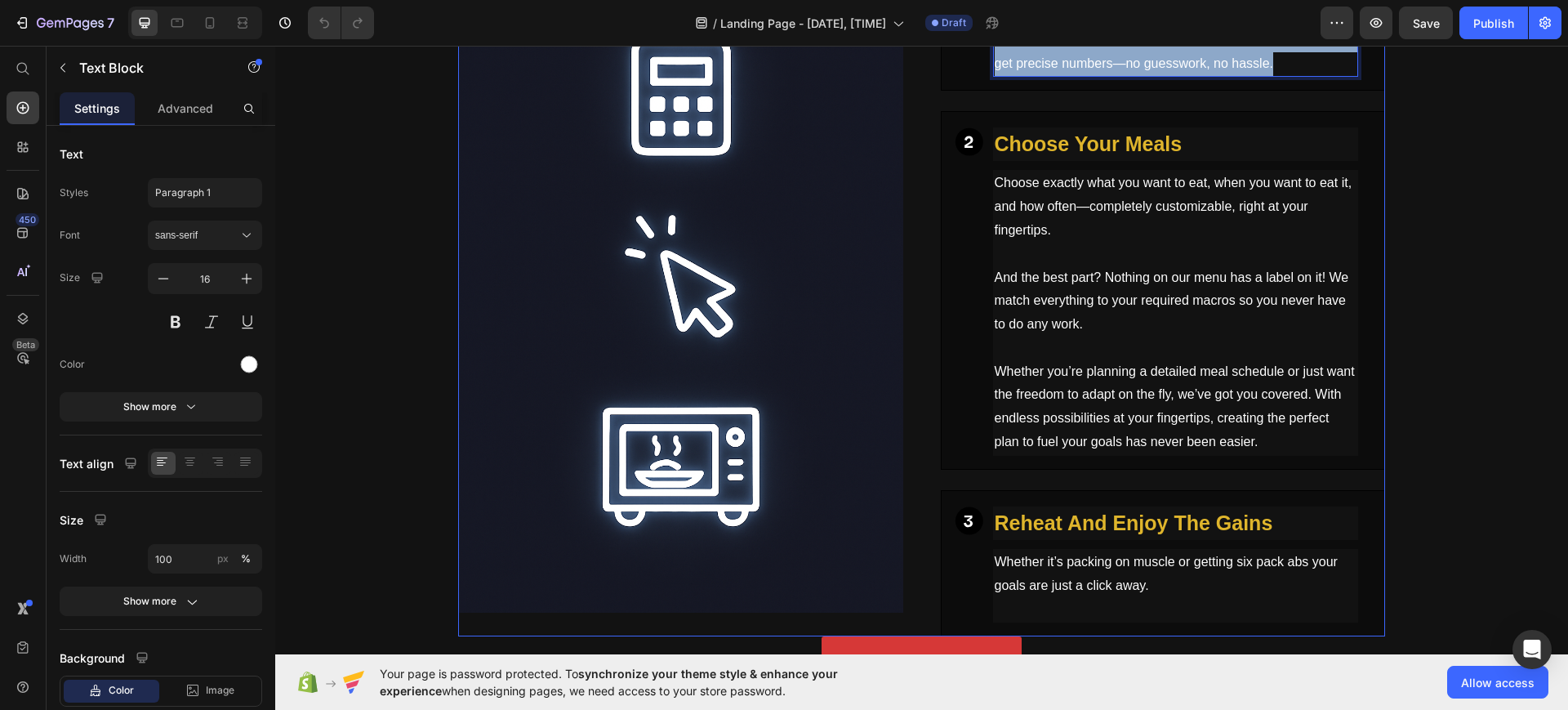 scroll, scrollTop: 912, scrollLeft: 0, axis: vertical 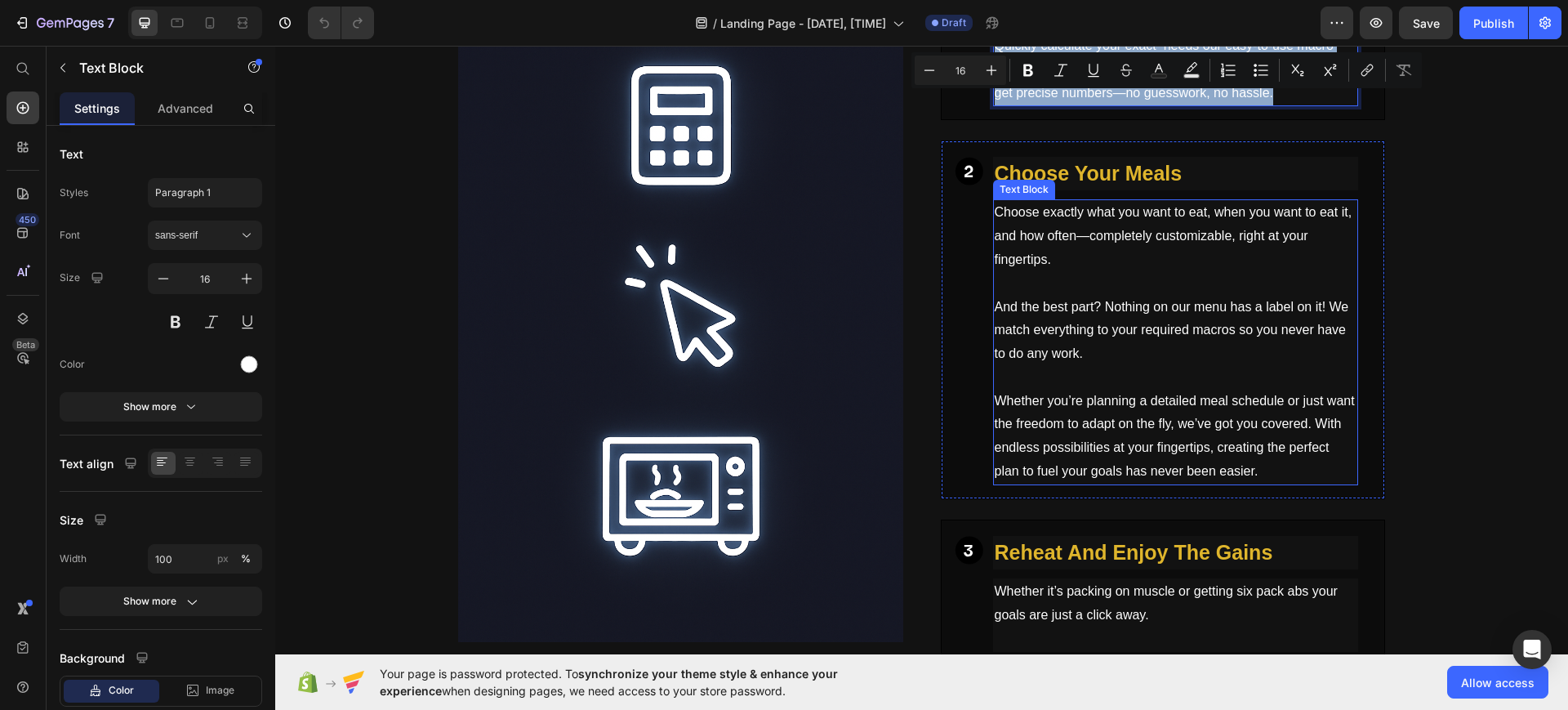 click on "Text Block" at bounding box center [1024, 190] 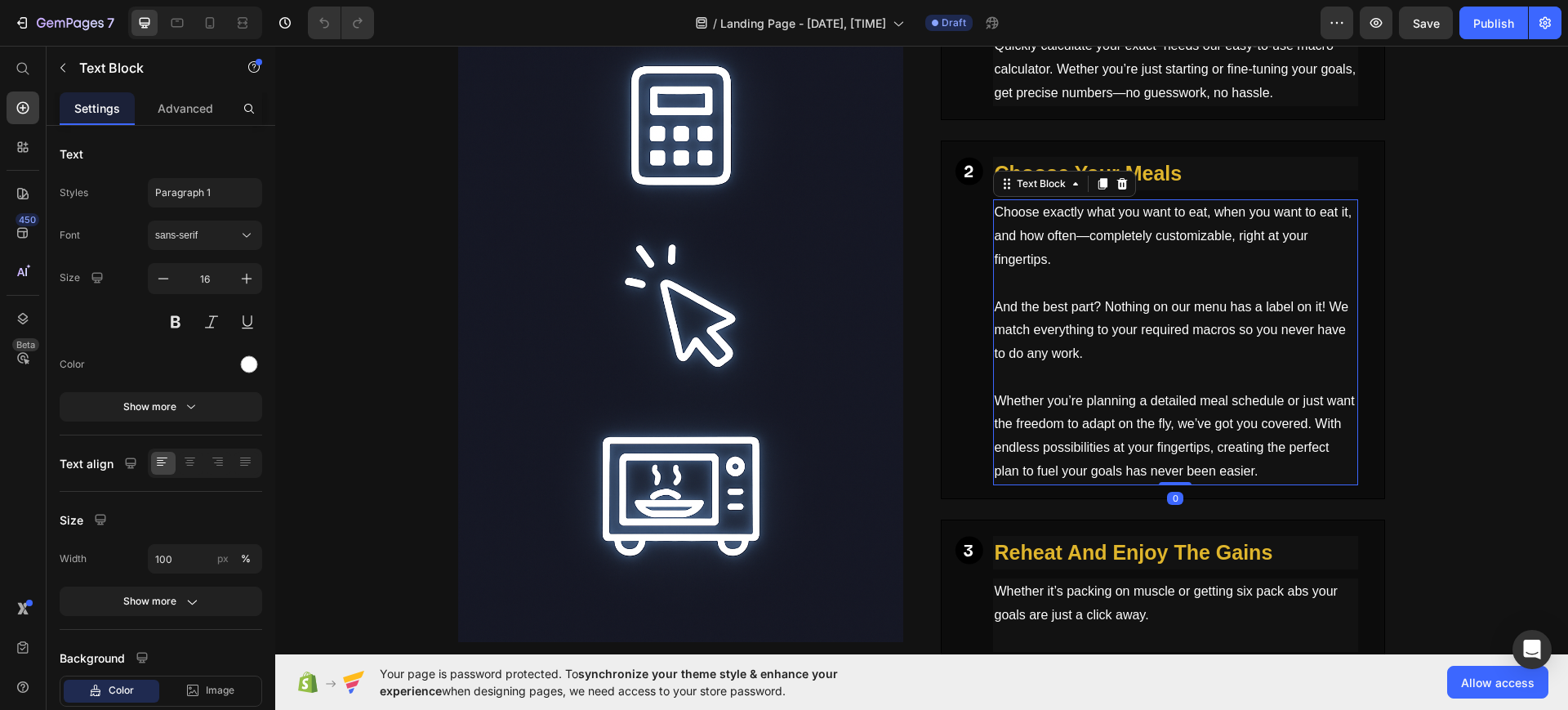 click on "Text Block" at bounding box center (1041, 184) 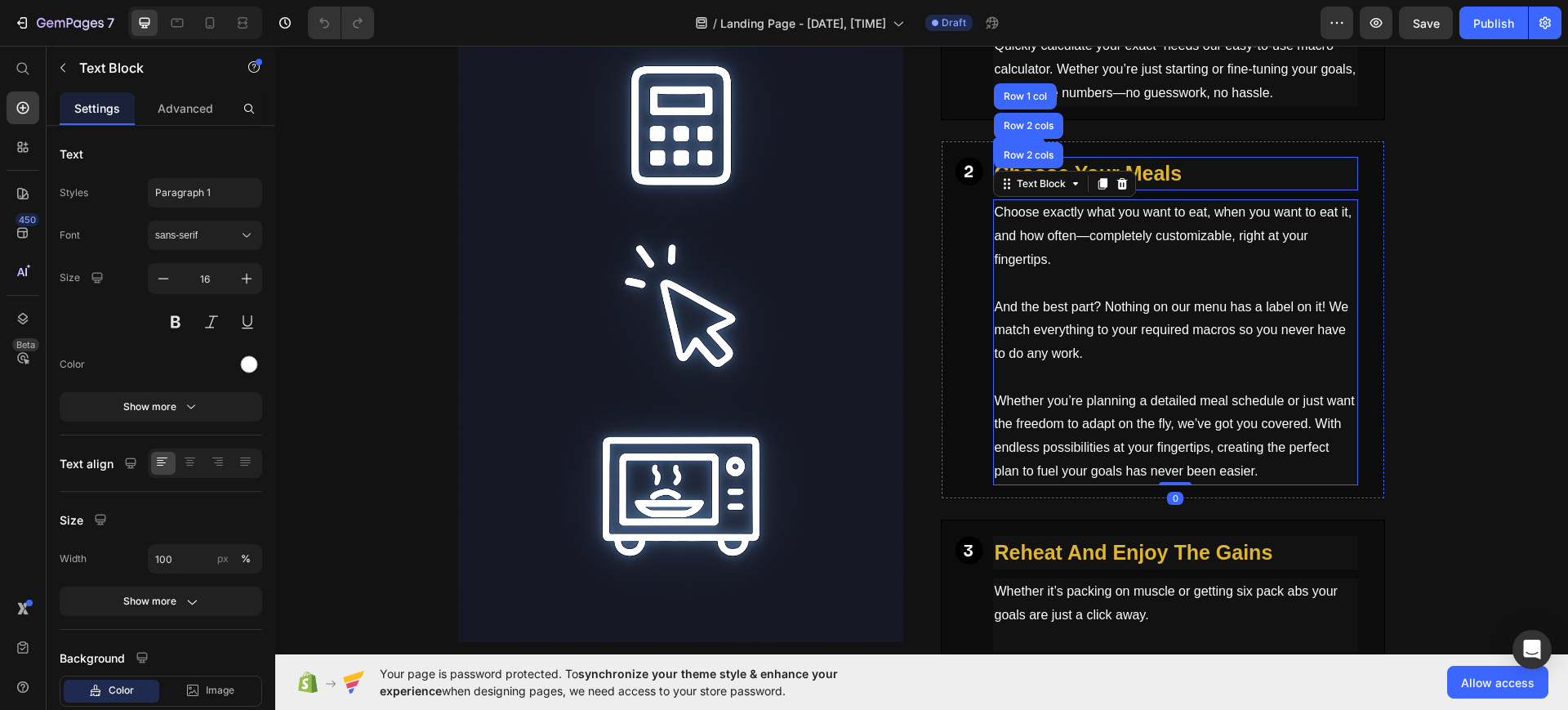 click on "Choose Your Meals" at bounding box center (1176, 173) 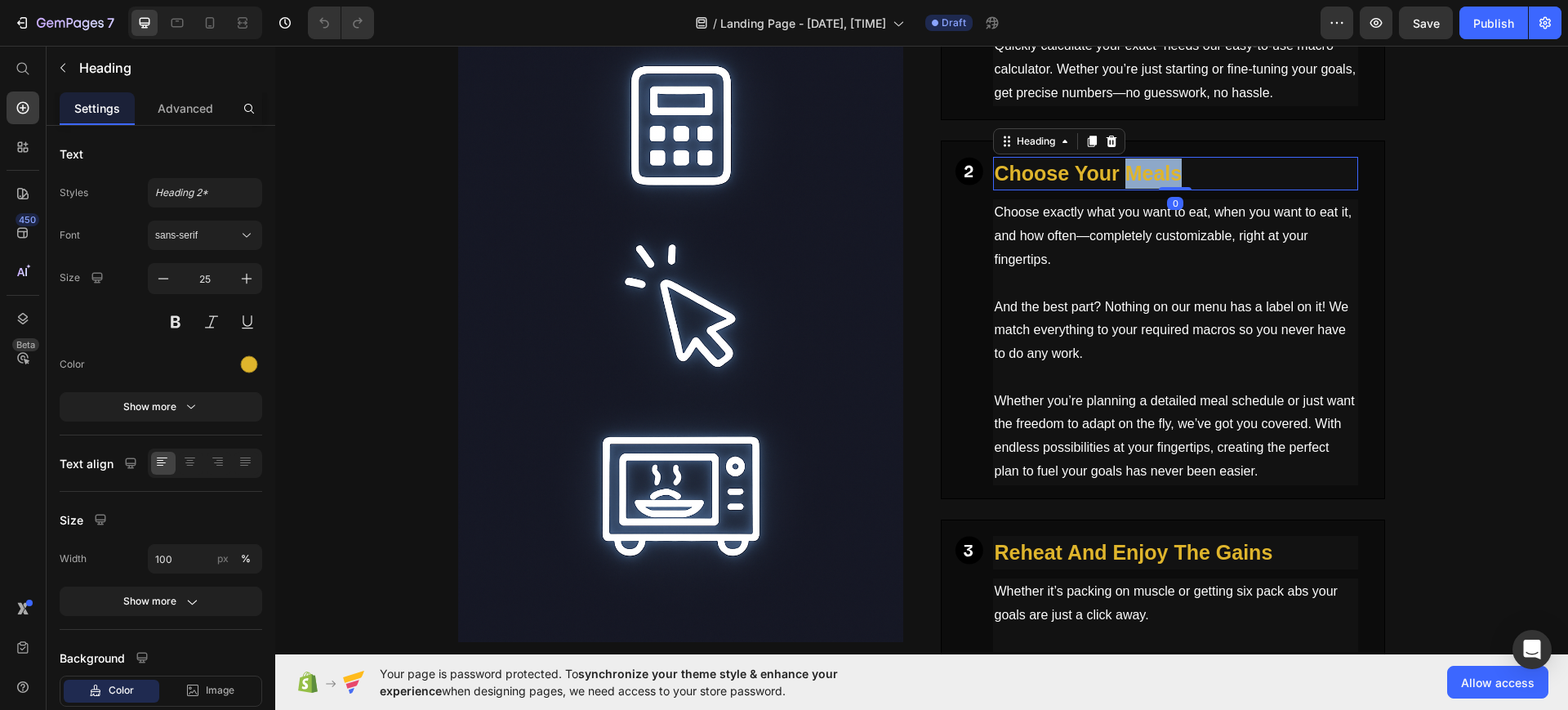 click on "Choose Your Meals" at bounding box center (1176, 173) 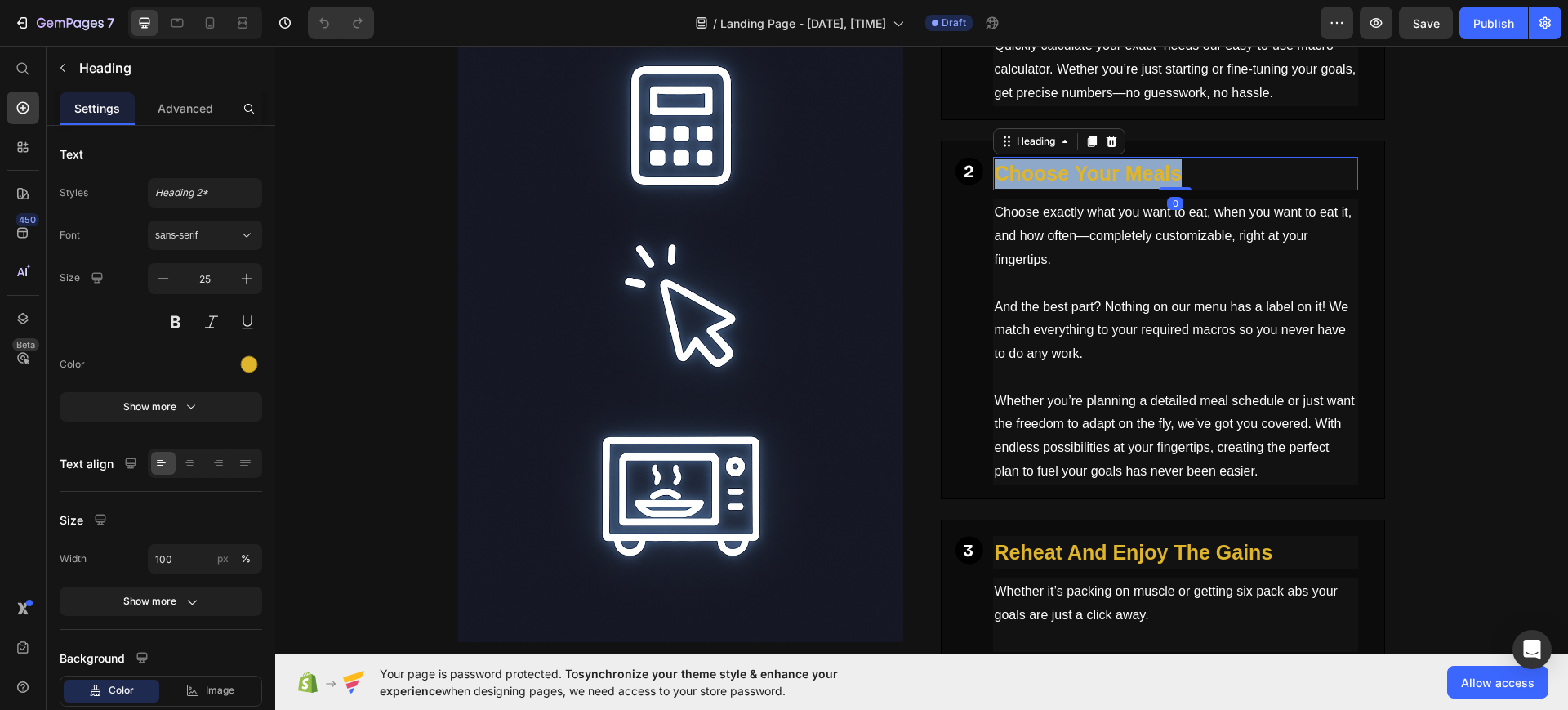 click on "Choose Your Meals" at bounding box center [1176, 173] 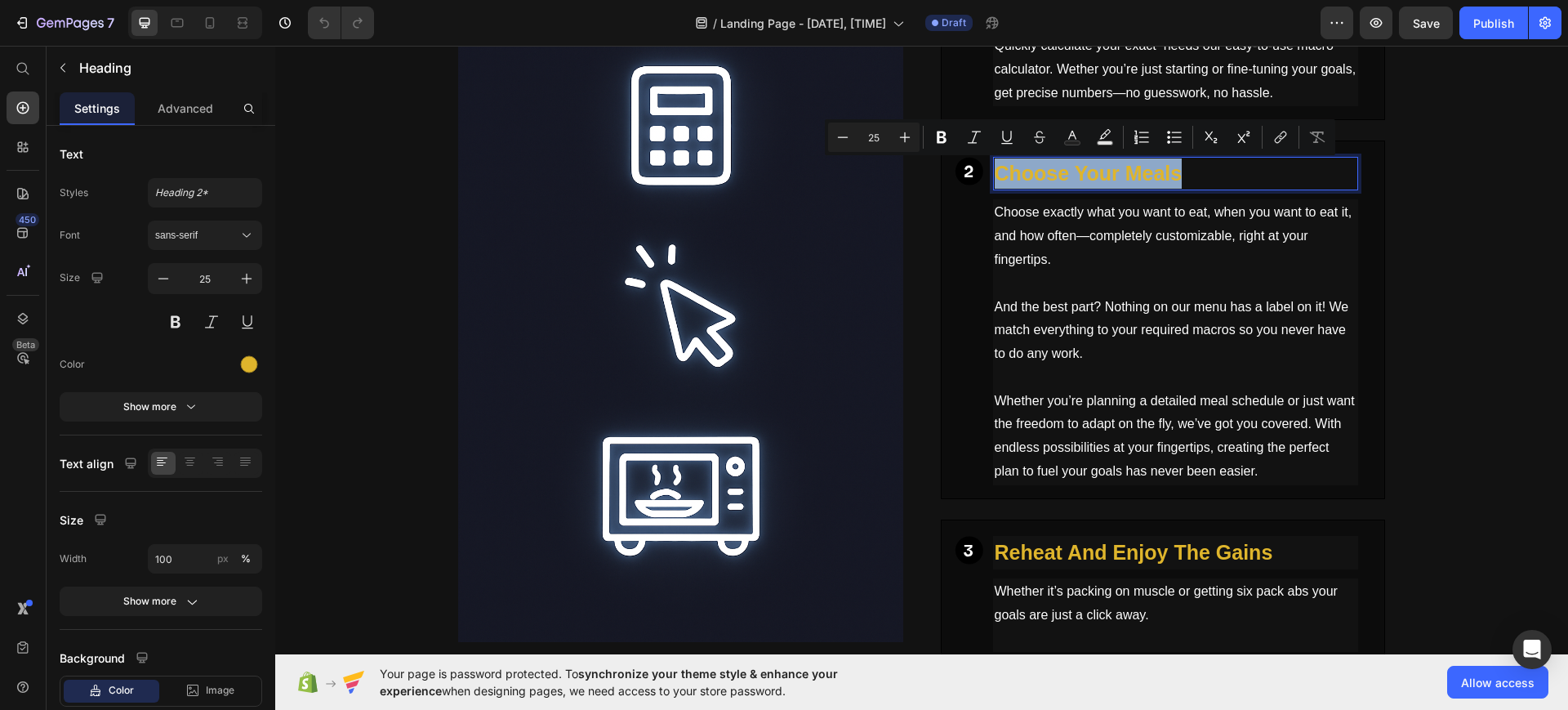 copy on "Choose Your Meals" 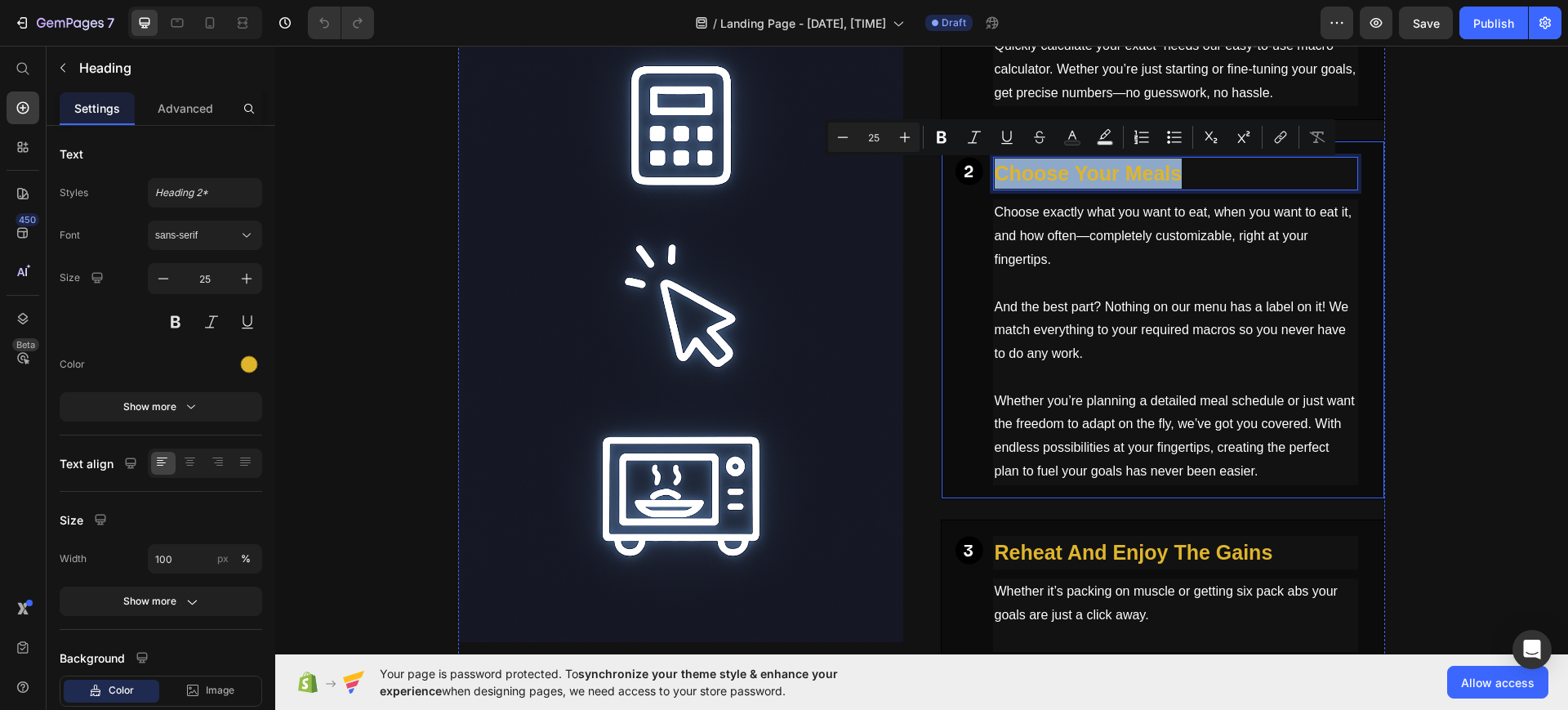 click on "Choose exactly what you want to eat, when you want to eat it, and how often—completely customizable, right at your fingertips." at bounding box center (1176, 236) 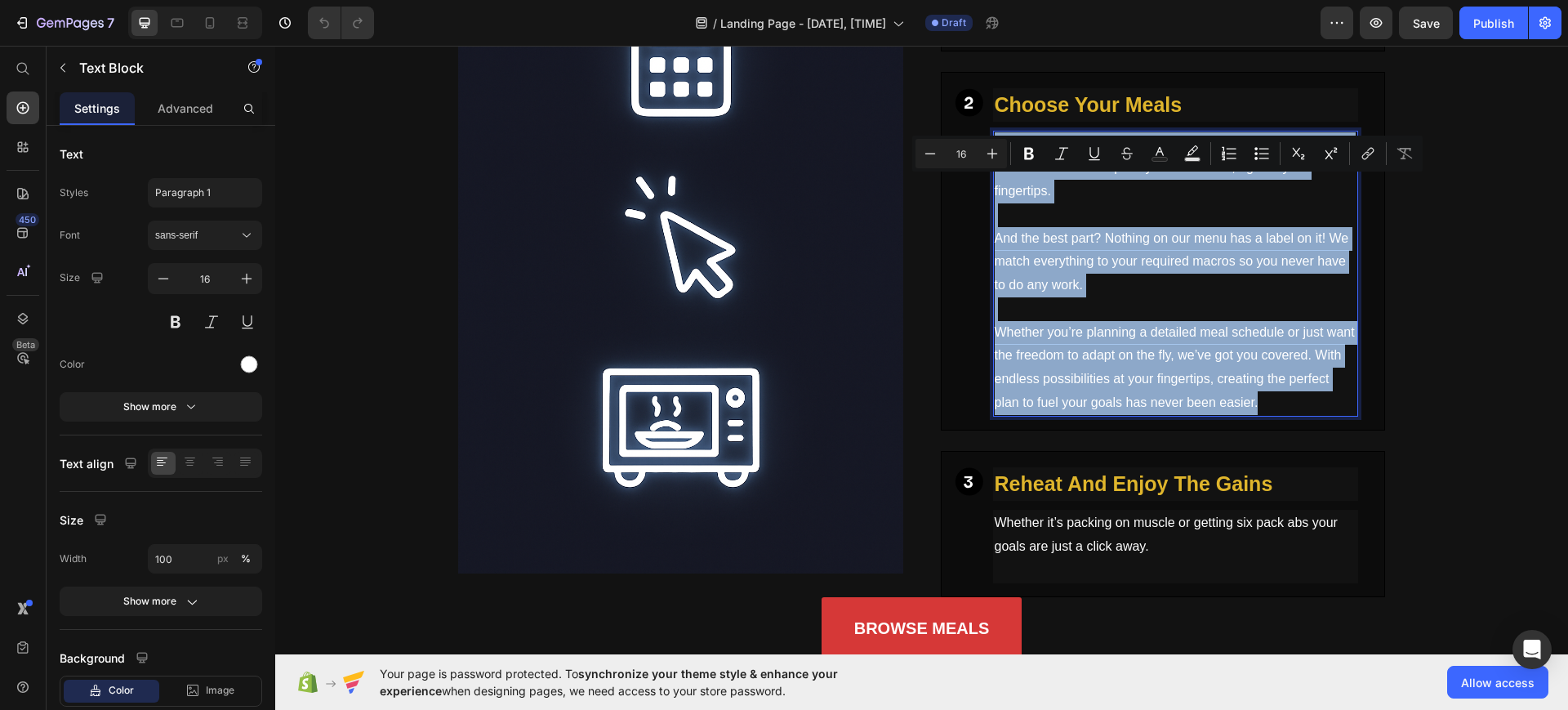 scroll, scrollTop: 1099, scrollLeft: 0, axis: vertical 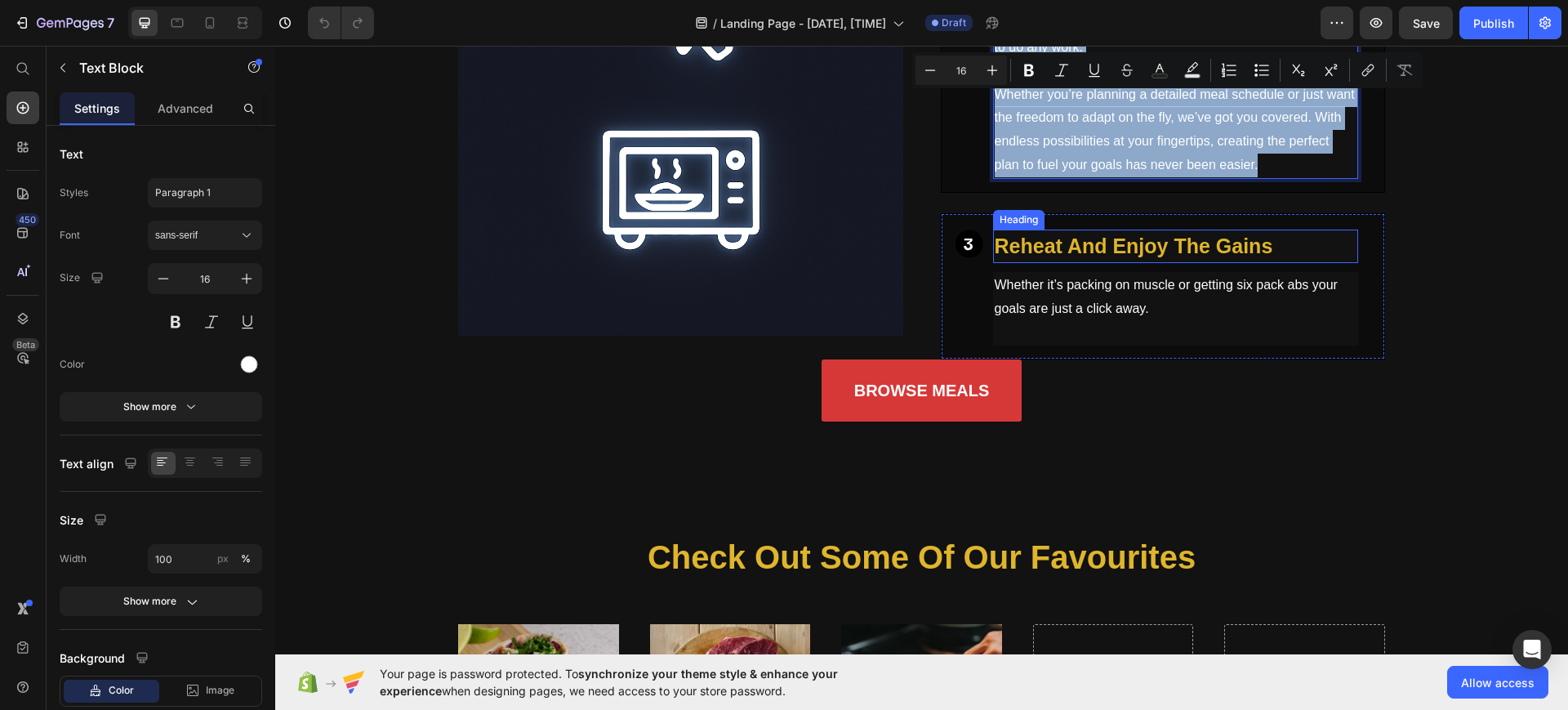 click on "Reheat And Enjoy The Gains" at bounding box center (1176, 246) 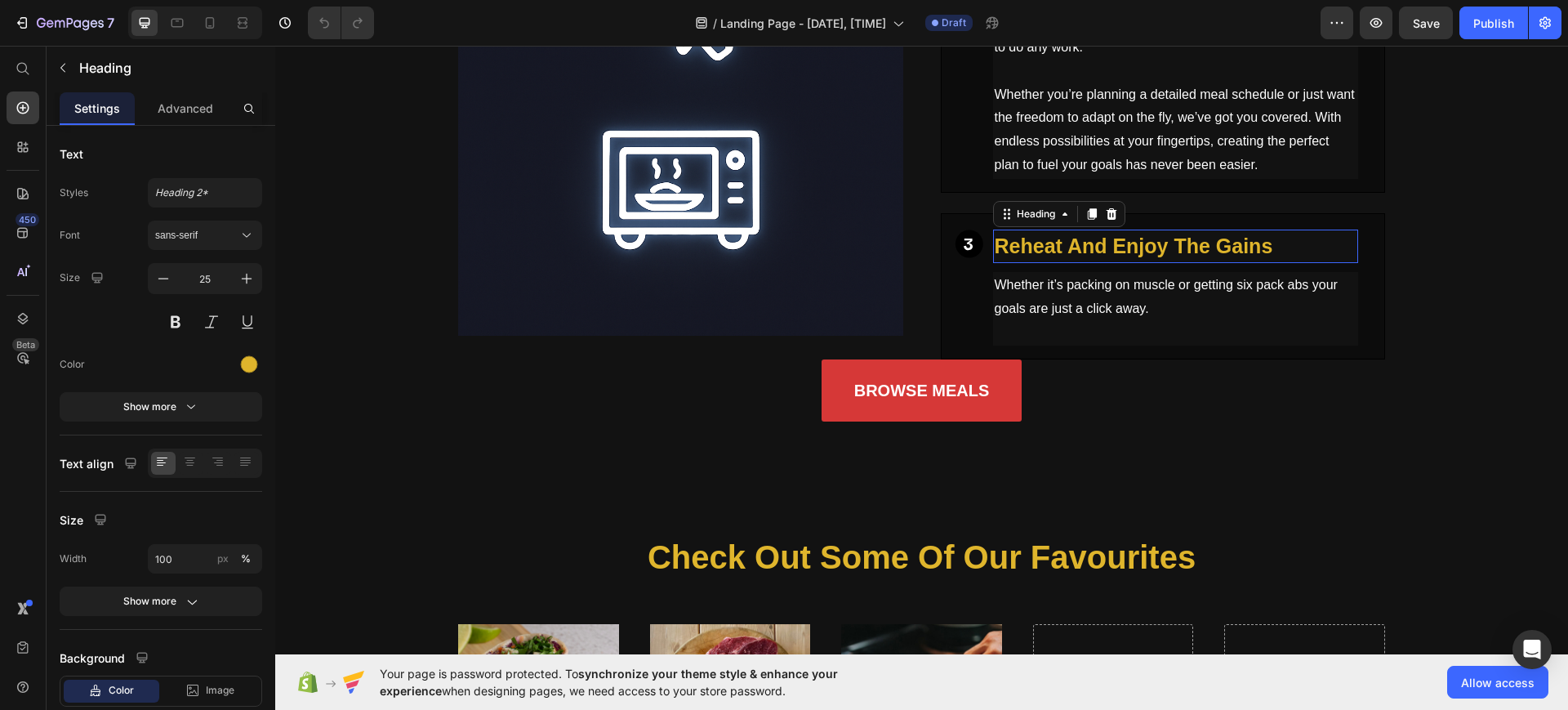 click on "Reheat And Enjoy The Gains" at bounding box center [1176, 246] 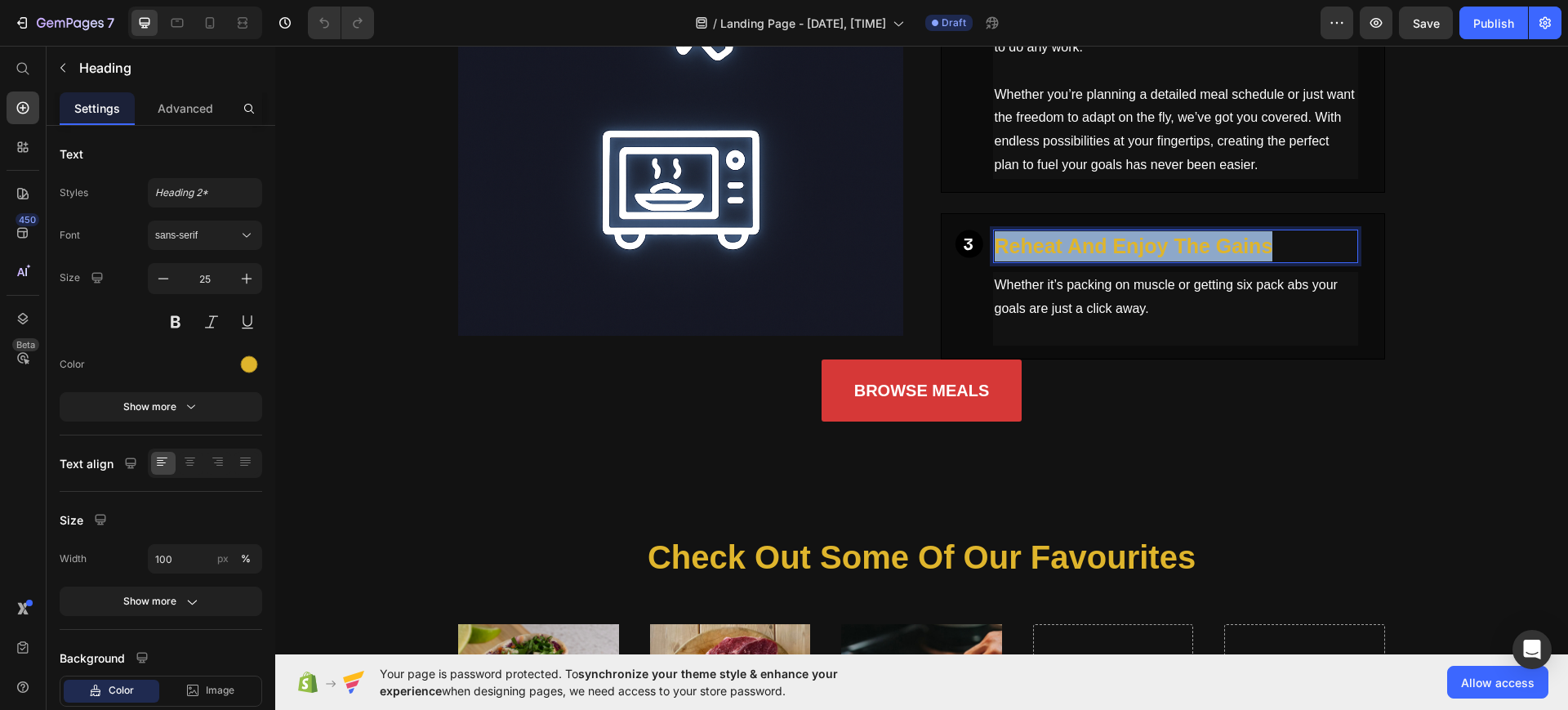 click on "Reheat And Enjoy The Gains" at bounding box center (1176, 246) 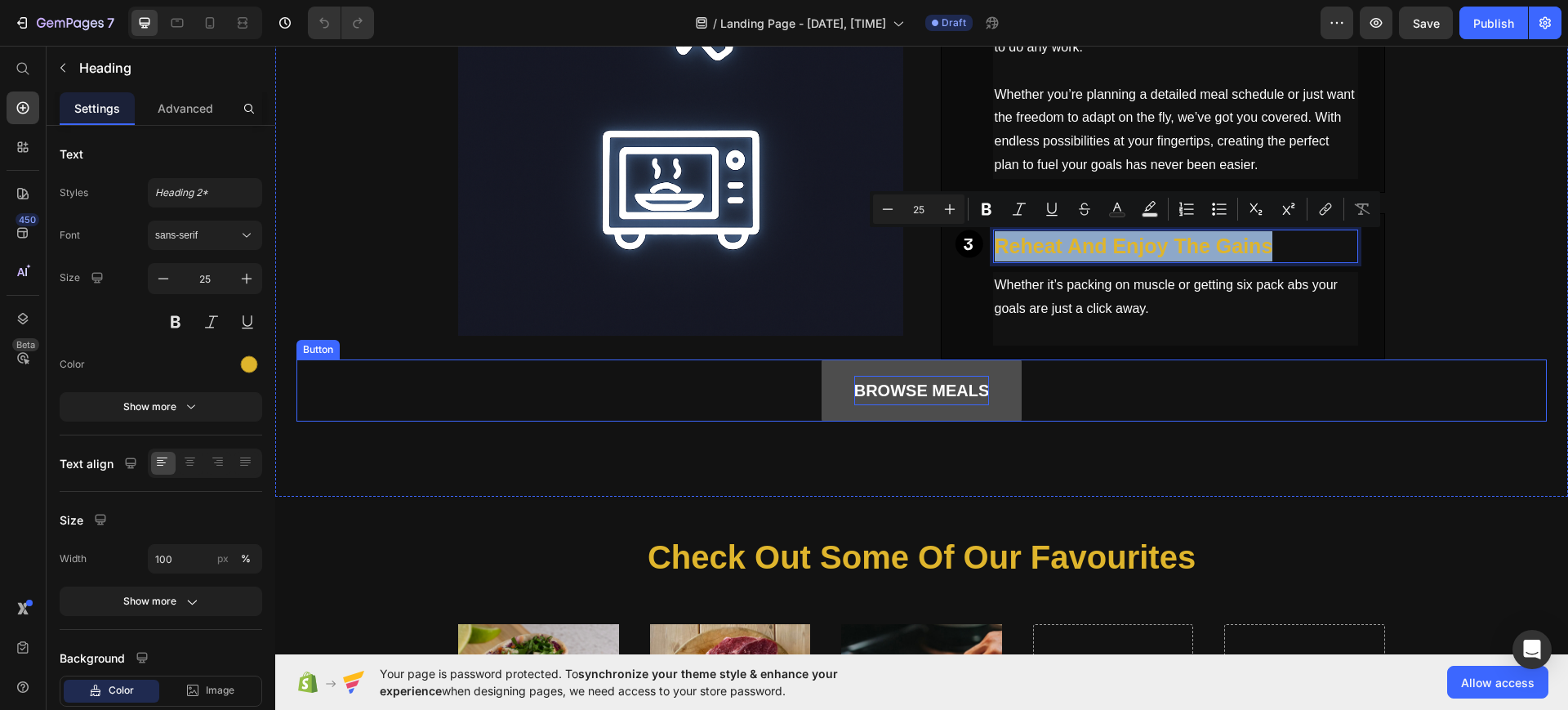 click on "BROWSE MEALS" at bounding box center (922, 391) 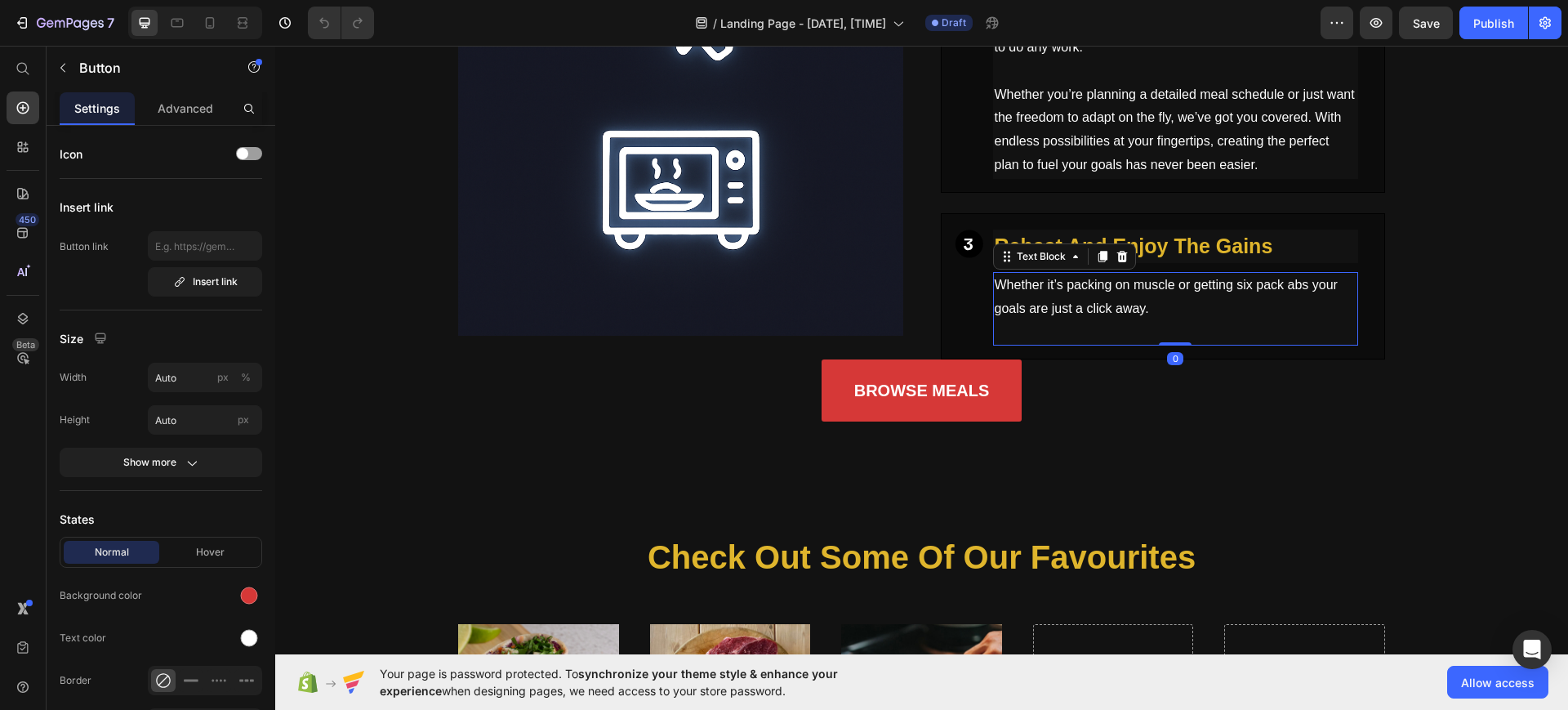 click on "Whether it’s packing on muscle or getting six pack abs your goals are just a click away." at bounding box center (1176, 297) 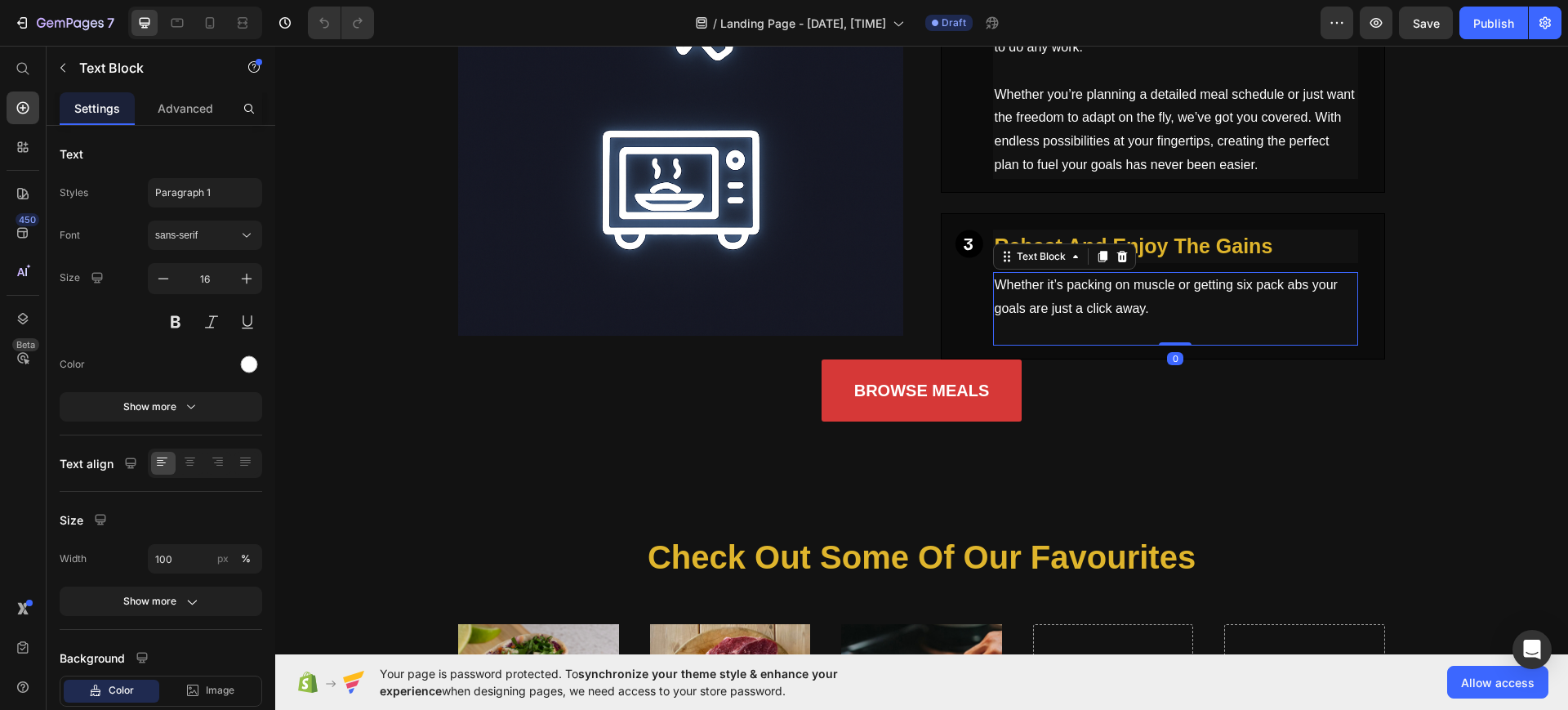 click on "Whether it’s packing on muscle or getting six pack abs your goals are just a click away." at bounding box center [1176, 297] 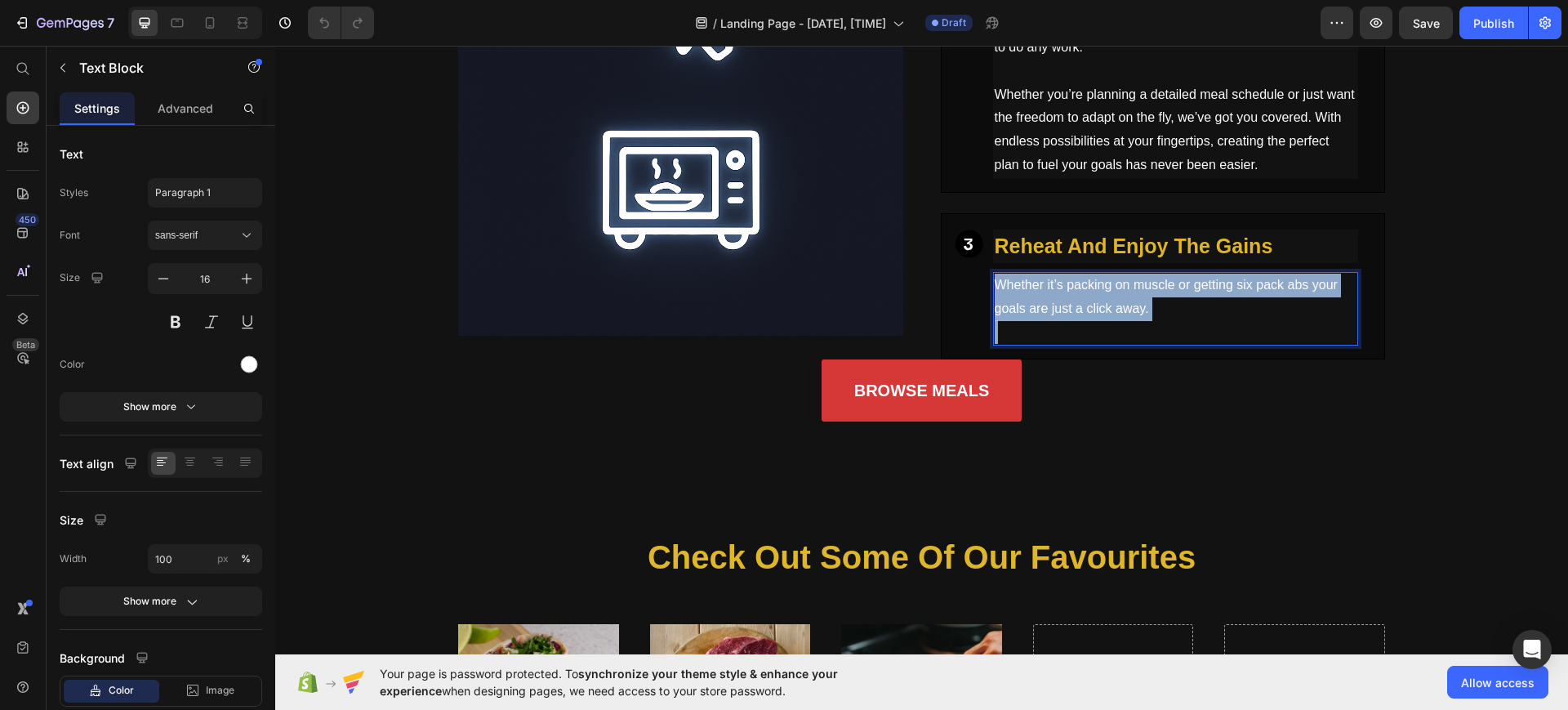 click on "Whether it’s packing on muscle or getting six pack abs your goals are just a click away." at bounding box center (1176, 297) 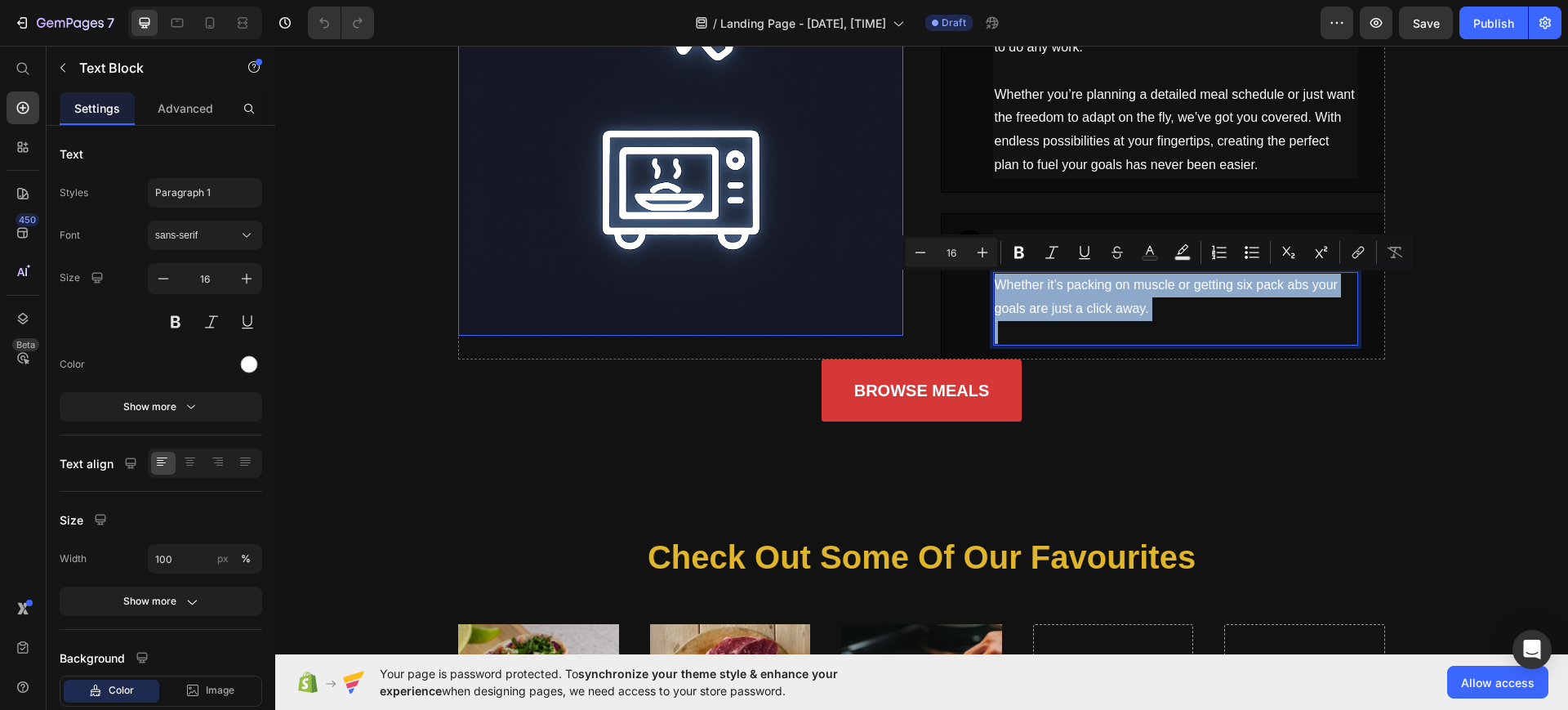 click at bounding box center (680, 2) 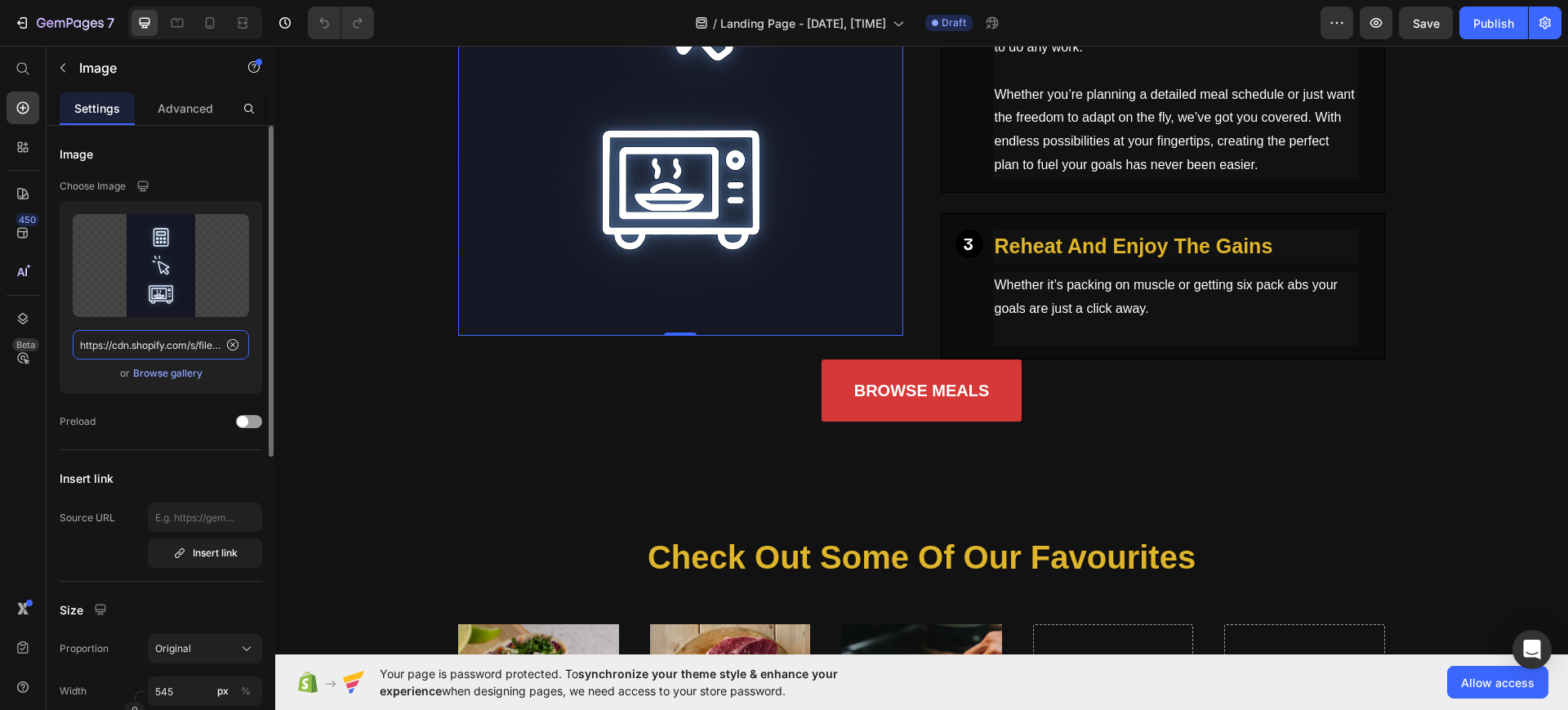 click on "https://cdn.shopify.com/s/files/1/0934/1373/6768/files/gempages_567605038306821057-781d4a5e-3716-411f-a9b8-b755c3a1cd6c.png" 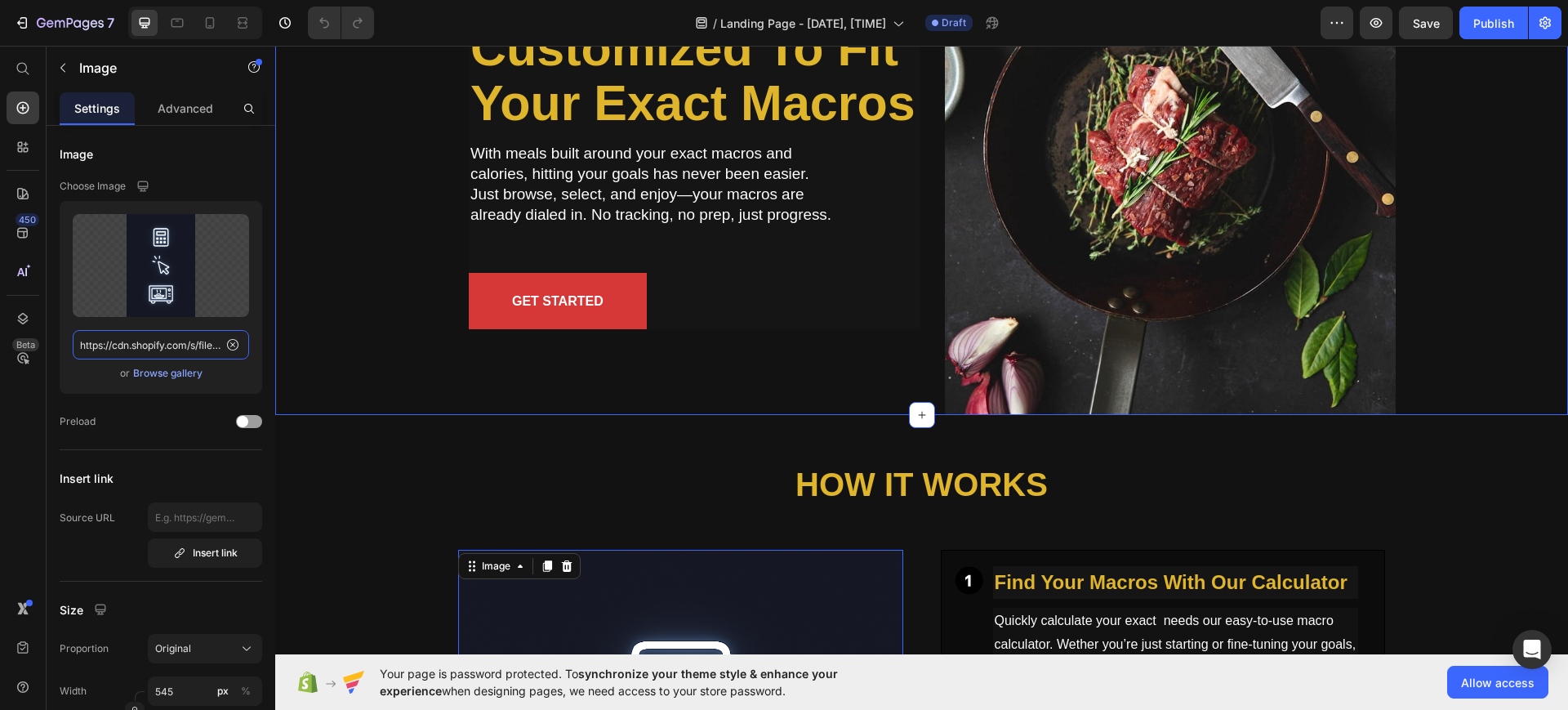 scroll, scrollTop: 282, scrollLeft: 0, axis: vertical 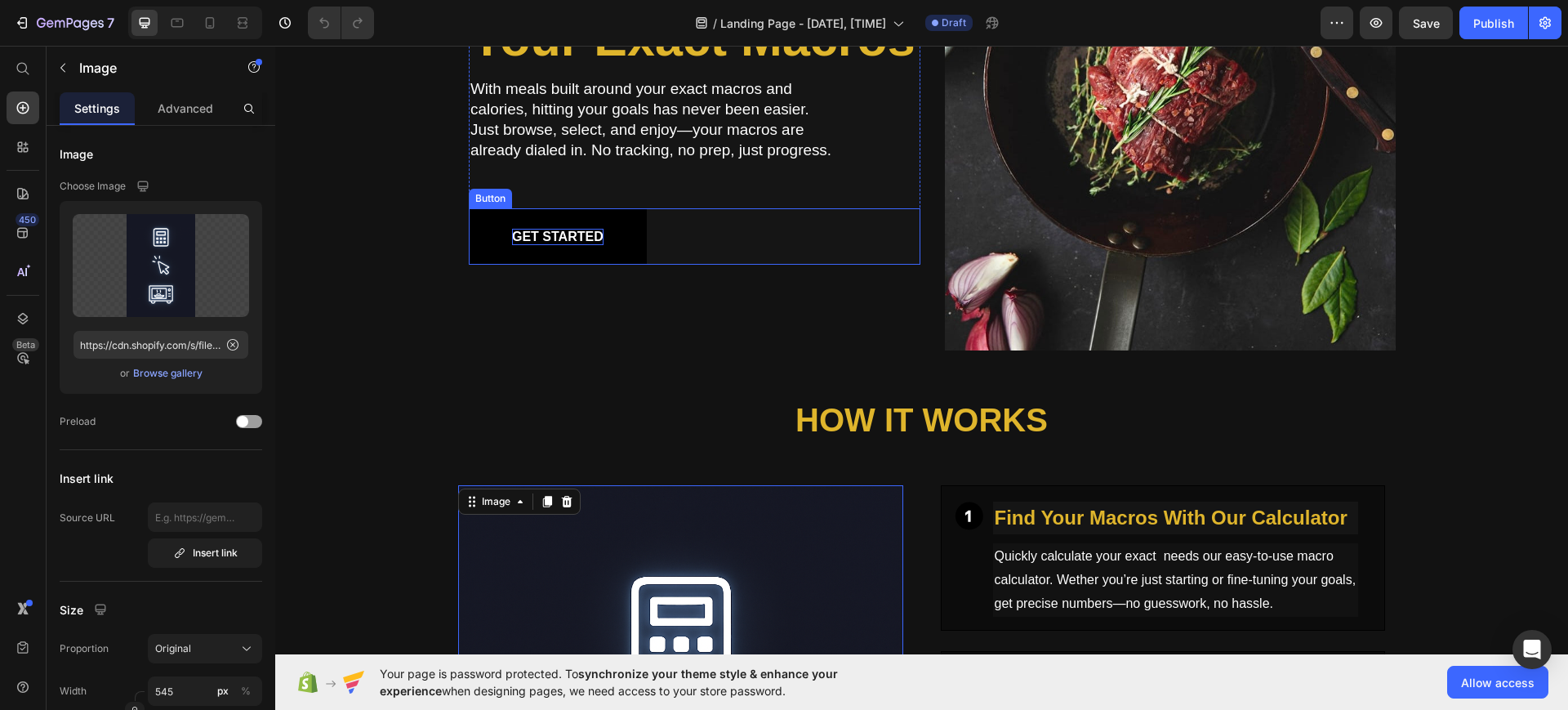 click on "GET STARTED" at bounding box center (558, 237) 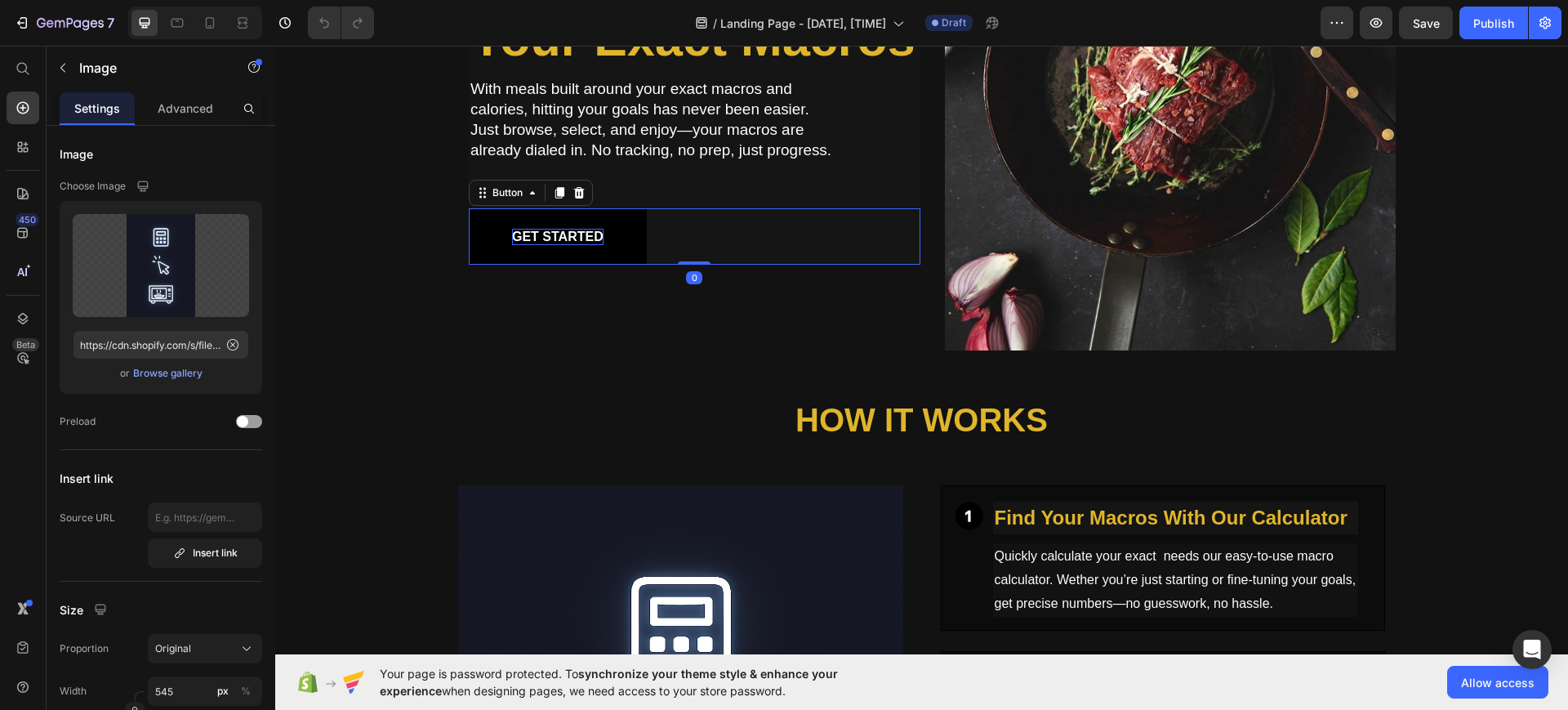 click on "GET STARTED" at bounding box center [558, 237] 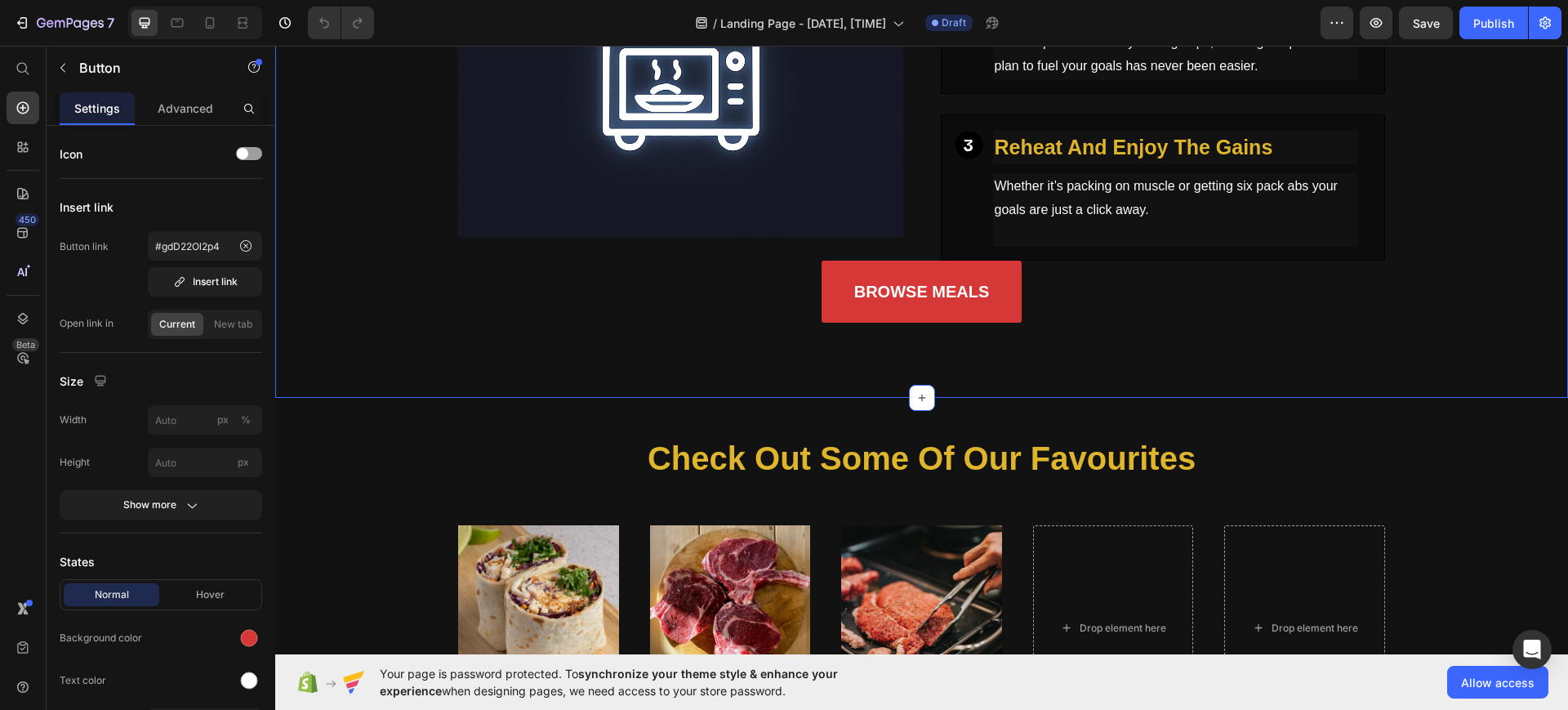 scroll, scrollTop: 1201, scrollLeft: 0, axis: vertical 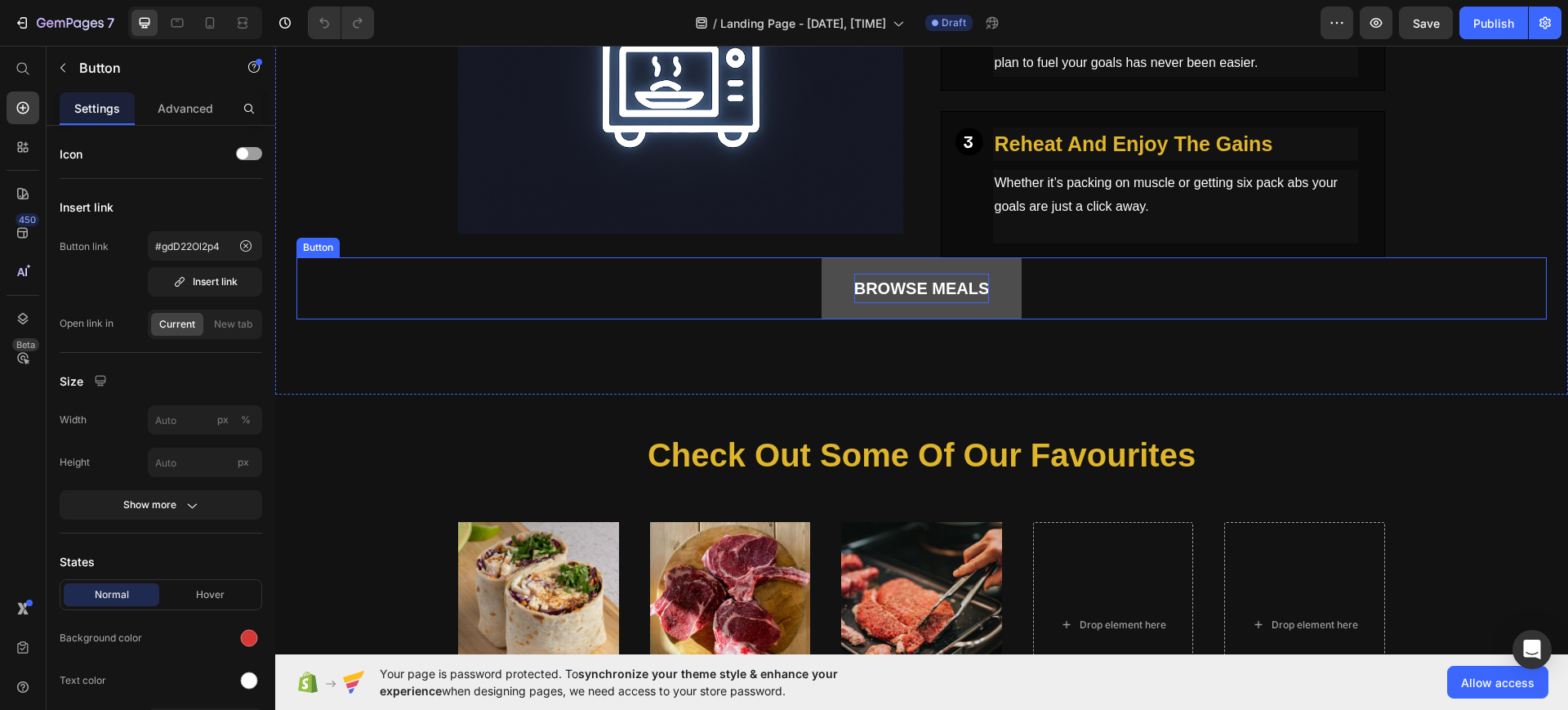 click on "BROWSE MEALS" at bounding box center (922, 288) 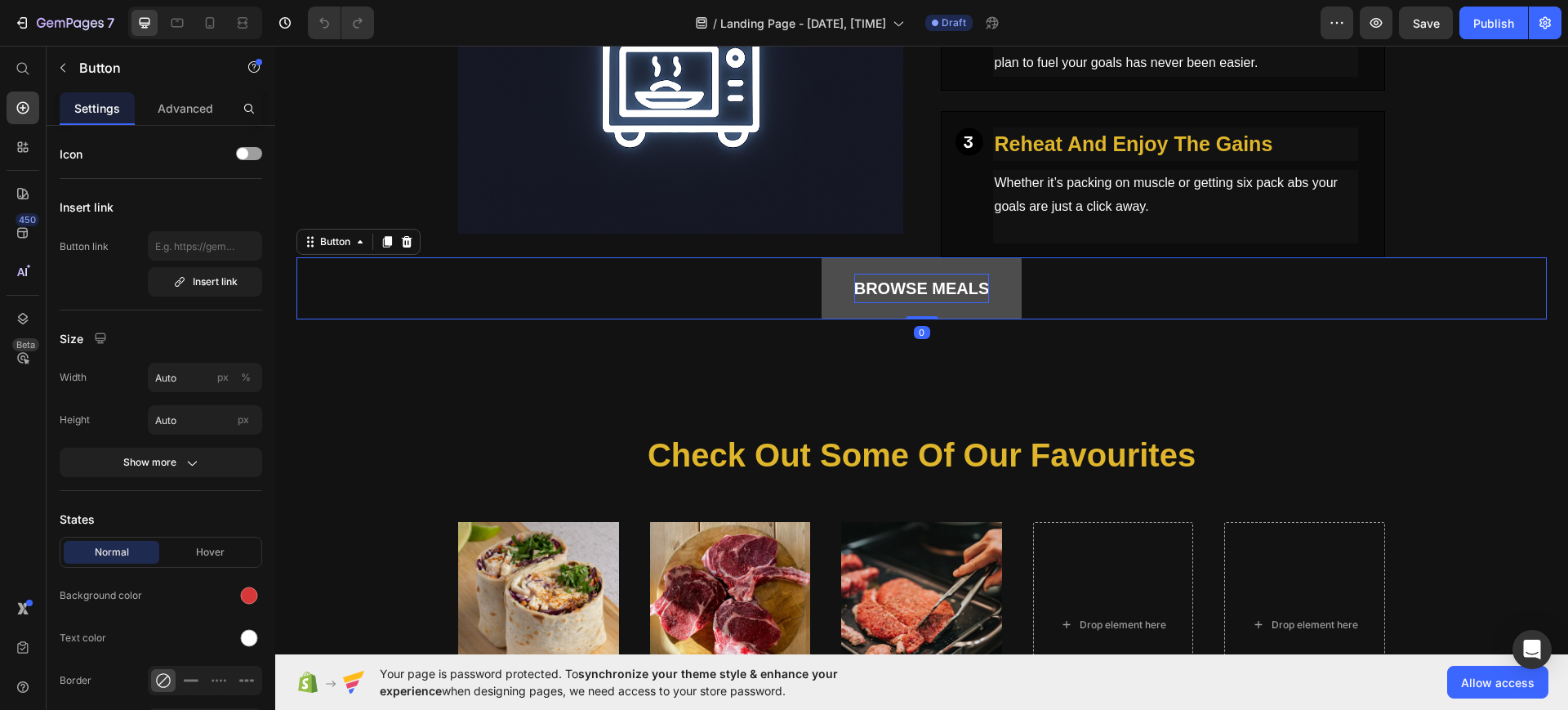 click on "BROWSE MEALS" at bounding box center [922, 288] 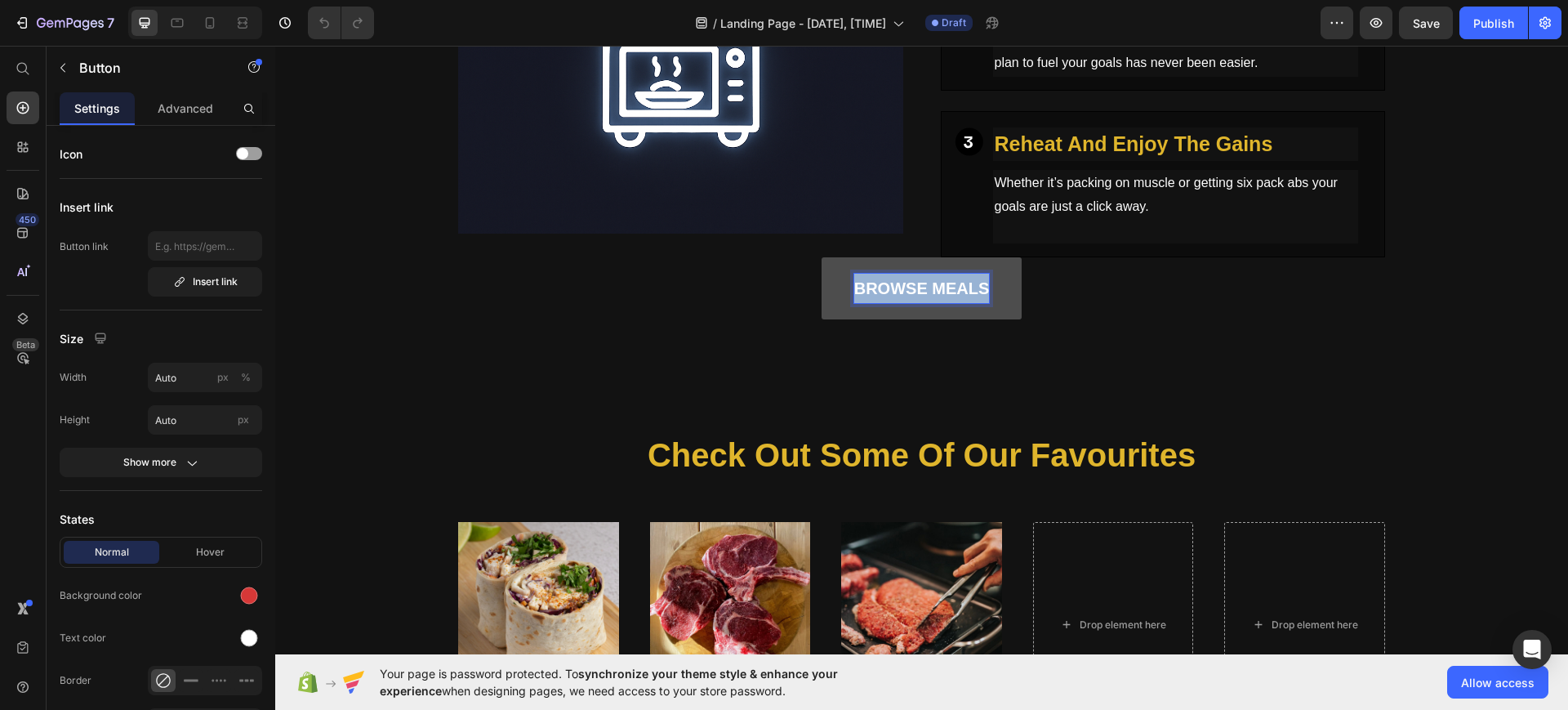click on "BROWSE MEALS" at bounding box center [922, 288] 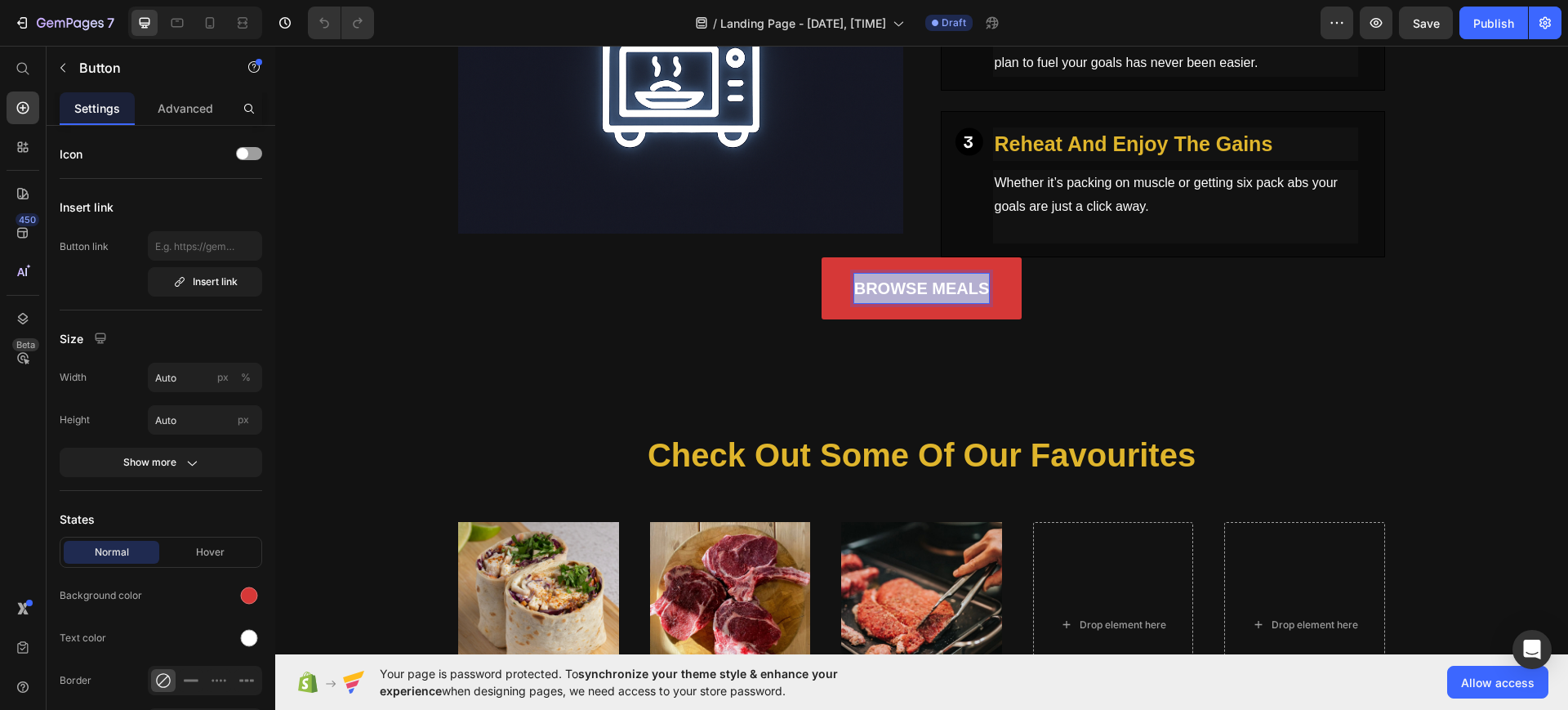 copy on "BROWSE MEALS" 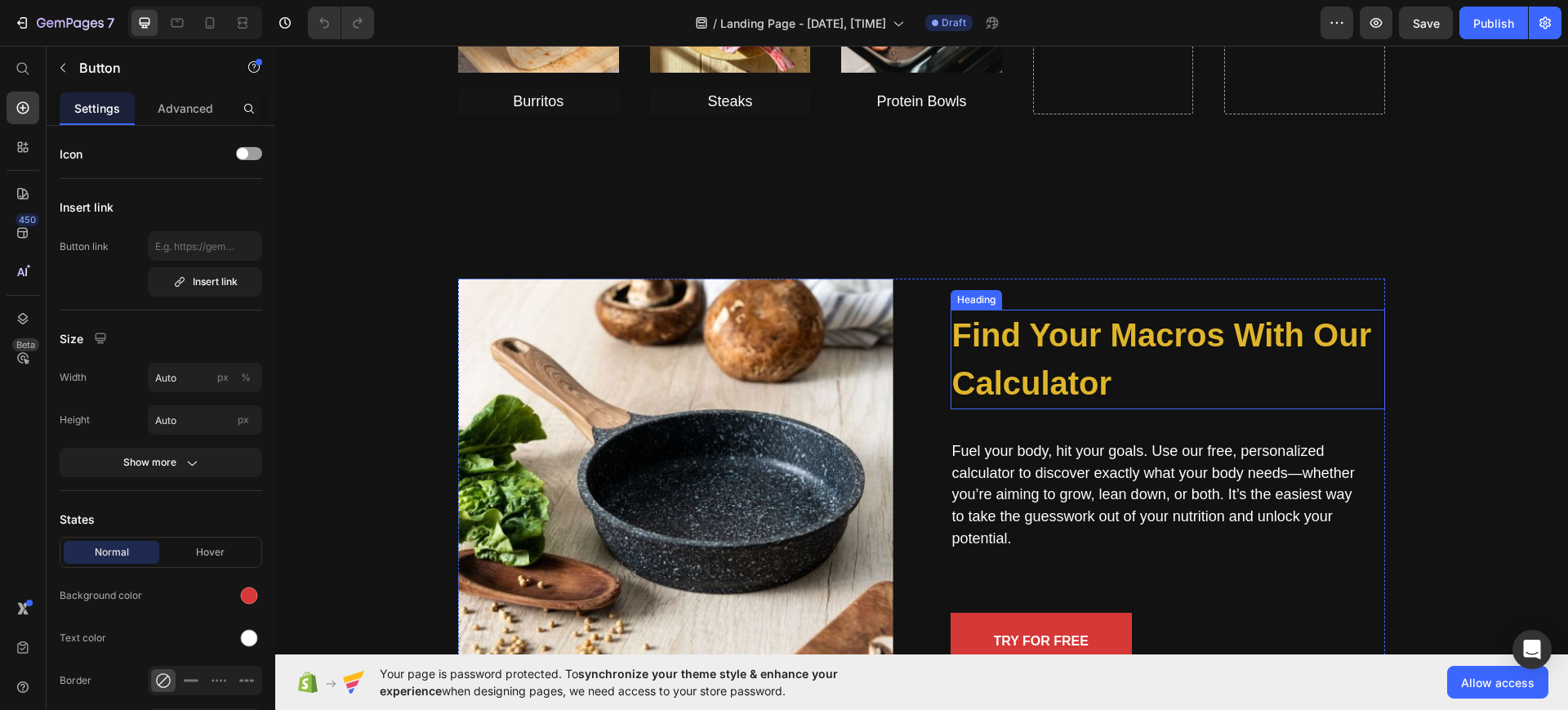 scroll, scrollTop: 1916, scrollLeft: 0, axis: vertical 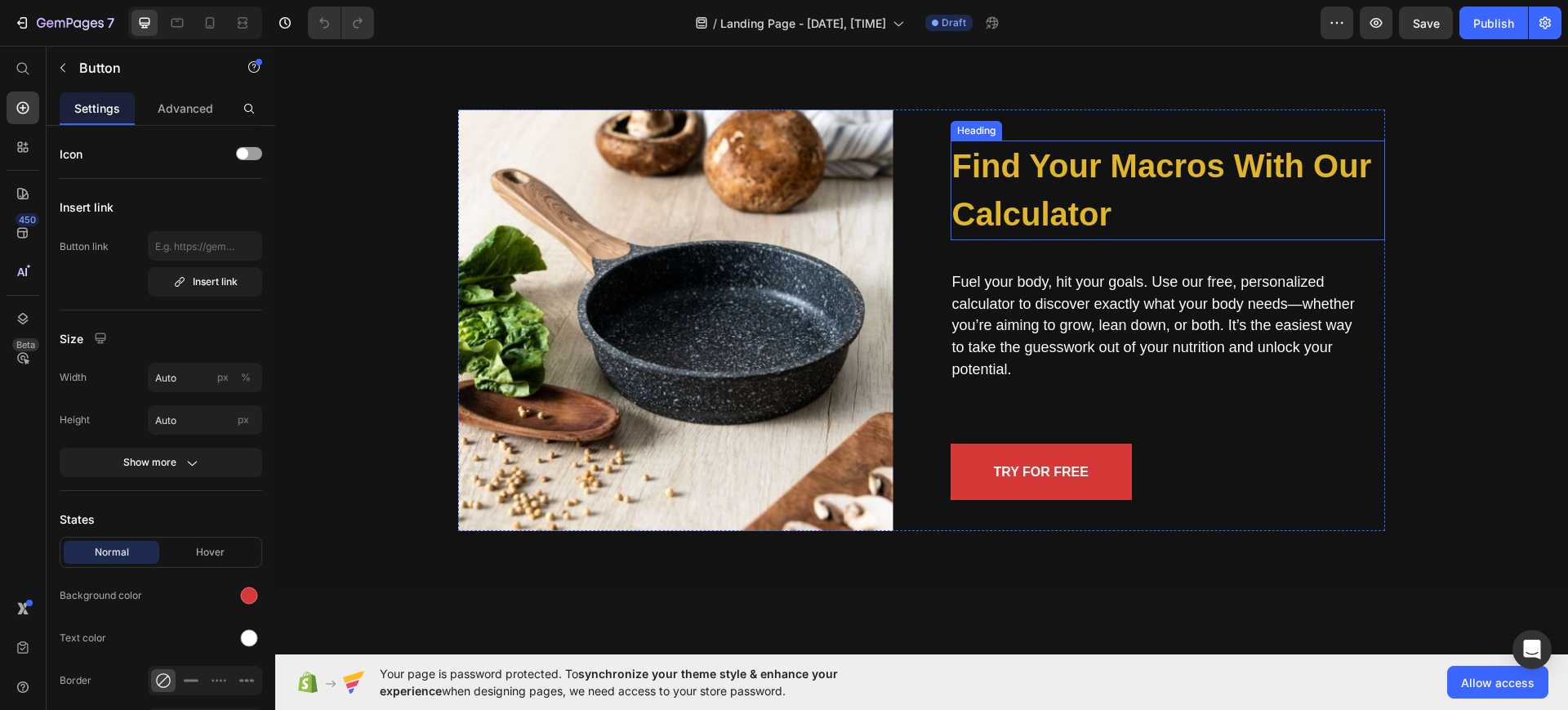 type on "16" 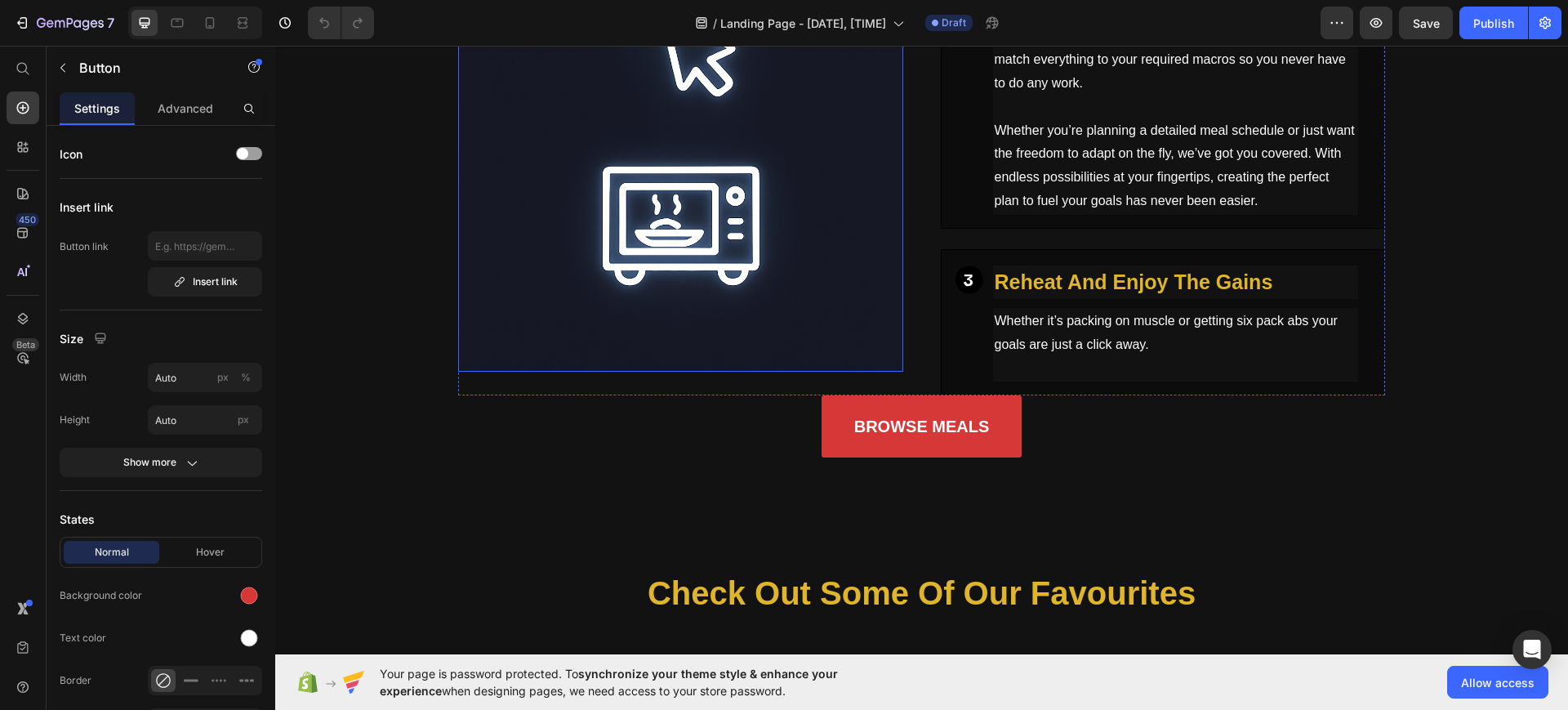 scroll, scrollTop: 1369, scrollLeft: 0, axis: vertical 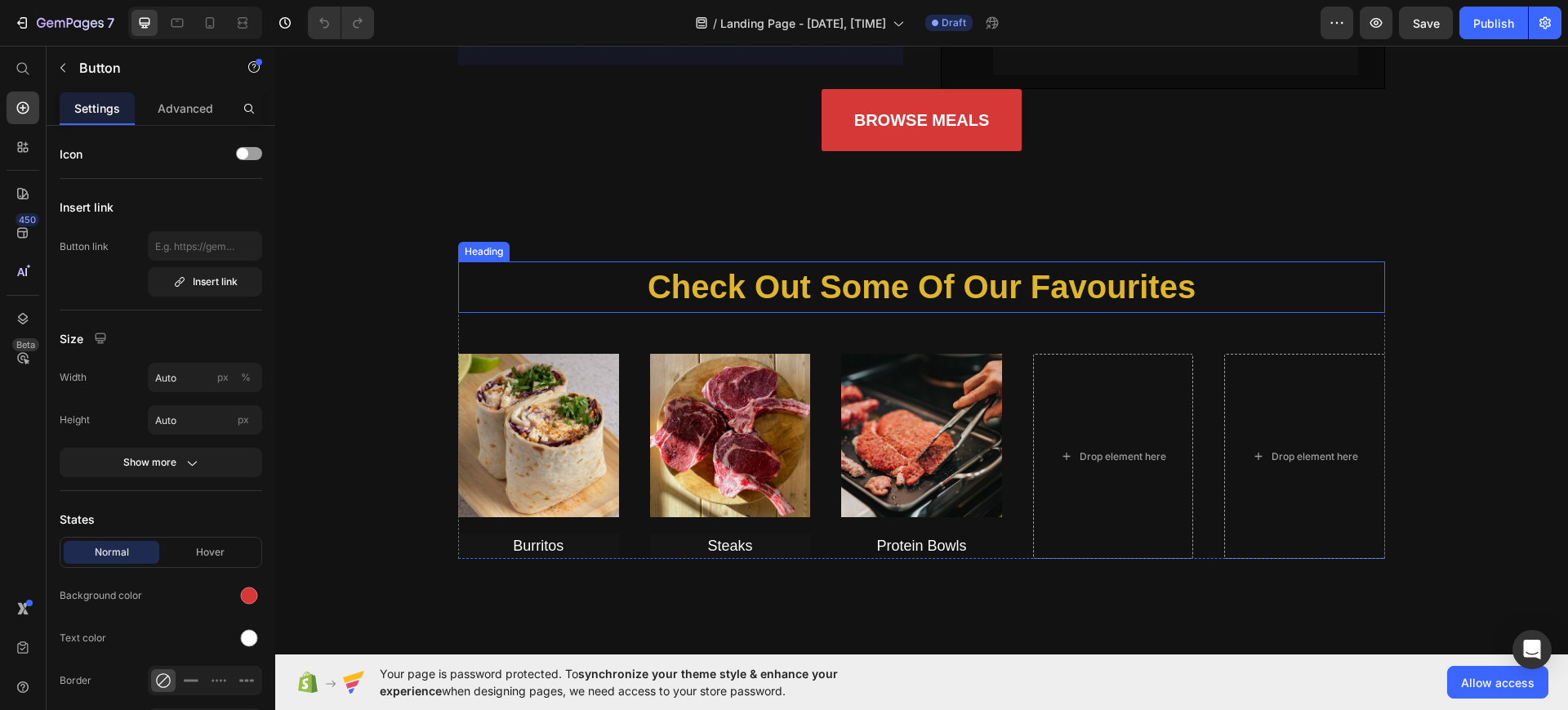 click on "Check Out Some of our Favourites" at bounding box center [921, 287] 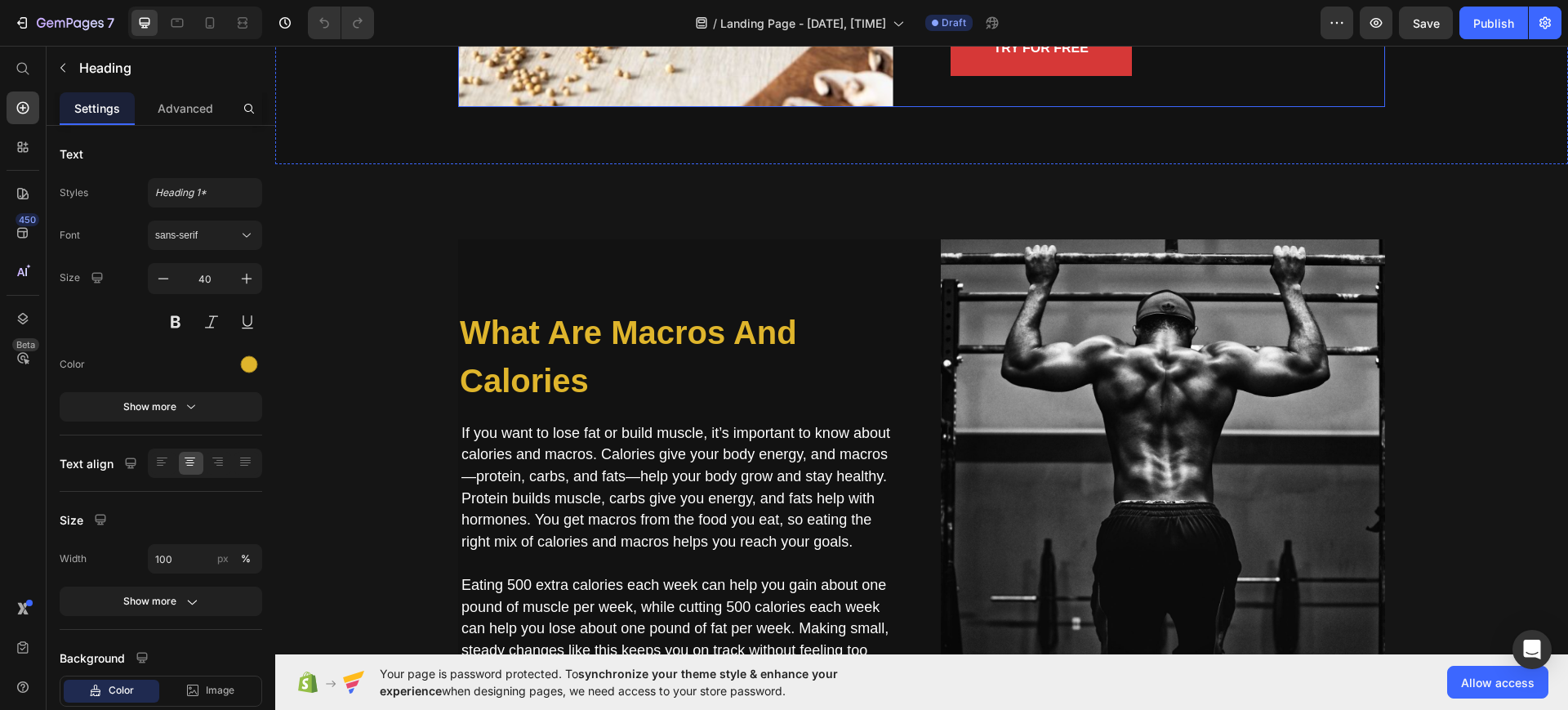 type on "16" 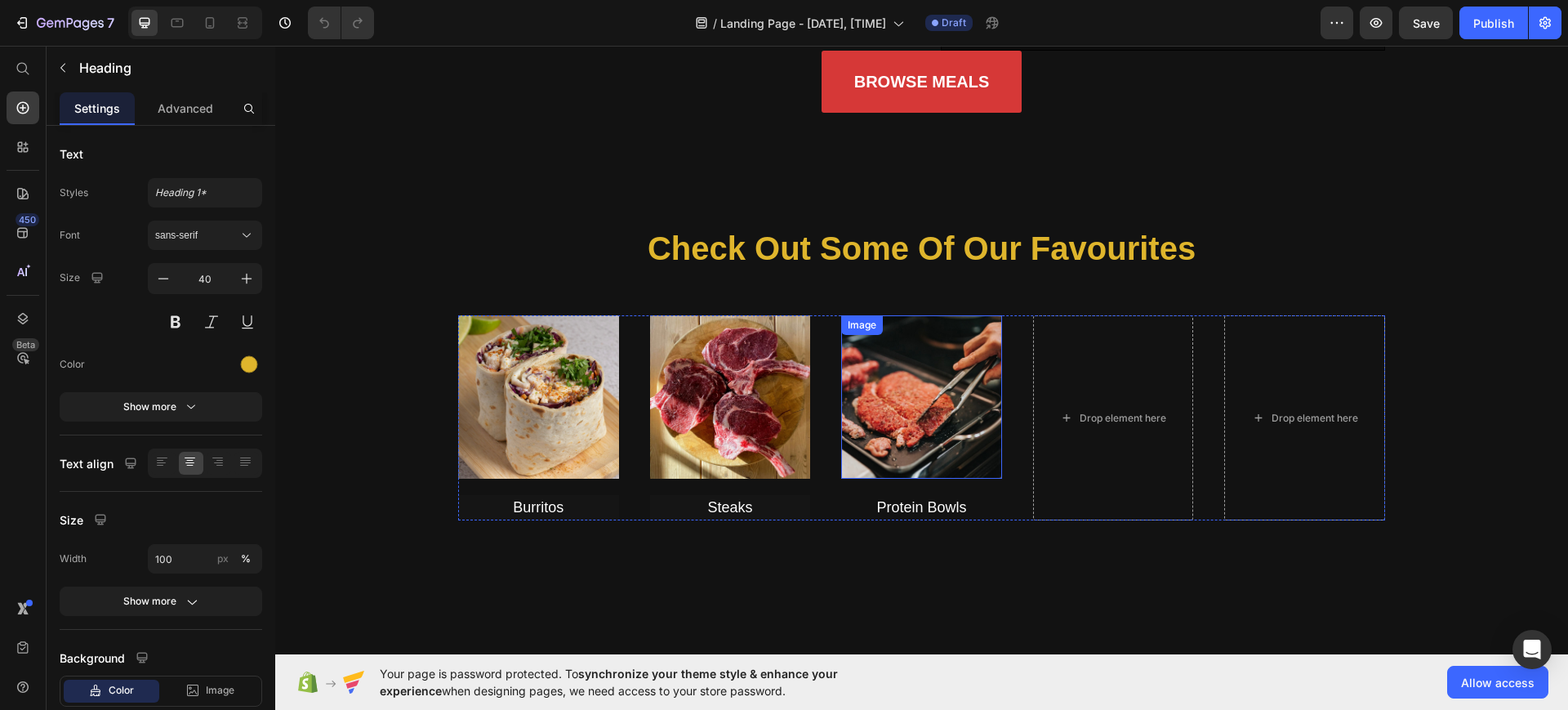 scroll, scrollTop: 1778, scrollLeft: 0, axis: vertical 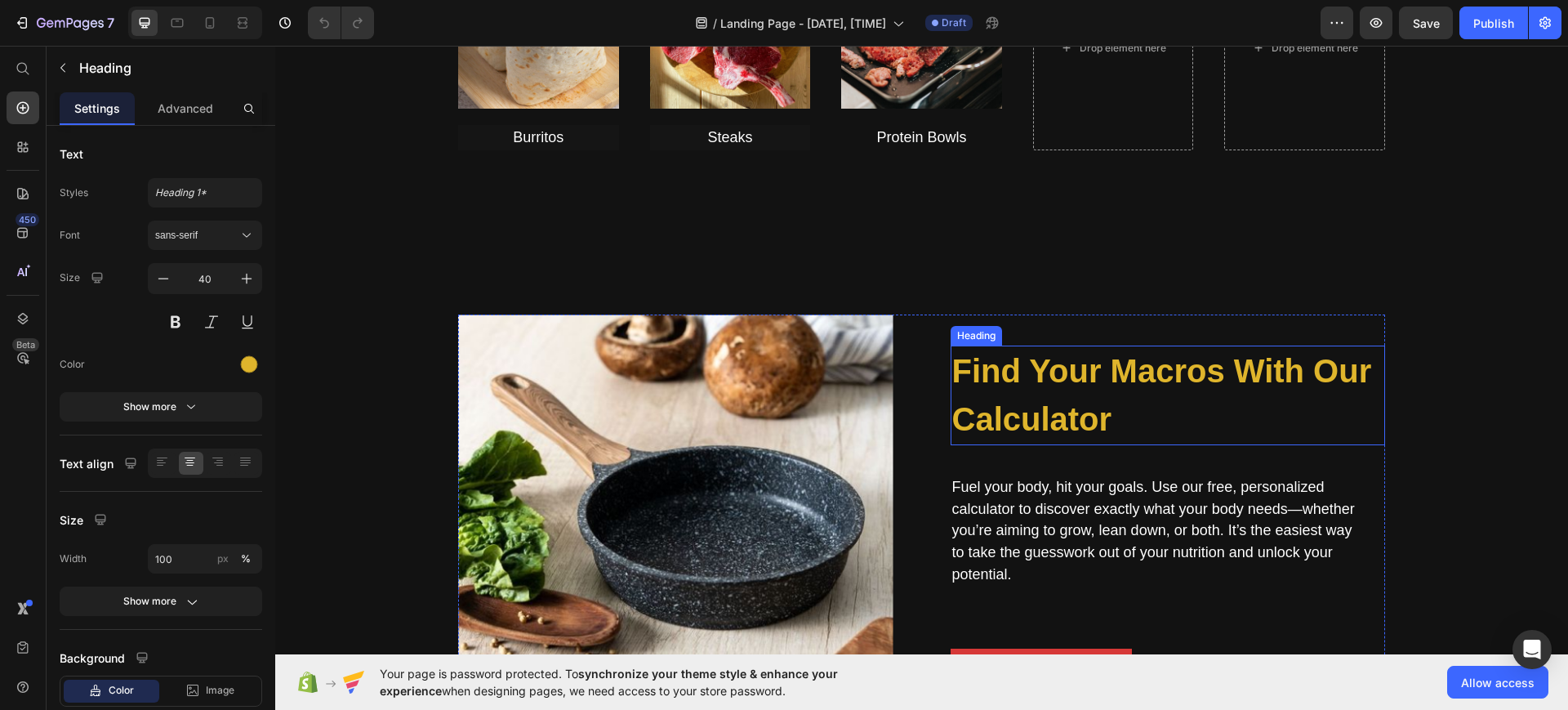 click on "Find Your Macros With our Calculator" at bounding box center [1168, 395] 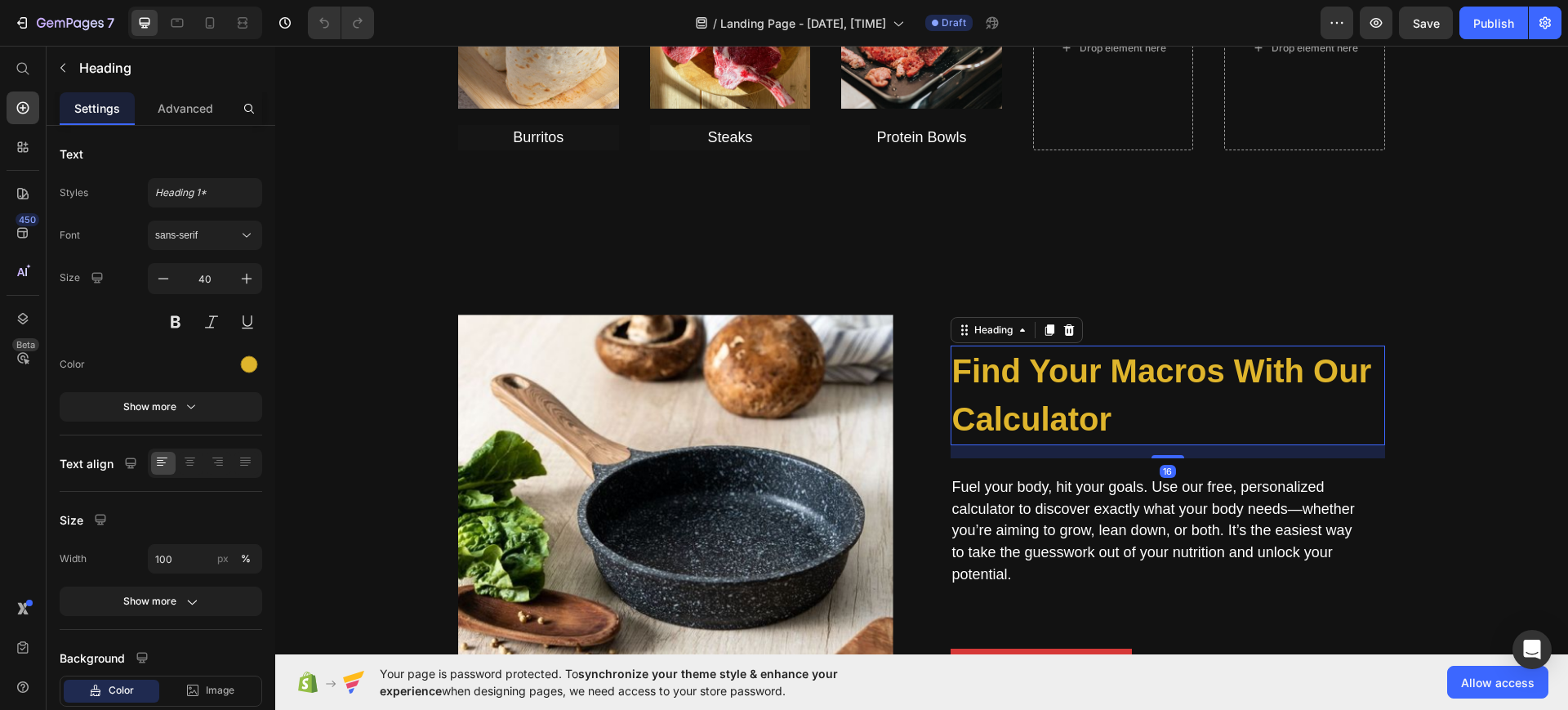 click on "Find Your Macros With our Calculator" at bounding box center (1168, 395) 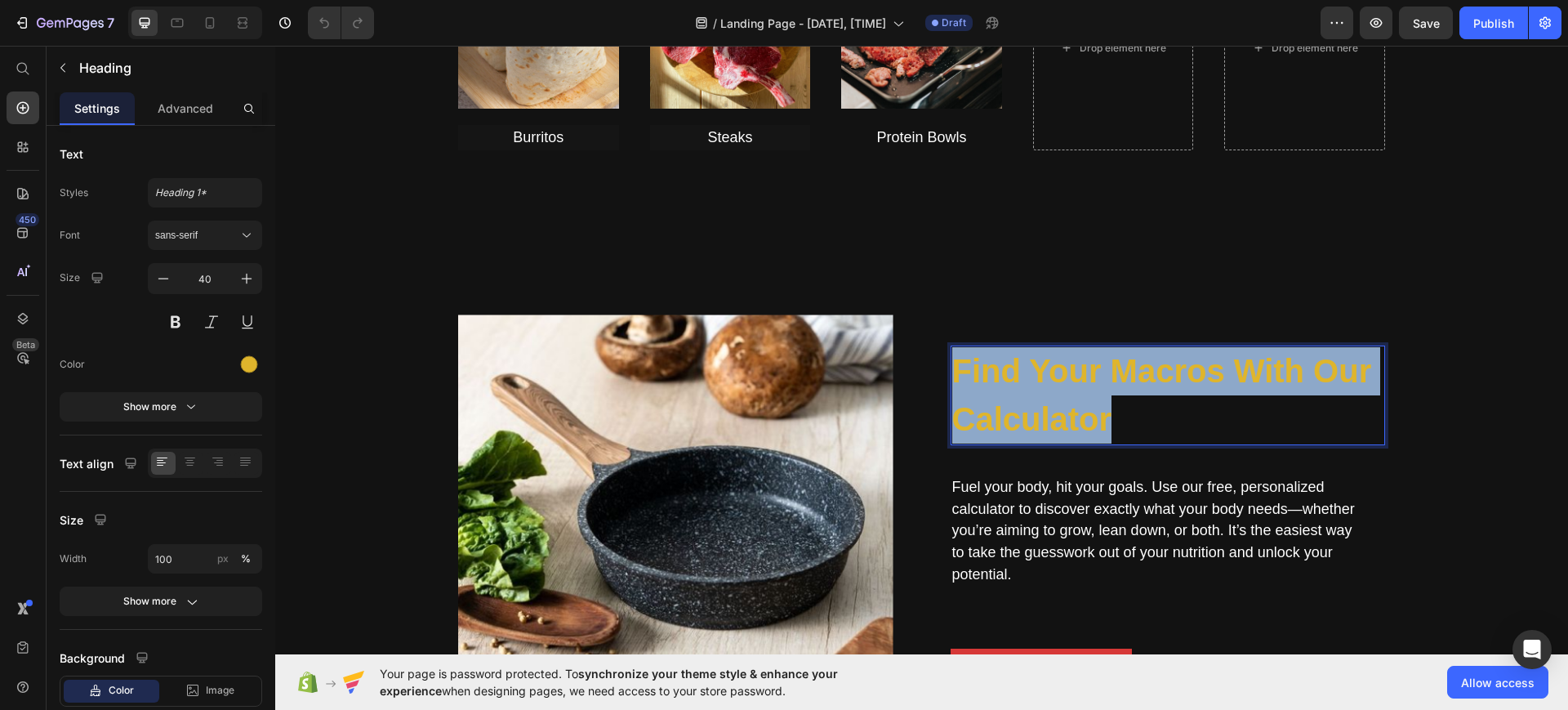 click on "Find Your Macros With our Calculator" at bounding box center [1168, 395] 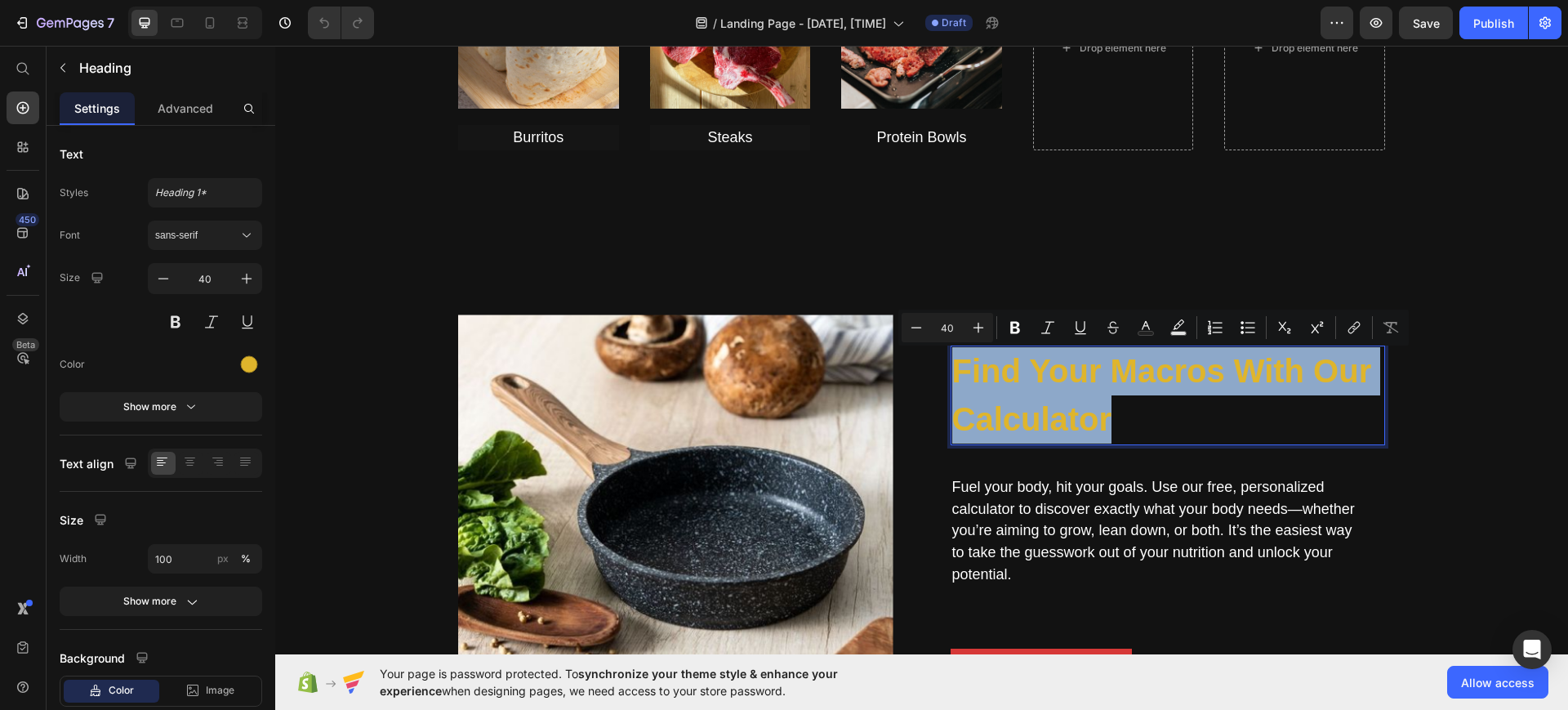 copy on "Find Your Macros With our Calculator" 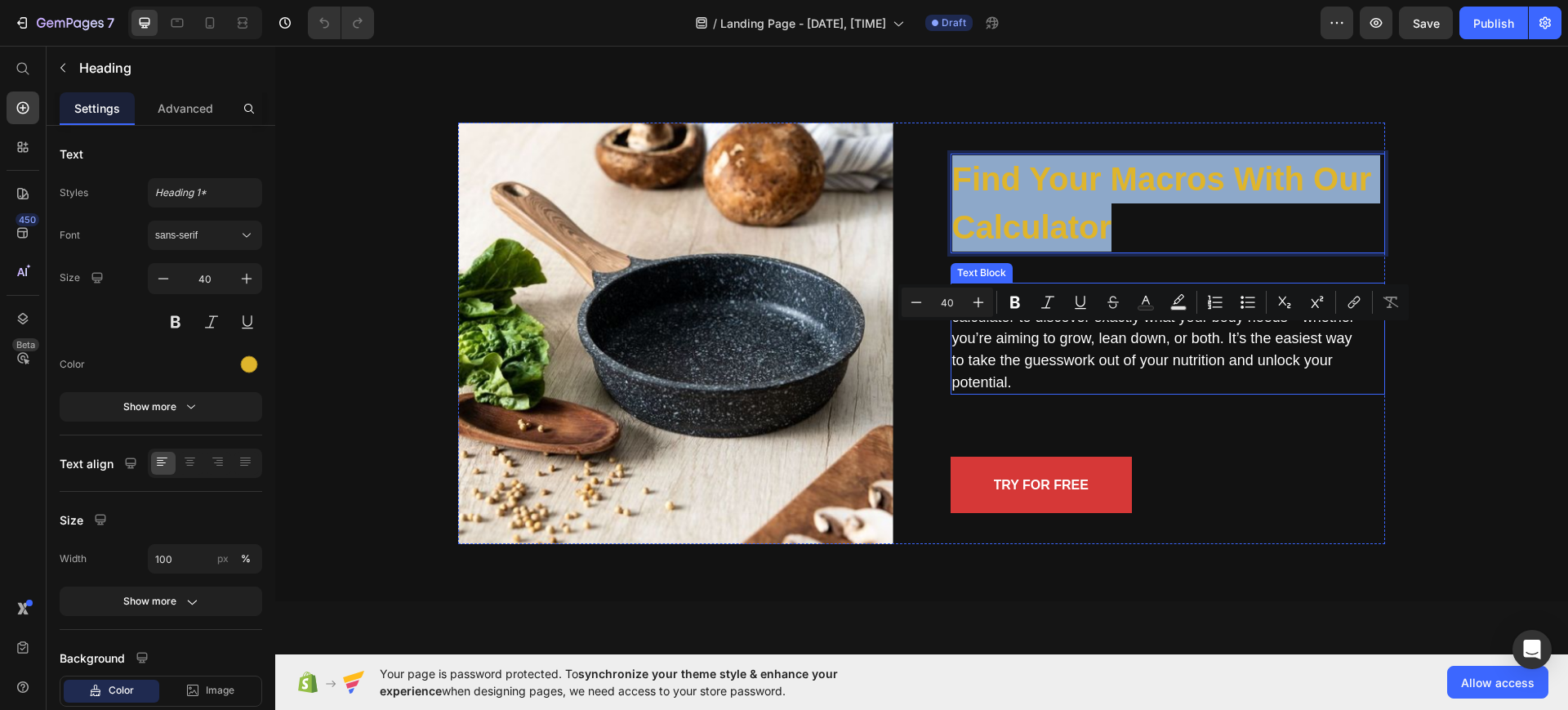 scroll, scrollTop: 1982, scrollLeft: 0, axis: vertical 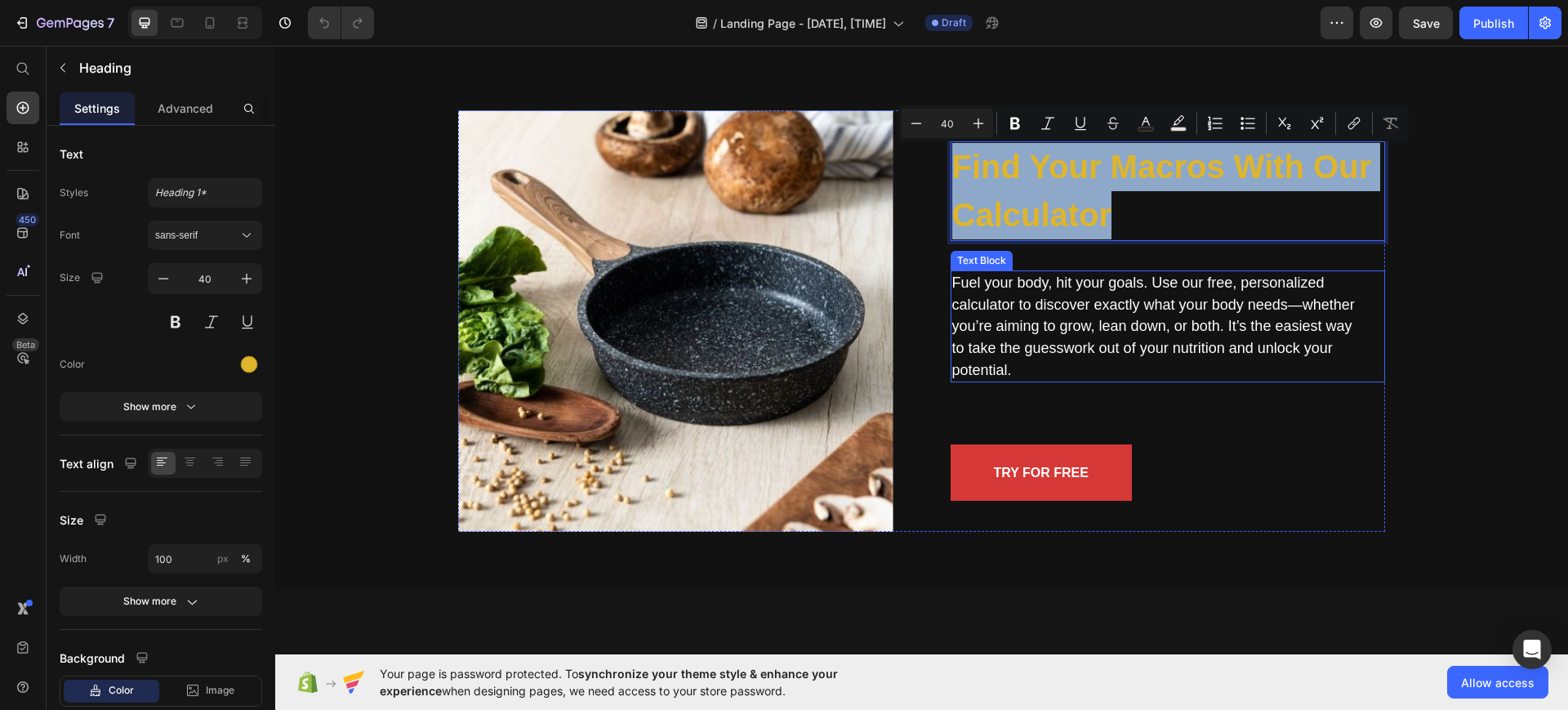 click on "Fuel your body, hit your goals. Use our free, personalized calculator to discover exactly what your body needs—whether you’re aiming to grow, lean down, or both. It’s the easiest way to take the guesswork out of your nutrition and unlock your potential." at bounding box center (1154, 326) 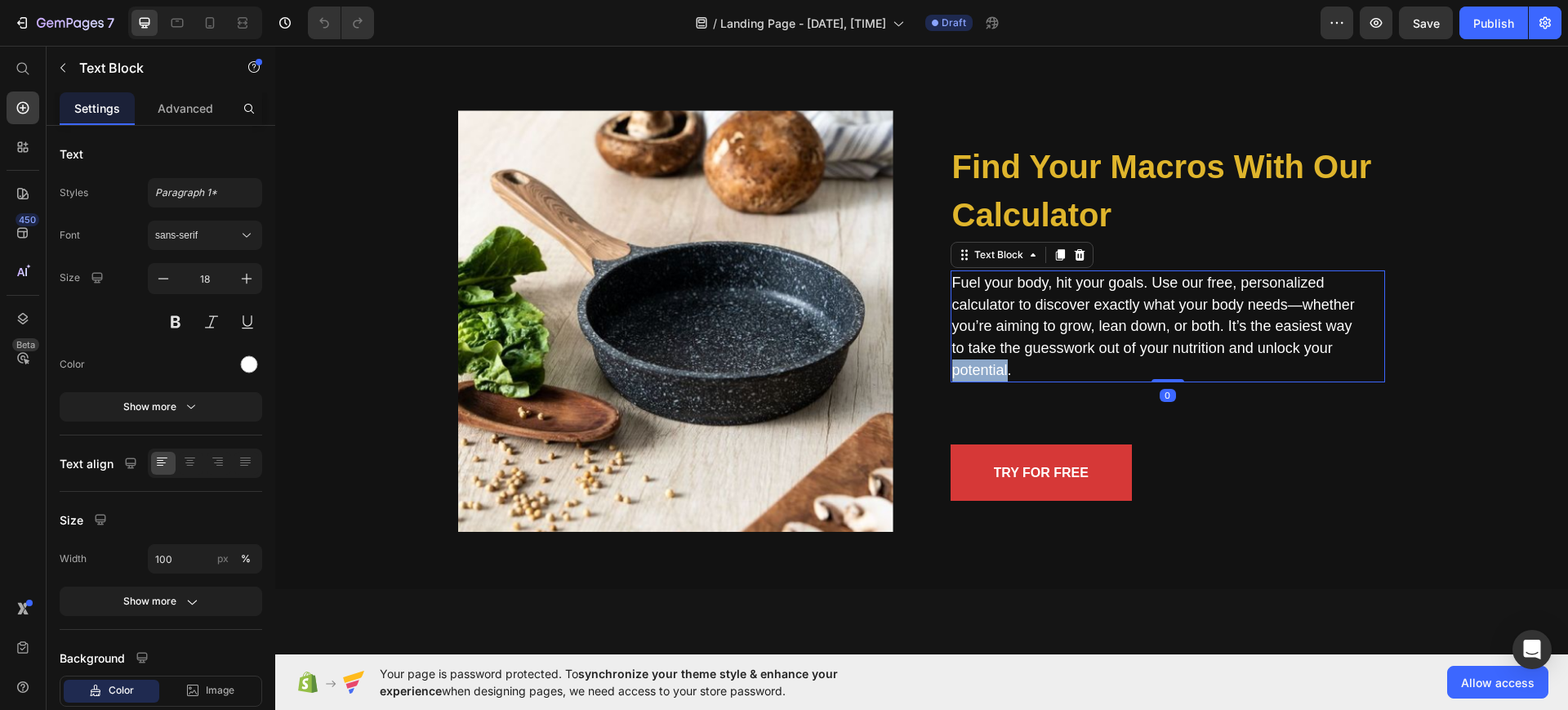 click on "Fuel your body, hit your goals. Use our free, personalized calculator to discover exactly what your body needs—whether you’re aiming to grow, lean down, or both. It’s the easiest way to take the guesswork out of your nutrition and unlock your potential." at bounding box center [1154, 326] 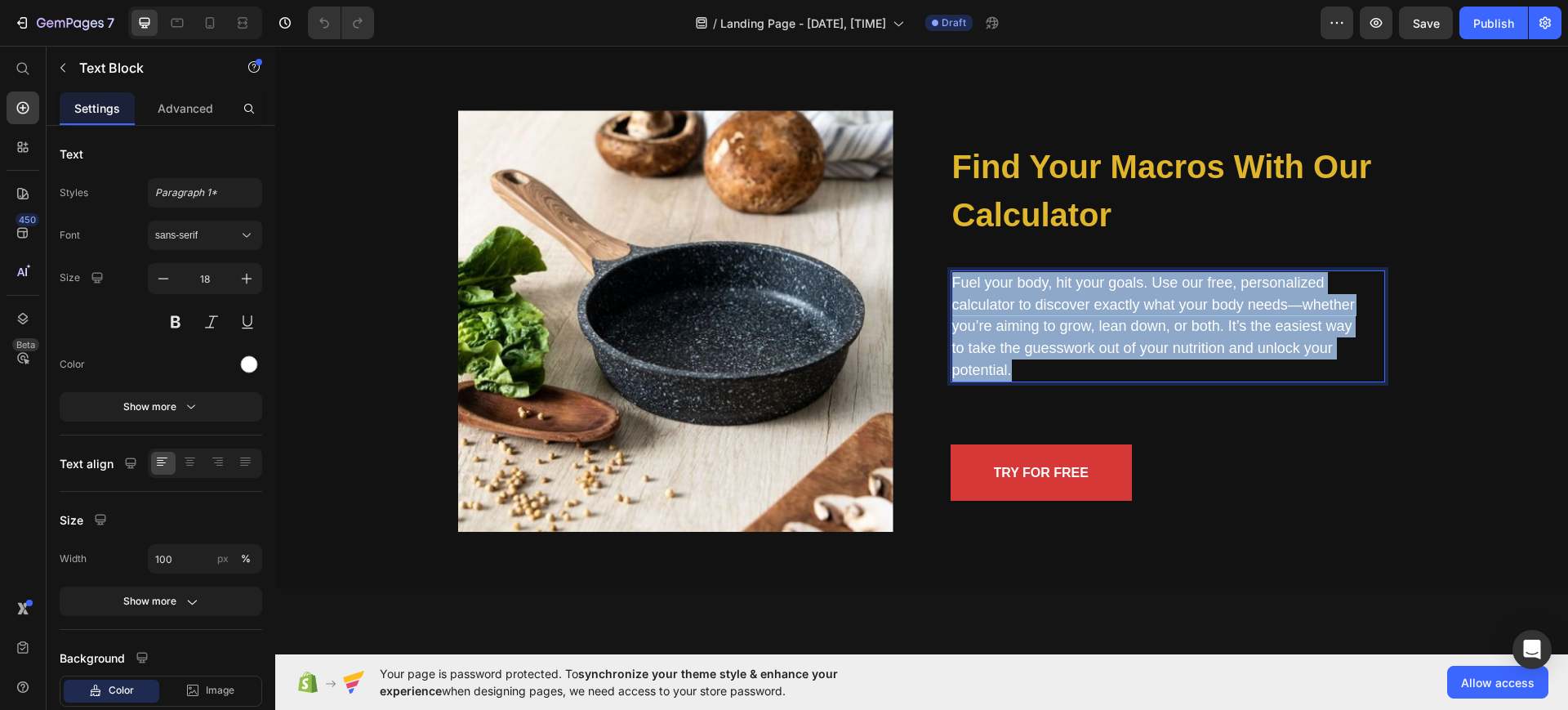 click on "Fuel your body, hit your goals. Use our free, personalized calculator to discover exactly what your body needs—whether you’re aiming to grow, lean down, or both. It’s the easiest way to take the guesswork out of your nutrition and unlock your potential." at bounding box center [1154, 326] 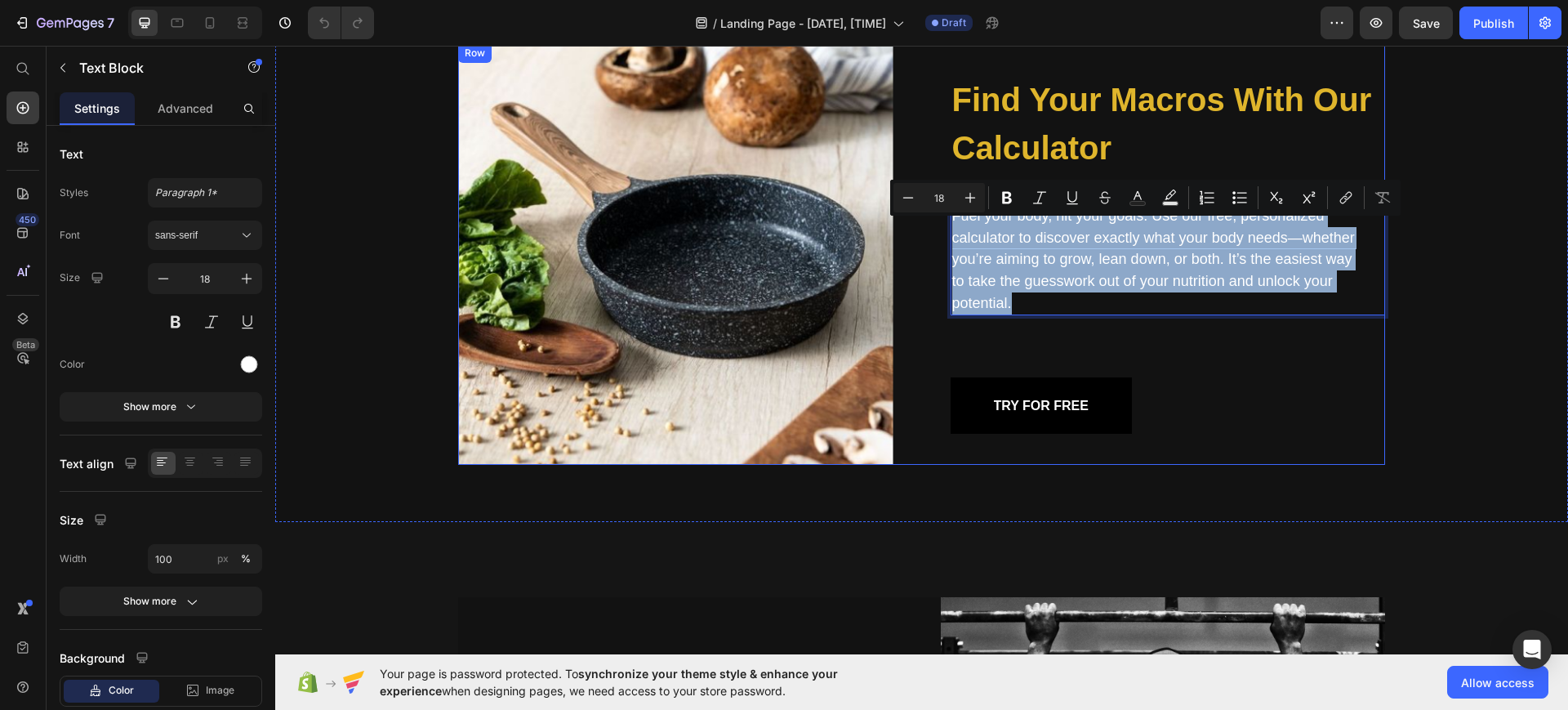scroll, scrollTop: 2084, scrollLeft: 0, axis: vertical 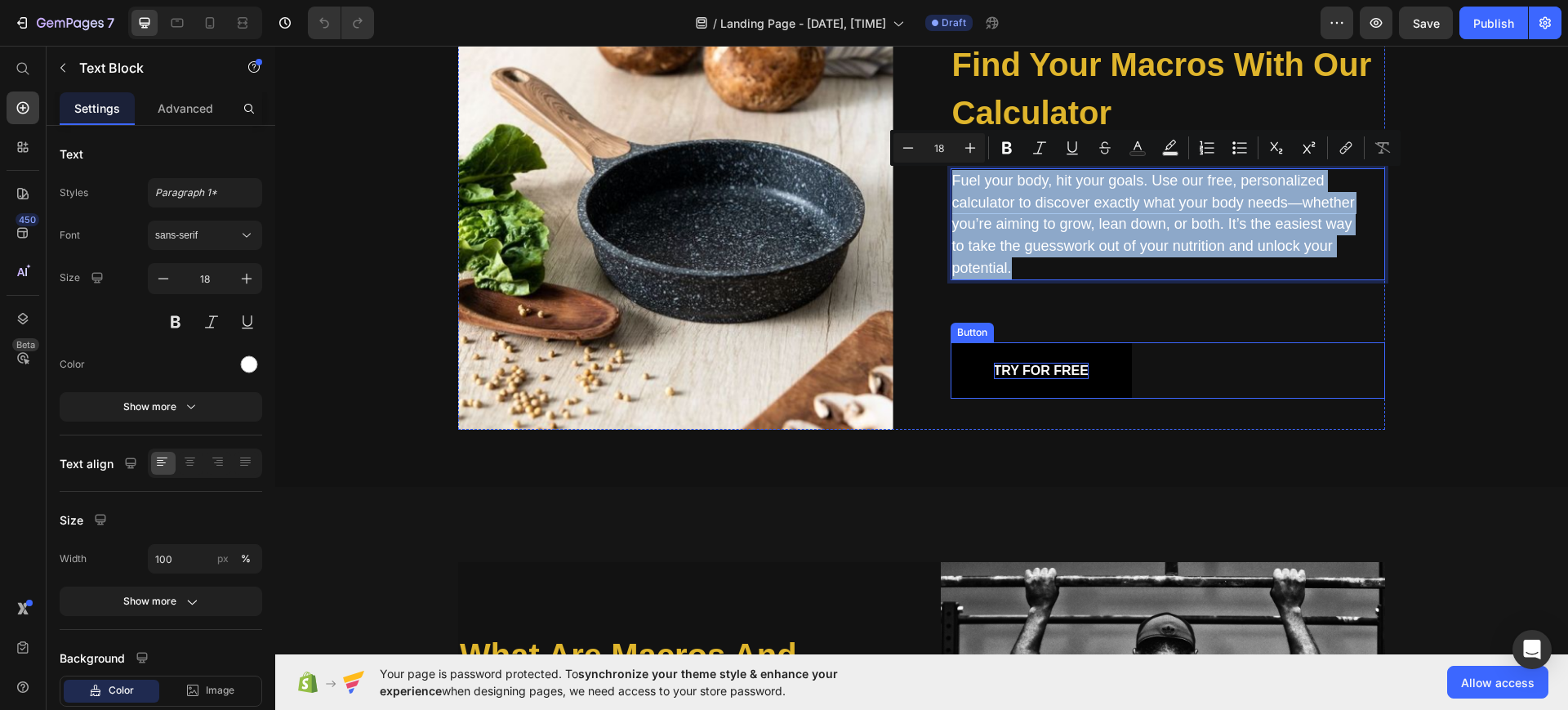 click on "TRY FOR FREE" at bounding box center (1041, 371) 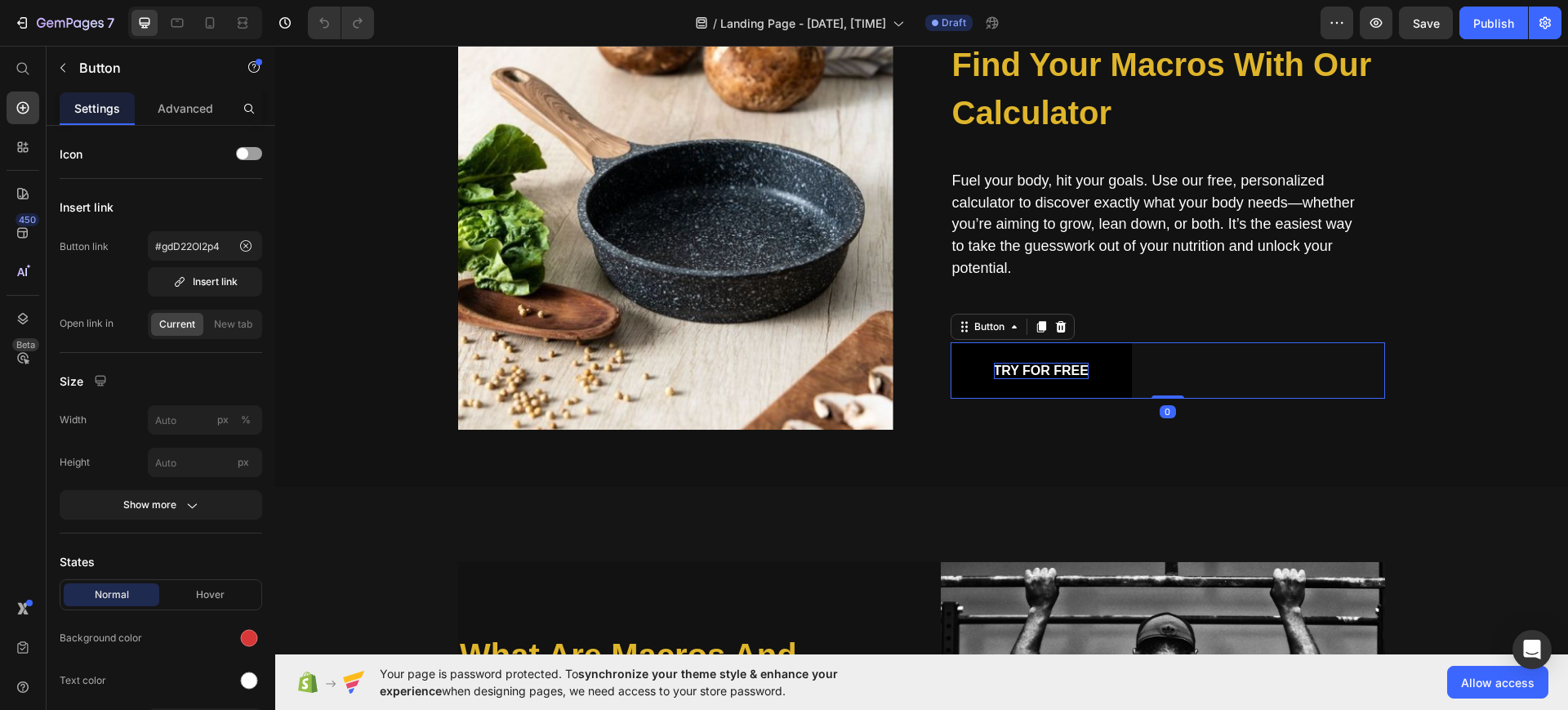 click on "TRY FOR FREE" at bounding box center [1041, 371] 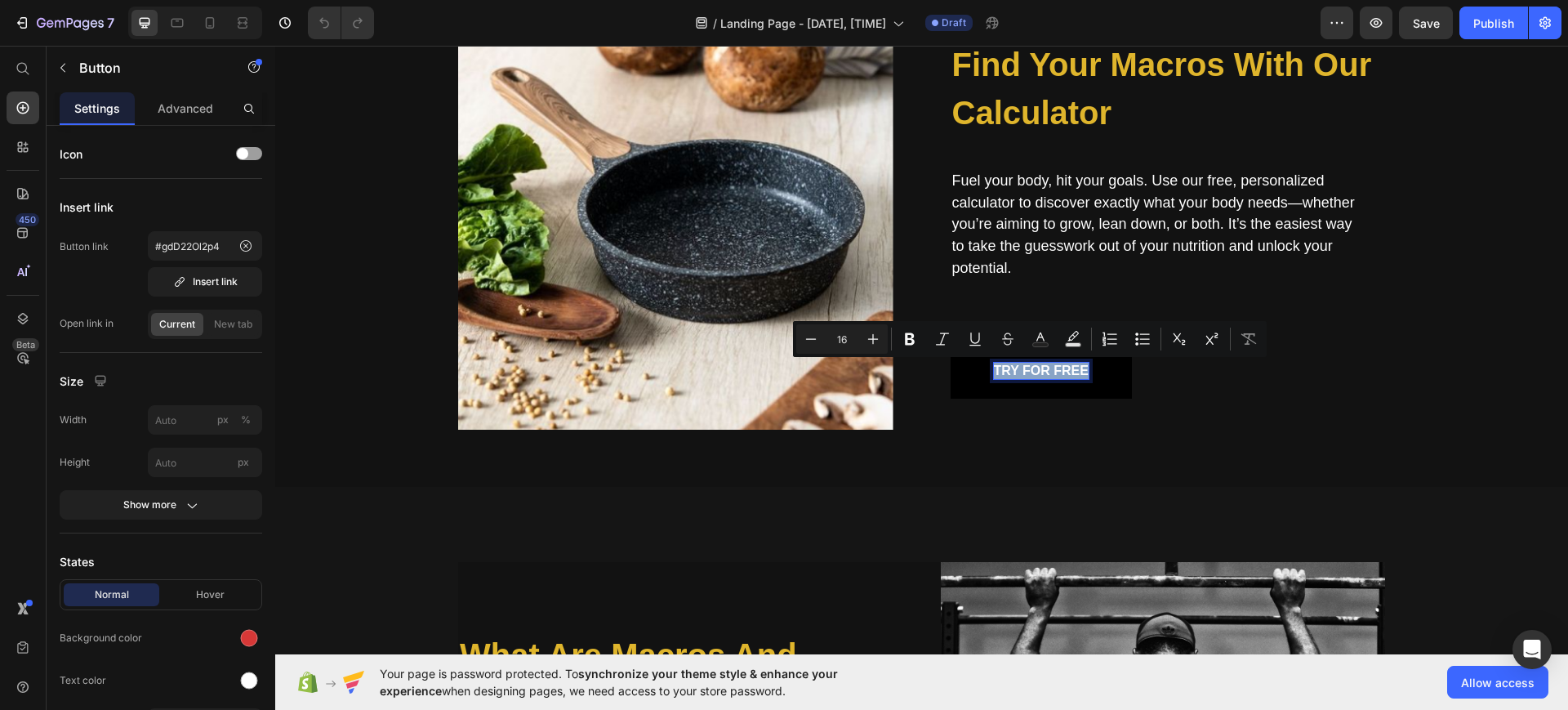 click on "TRY FOR FREE" at bounding box center (1041, 371) 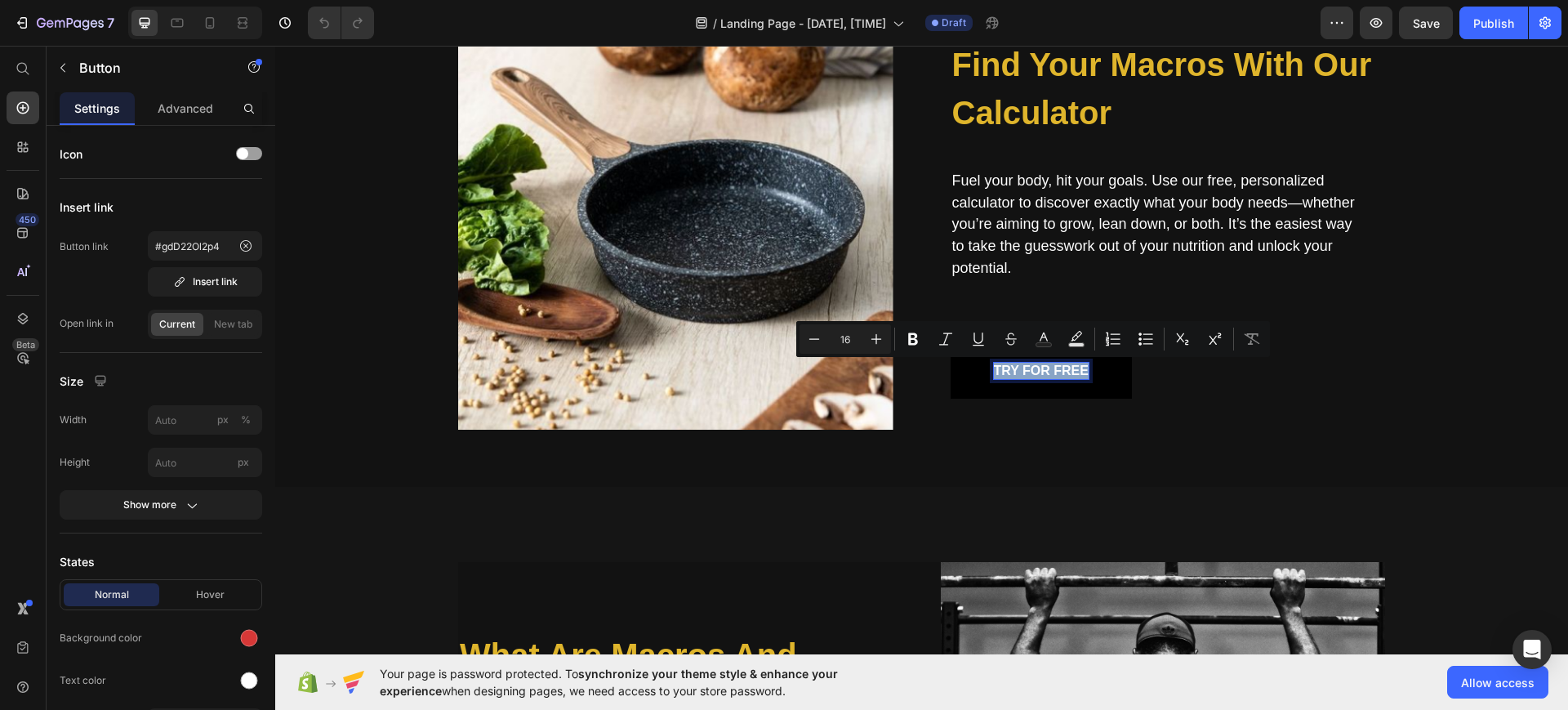 copy on "TRY FOR FREE" 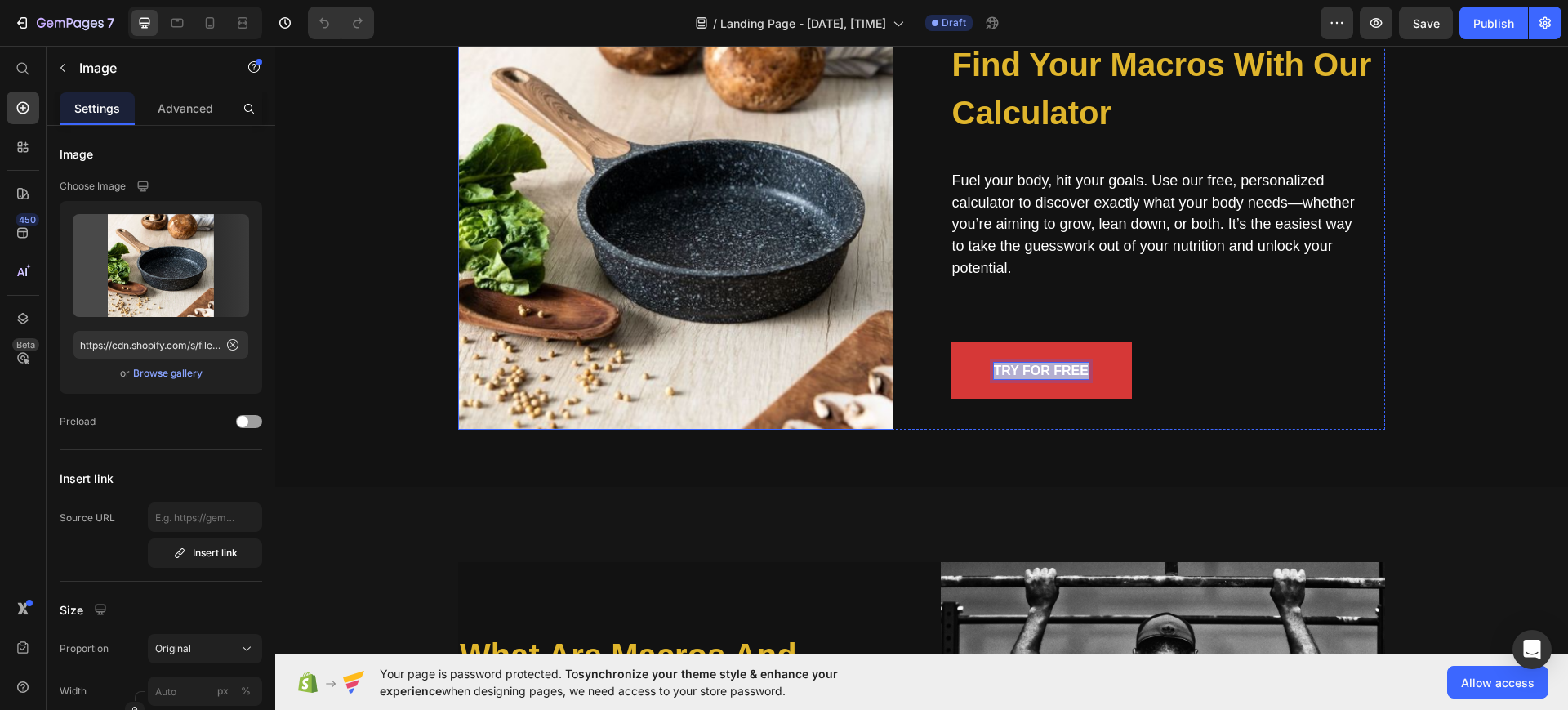 click at bounding box center [675, 219] 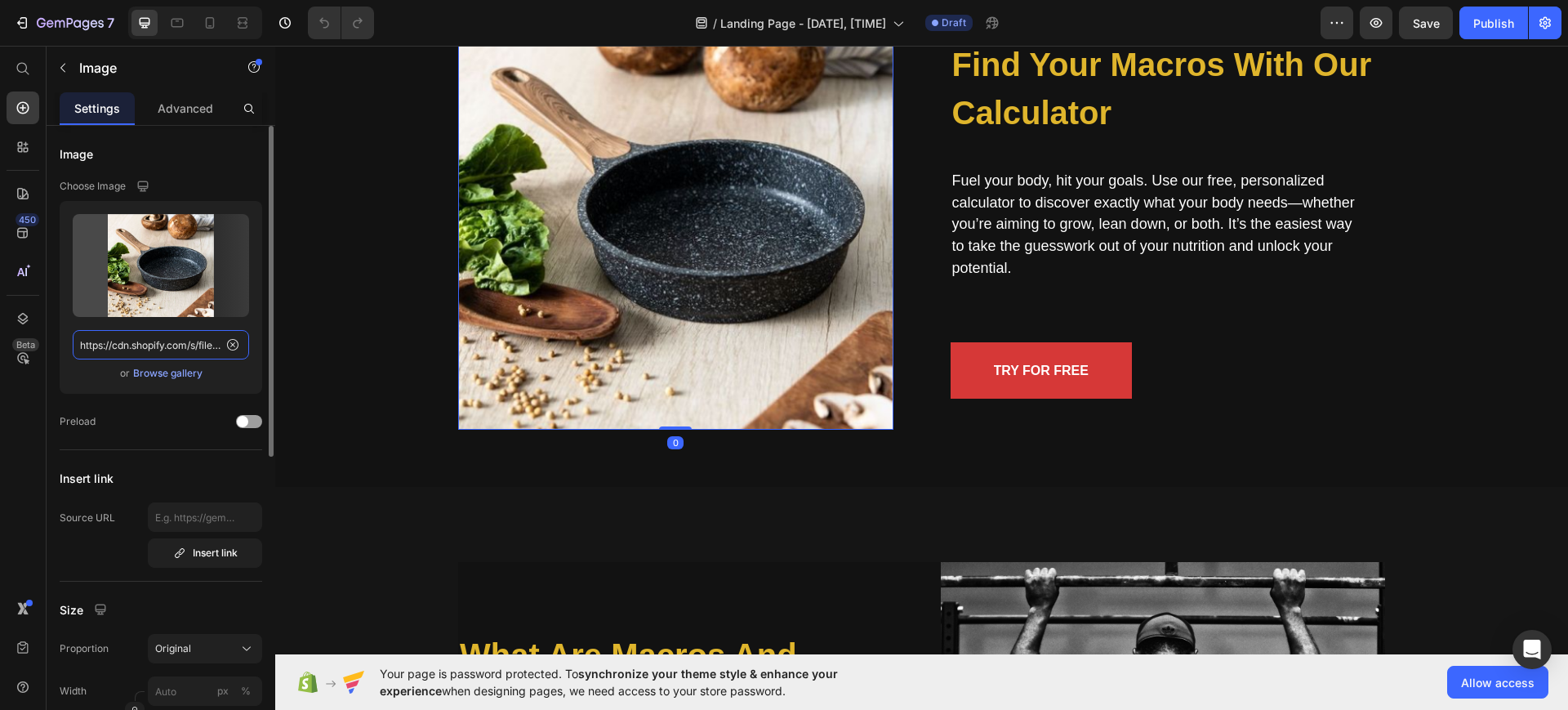click on "https://cdn.shopify.com/s/files/1/0934/1373/6768/files/gempages_567605038306821057-56ce363e-87d1-480c-9638-868faf5b6129.png" 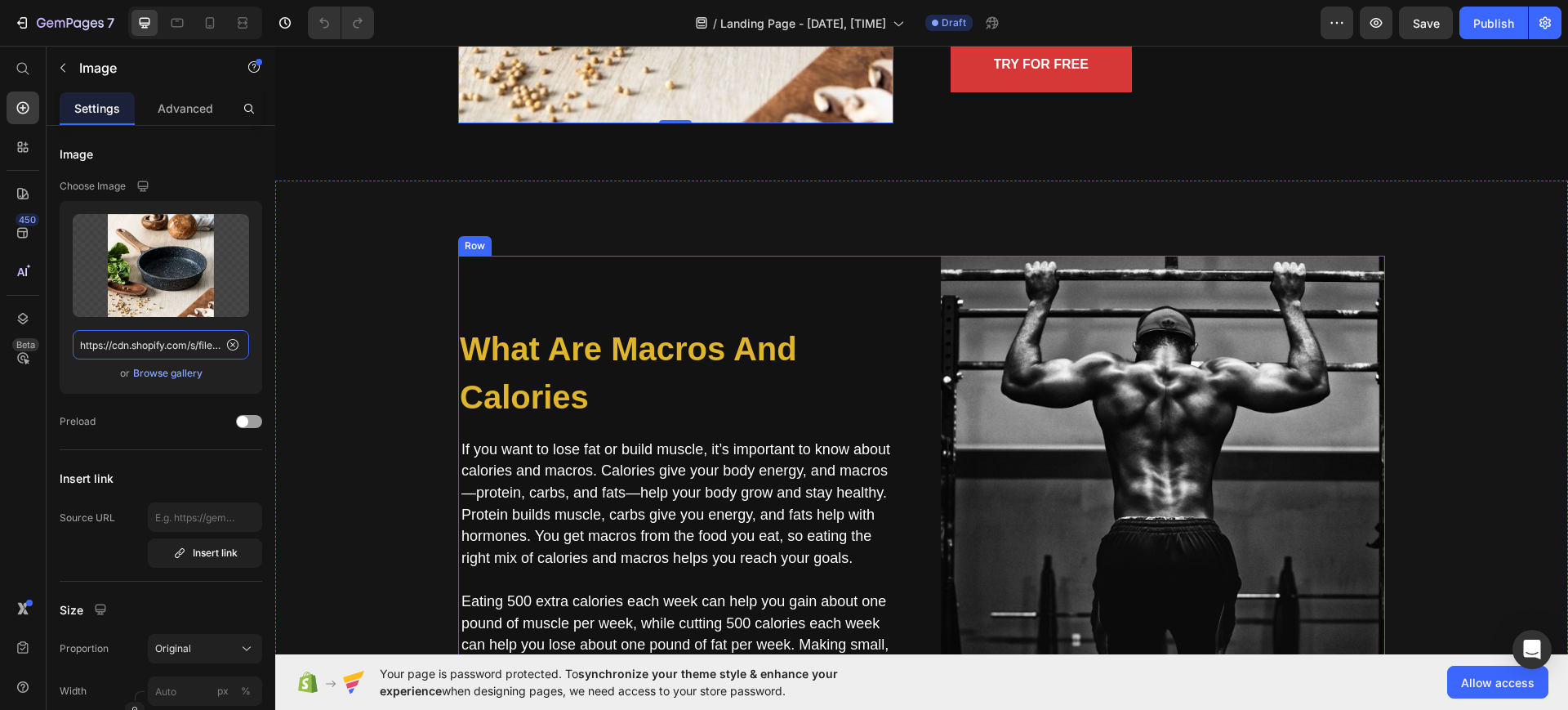 scroll, scrollTop: 2493, scrollLeft: 0, axis: vertical 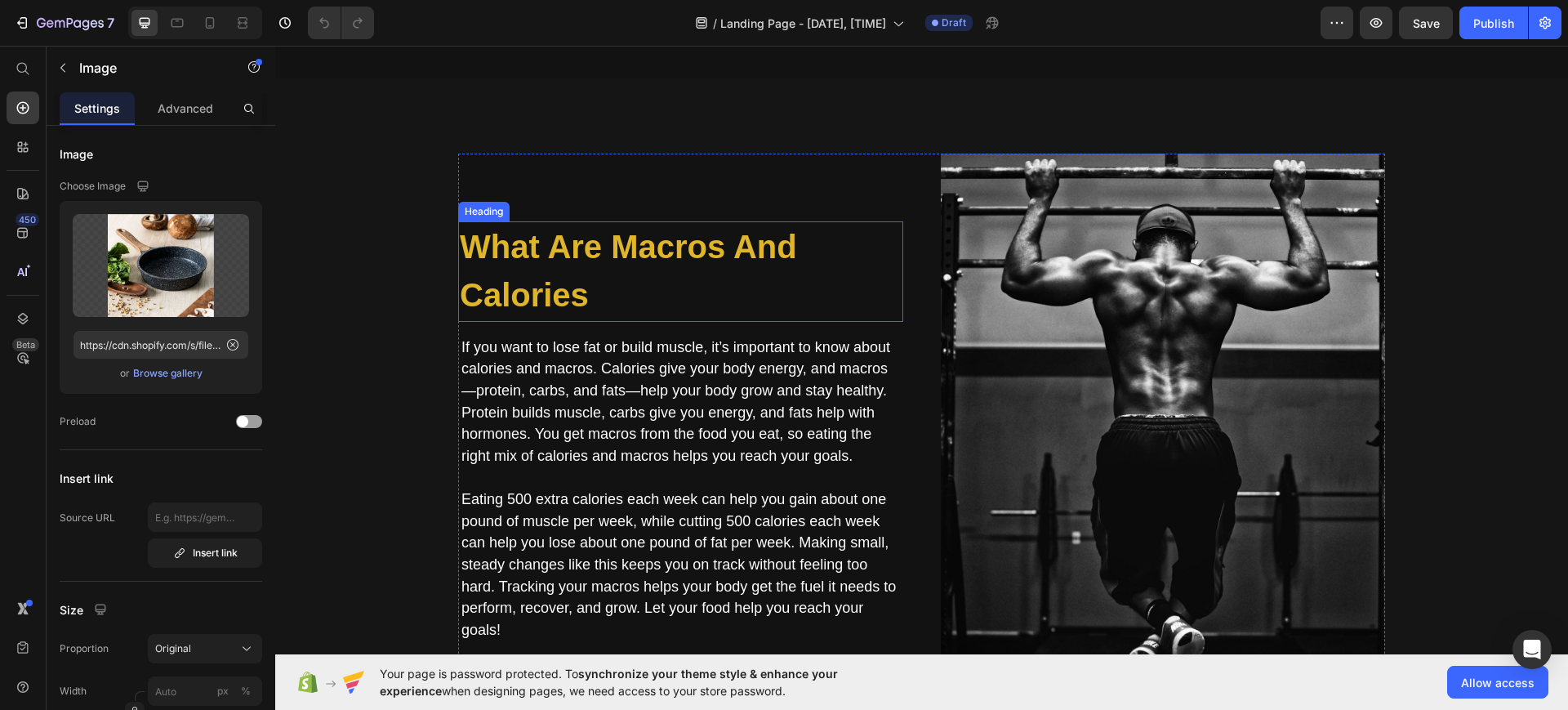 click on "What are Macros And Calories" at bounding box center [680, 271] 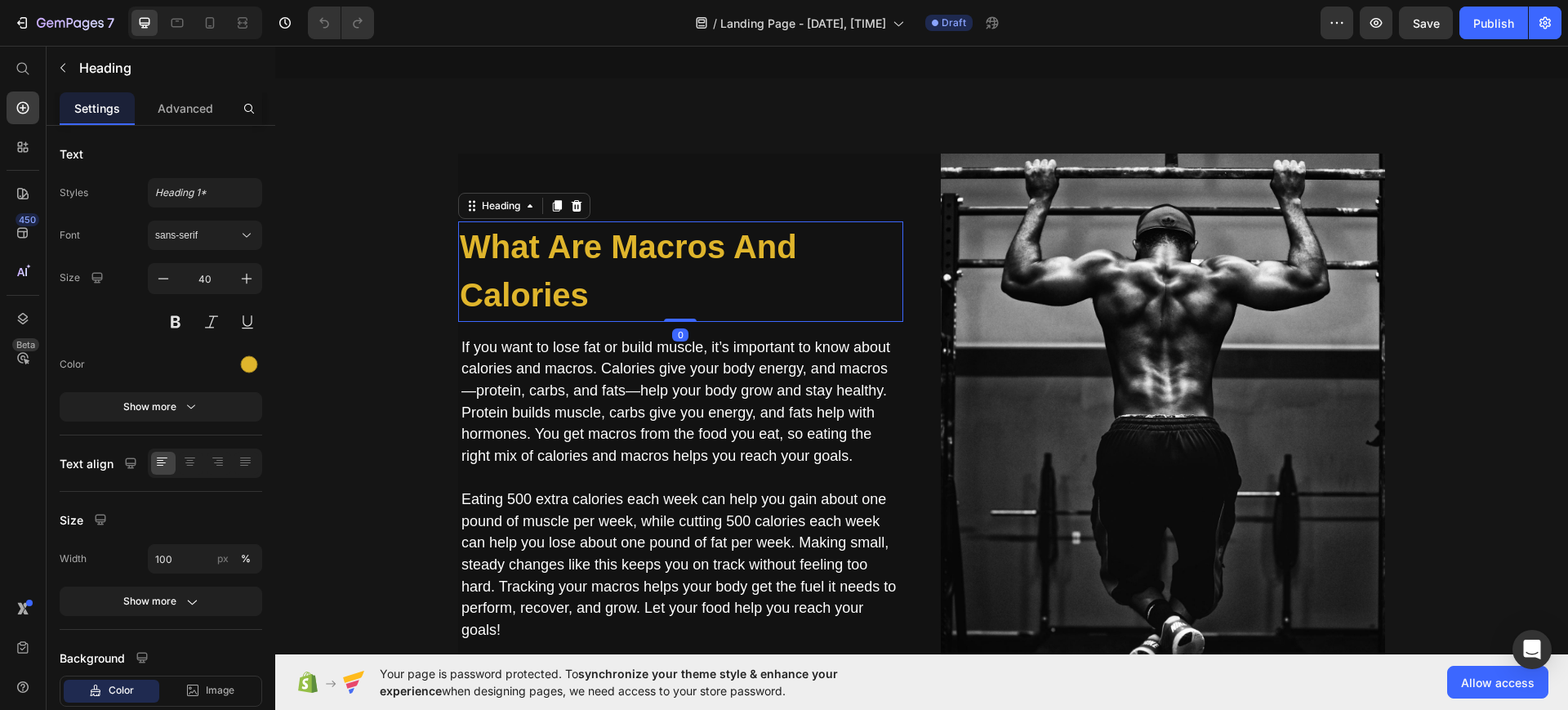 click on "What are Macros And Calories" at bounding box center [680, 271] 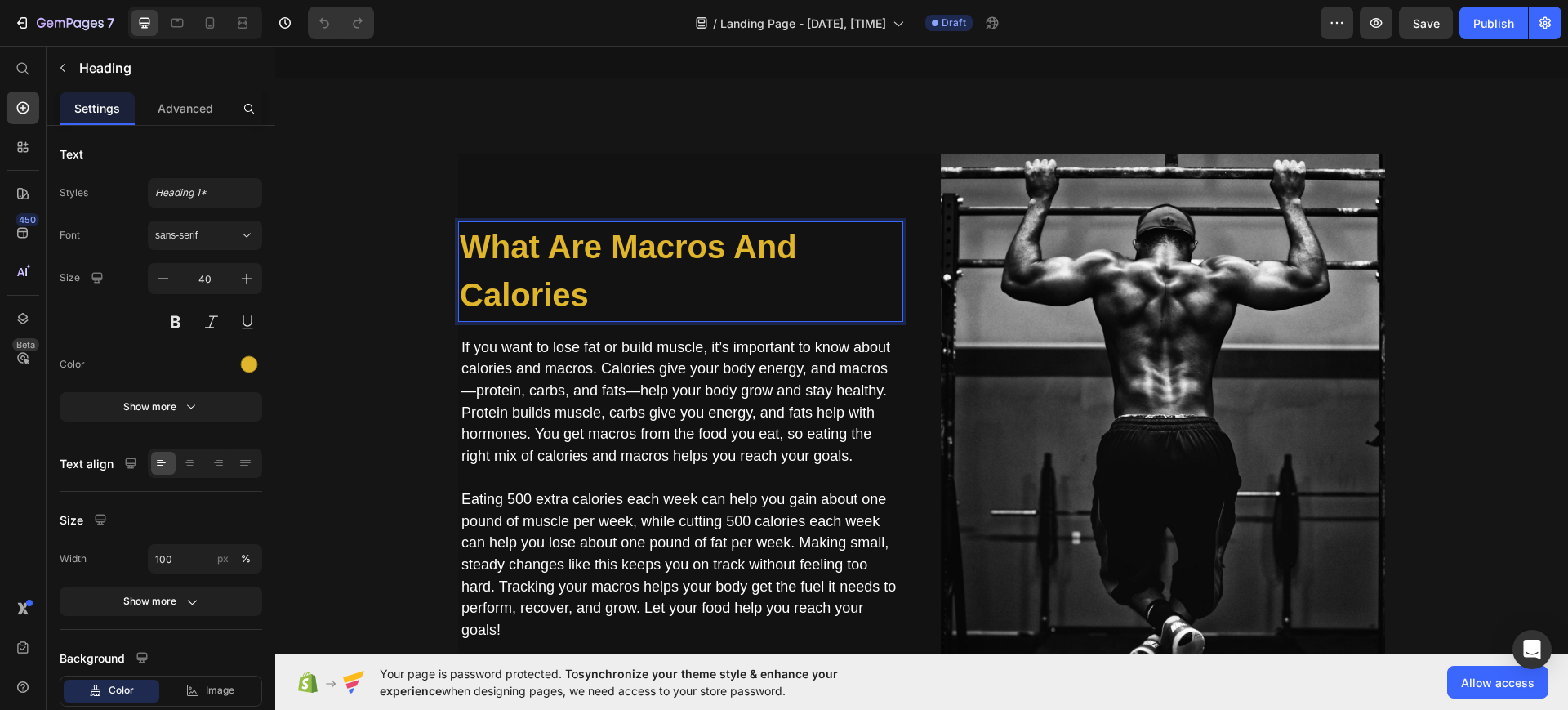 click on "What are Macros And Calories" at bounding box center [680, 271] 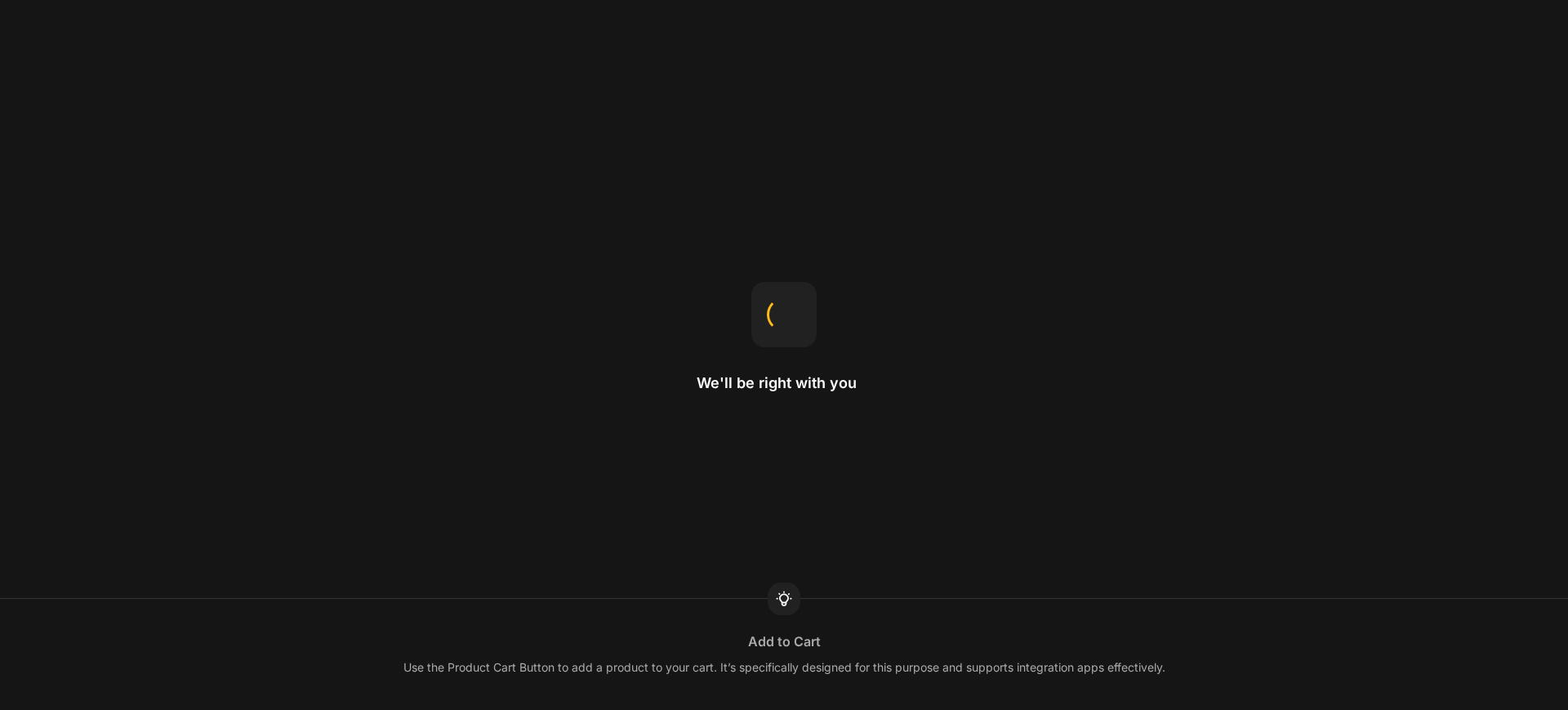 scroll, scrollTop: 0, scrollLeft: 0, axis: both 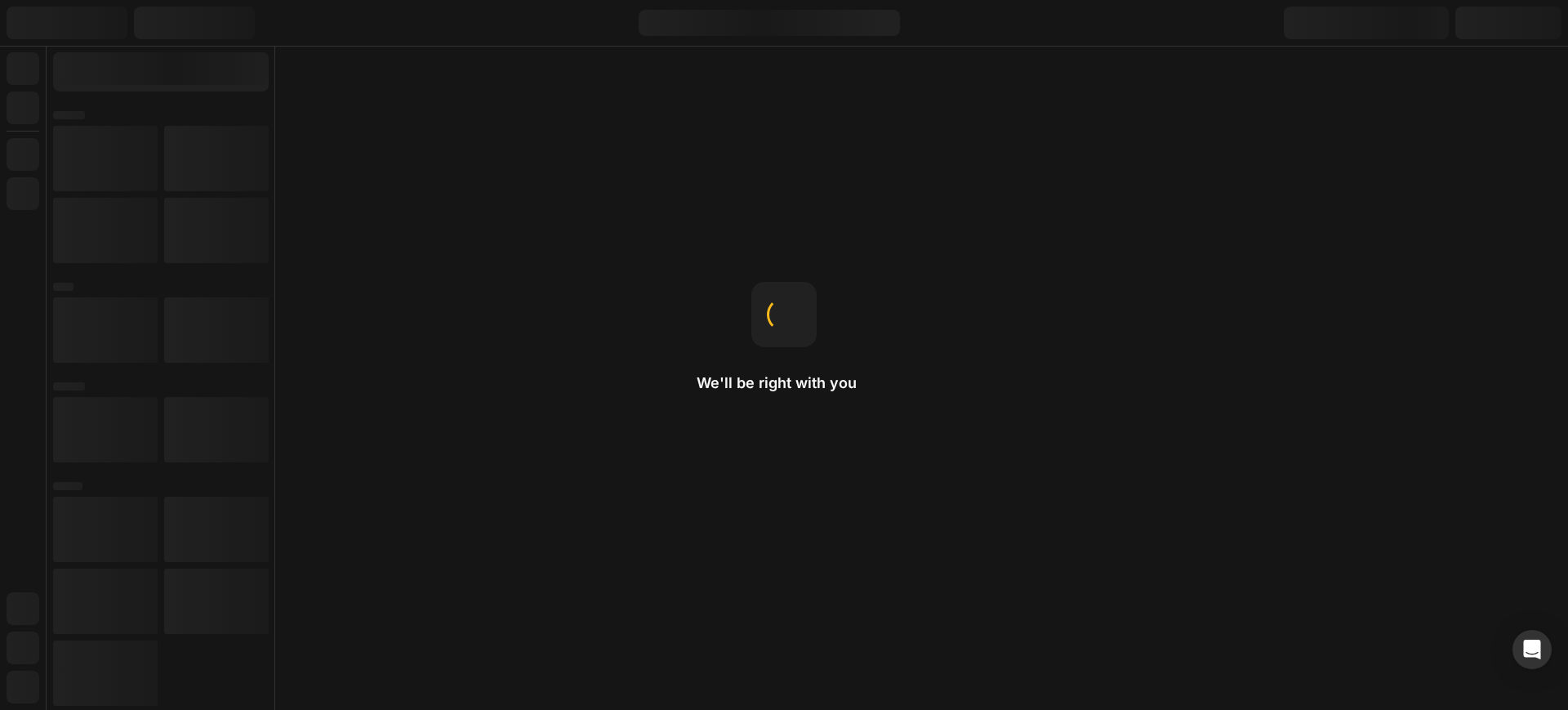 drag, startPoint x: 624, startPoint y: 105, endPoint x: 1275, endPoint y: 261, distance: 669.4304 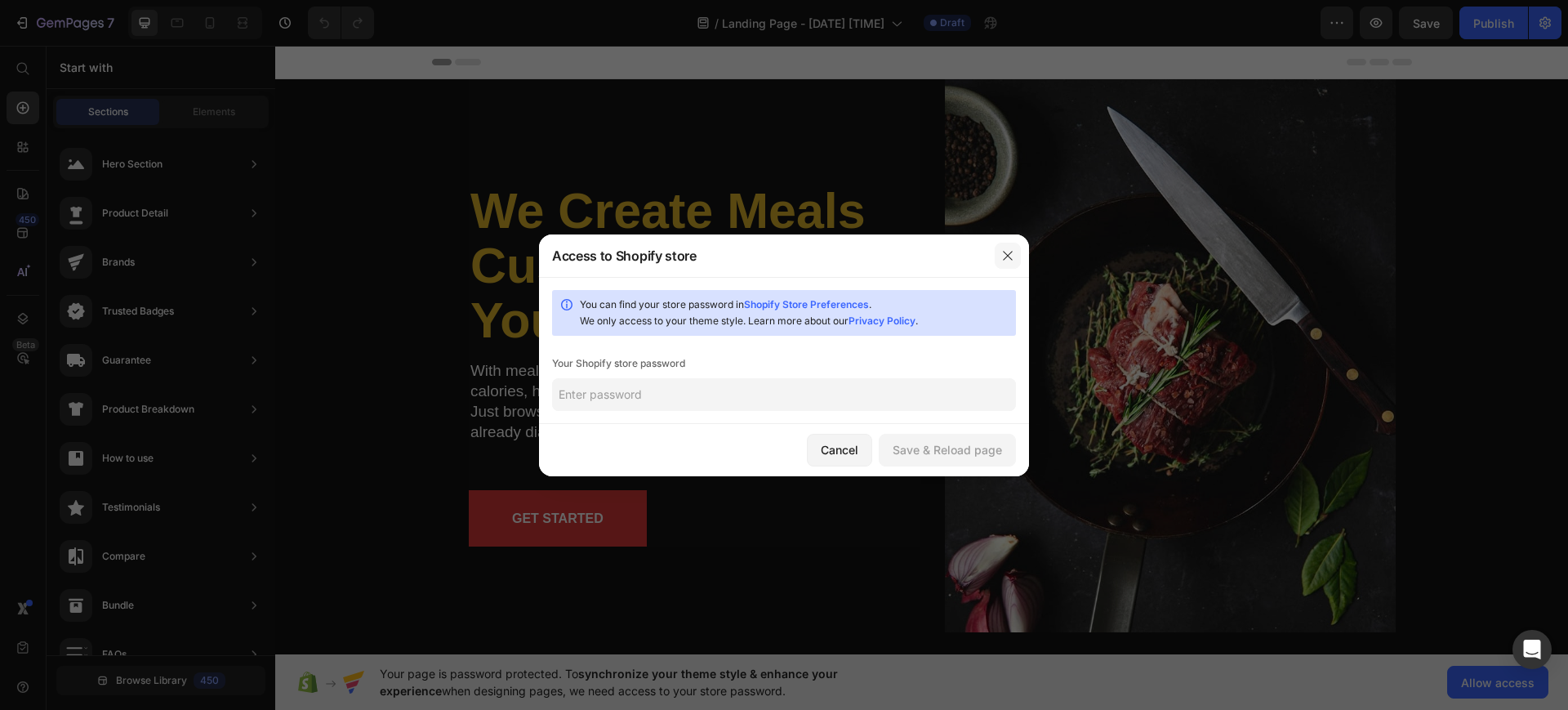 click at bounding box center [1008, 256] 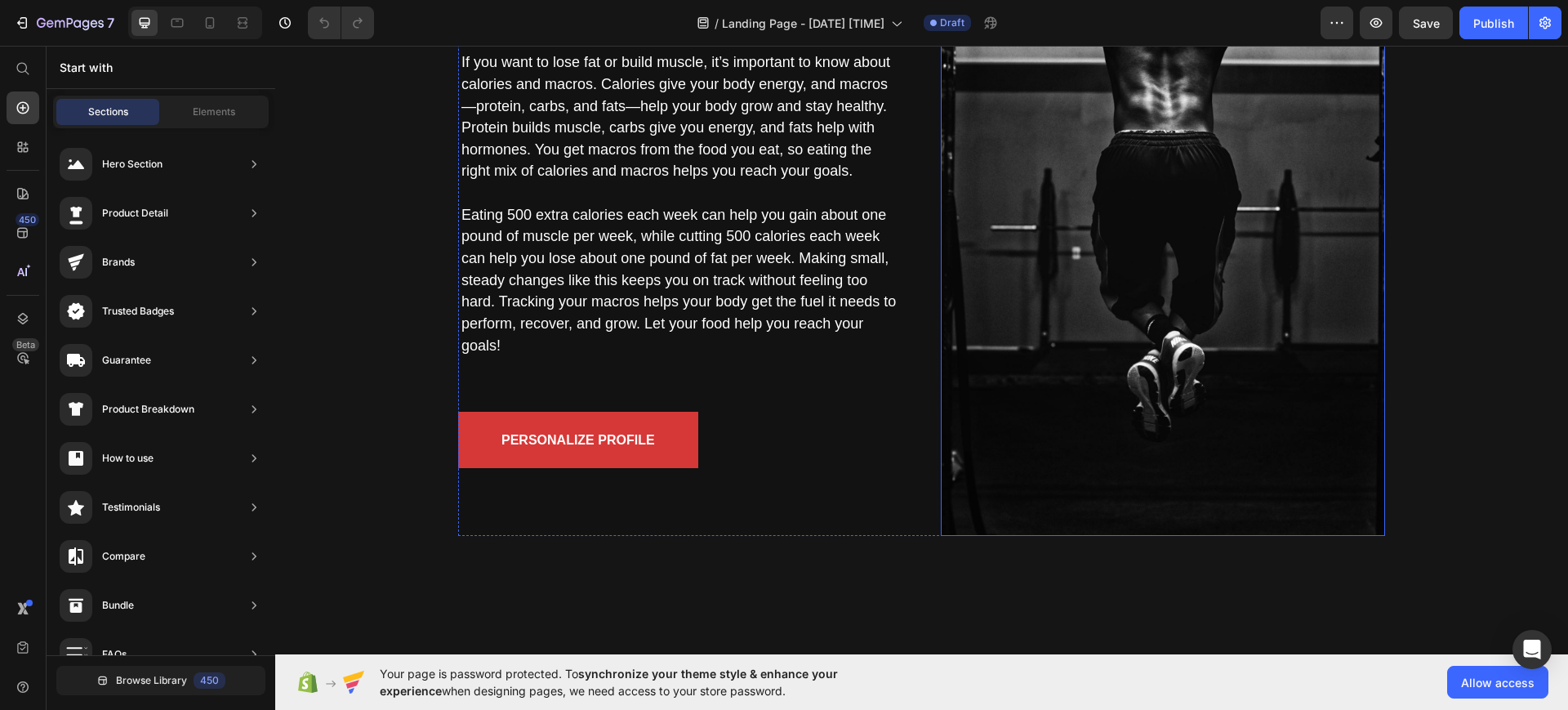 scroll, scrollTop: 2451, scrollLeft: 0, axis: vertical 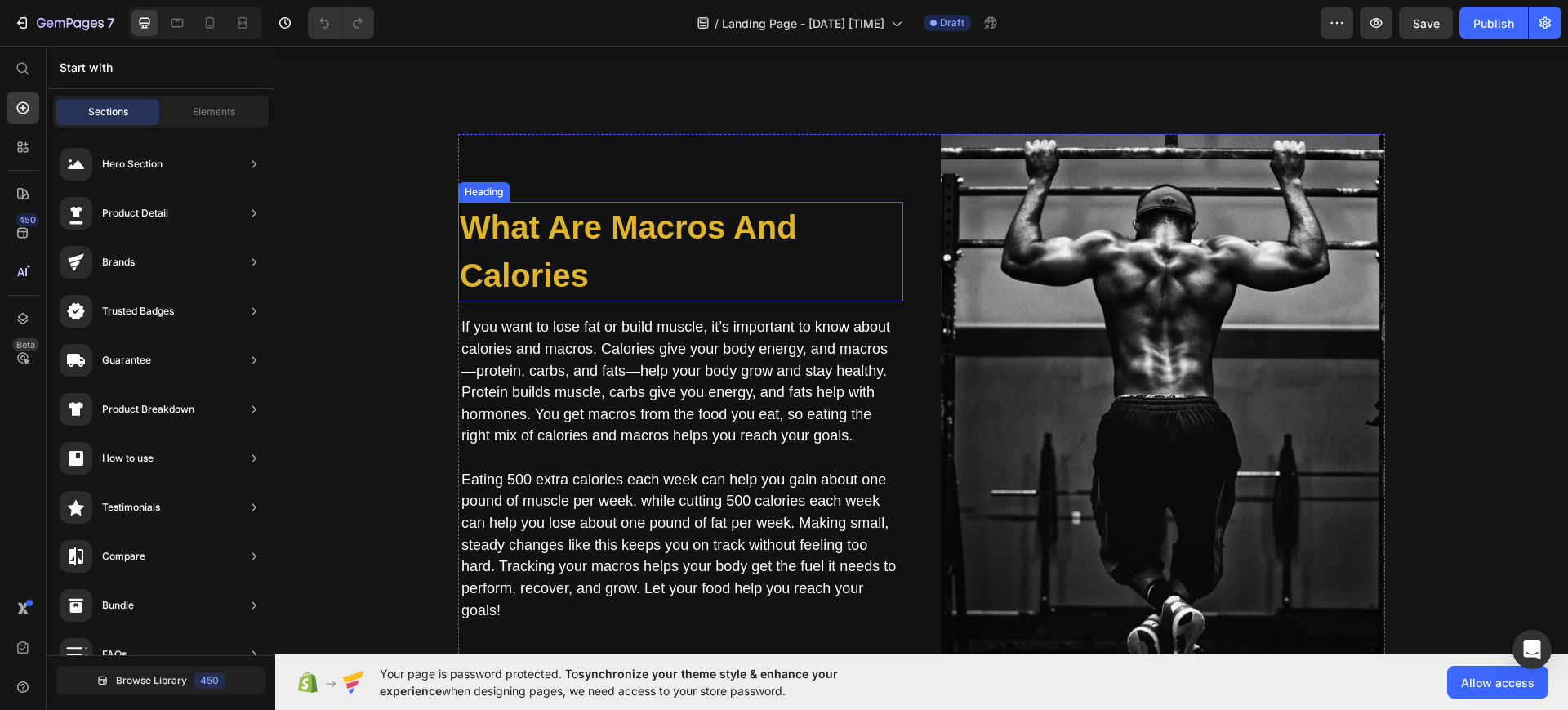 click on "What are Macros And Calories" at bounding box center (680, 252) 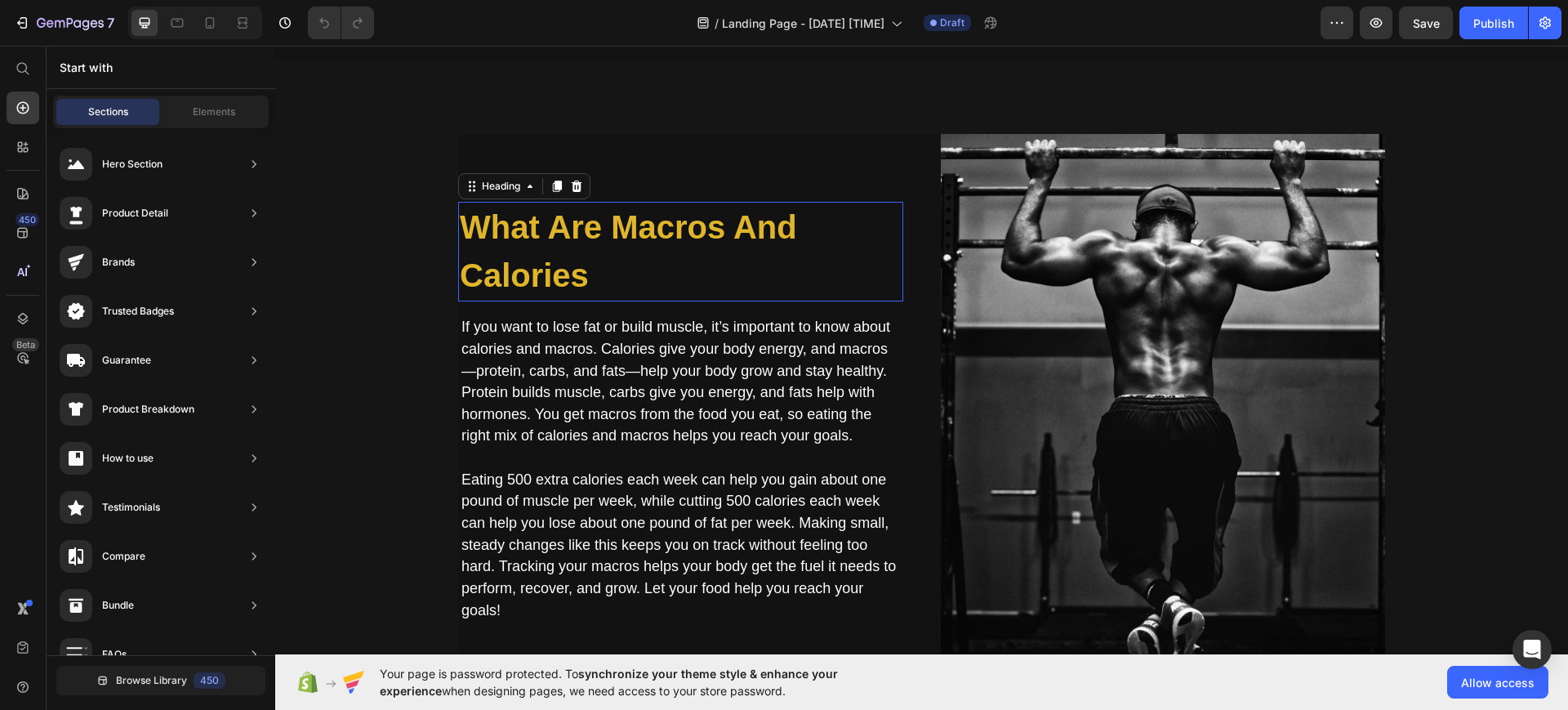 click on "What are Macros And Calories" at bounding box center [680, 252] 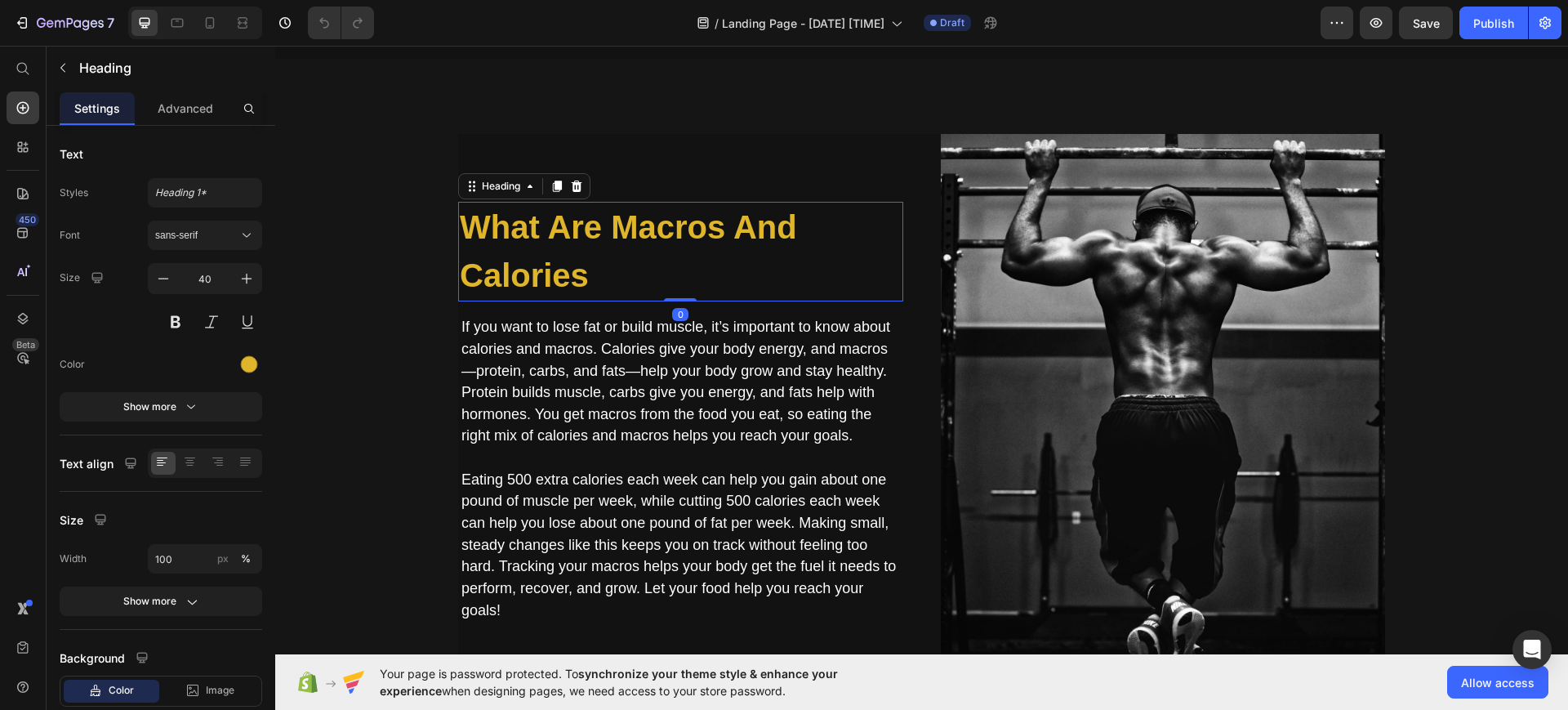 click on "What are Macros And Calories" at bounding box center [680, 252] 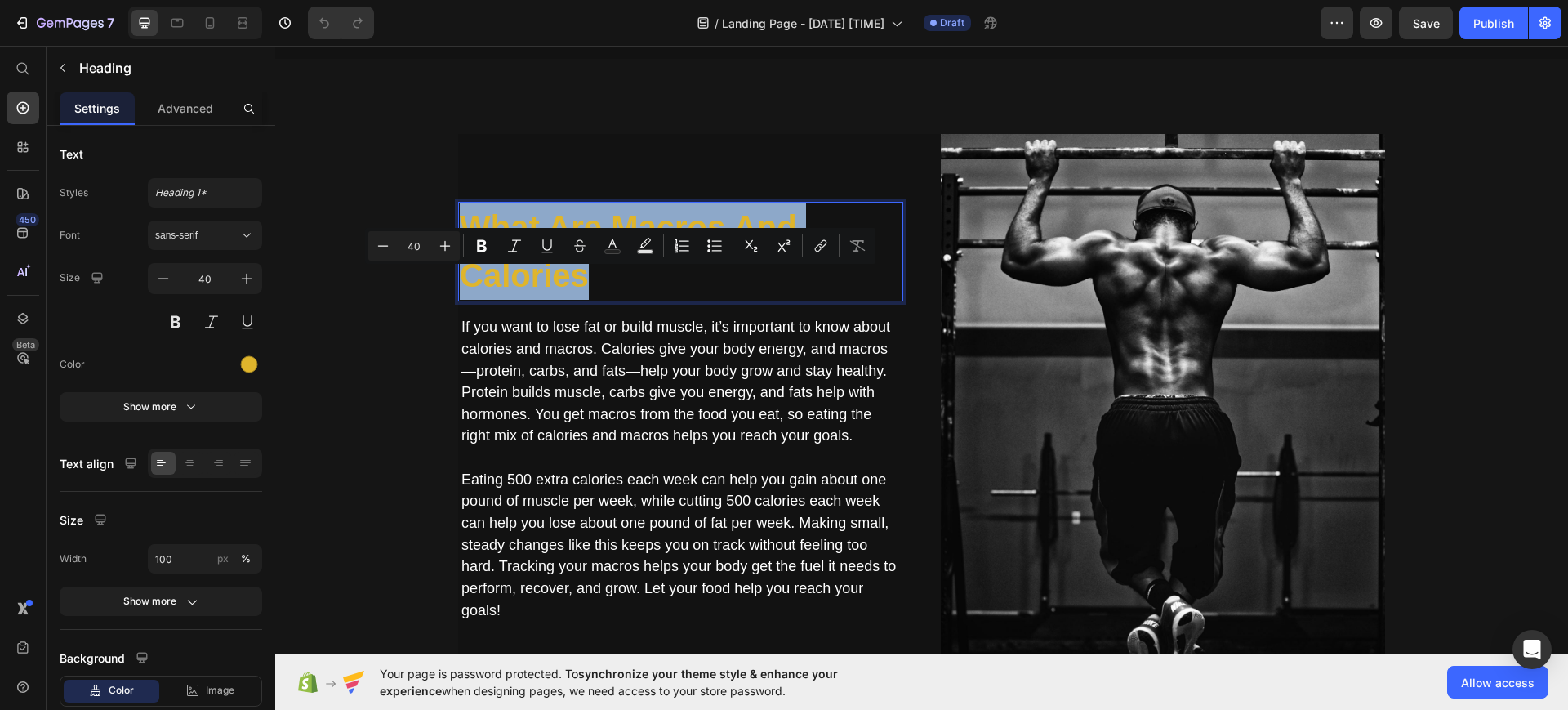 copy on "What are Macros And Calories" 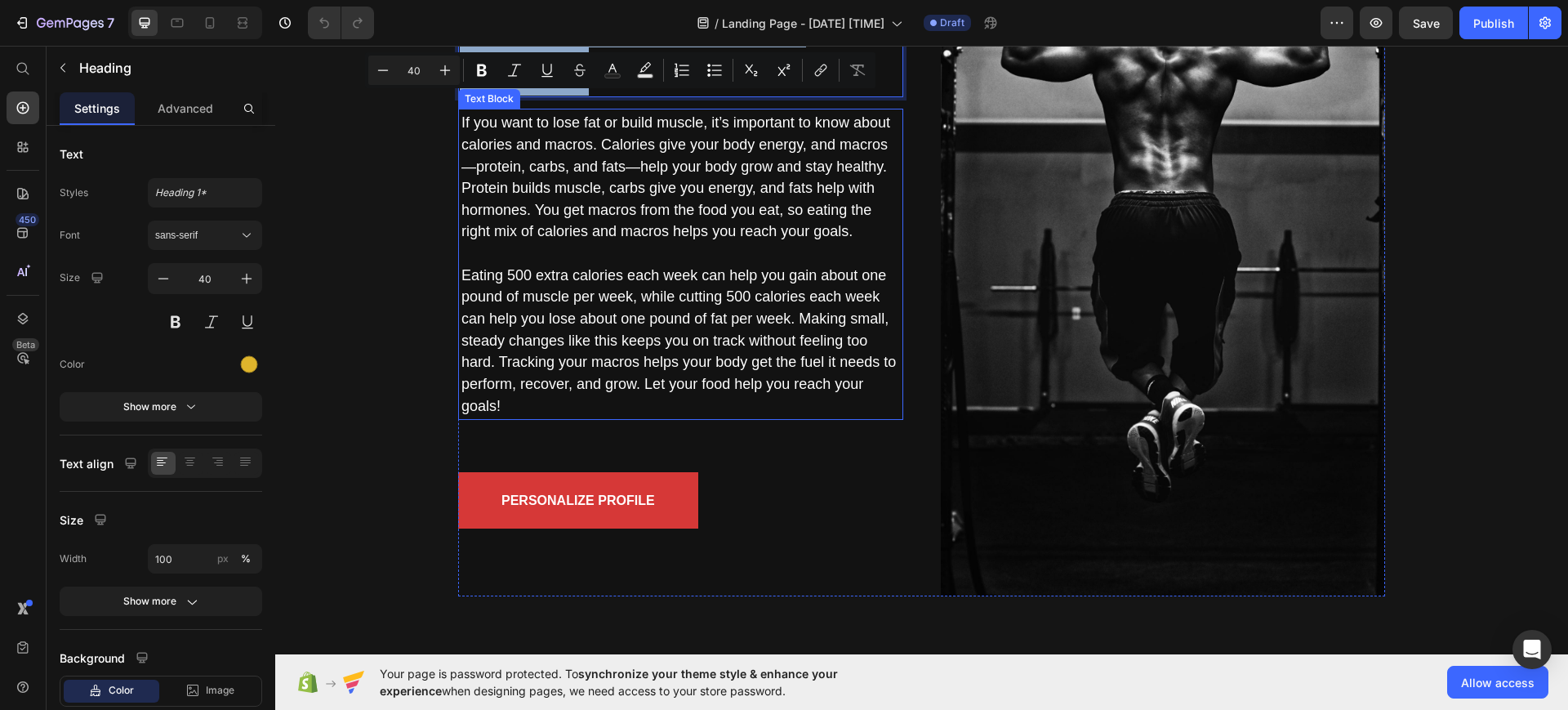 click on "Eating 500 extra calories each week can help you gain about one pound of muscle per week, while cutting 500 calories each week can help you lose about one pound of fat per week. Making small, steady changes like this keeps you on track without feeling too hard. Tracking your macros helps your body get the fuel it needs to perform, recover, and grow. Let your food help you reach your goals!" at bounding box center (680, 341) 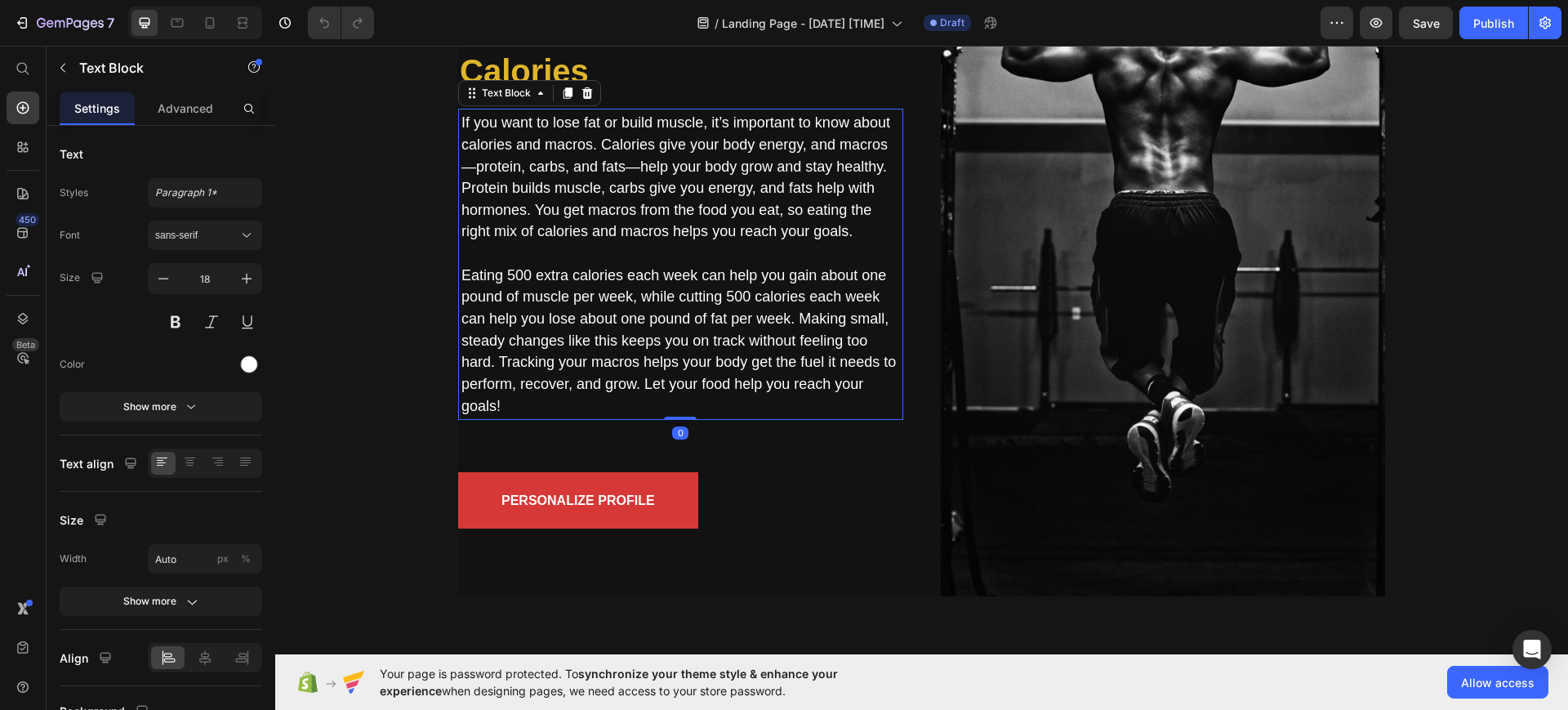 click on "Eating 500 extra calories each week can help you gain about one pound of muscle per week, while cutting 500 calories each week can help you lose about one pound of fat per week. Making small, steady changes like this keeps you on track without feeling too hard. Tracking your macros helps your body get the fuel it needs to perform, recover, and grow. Let your food help you reach your goals!" at bounding box center (680, 341) 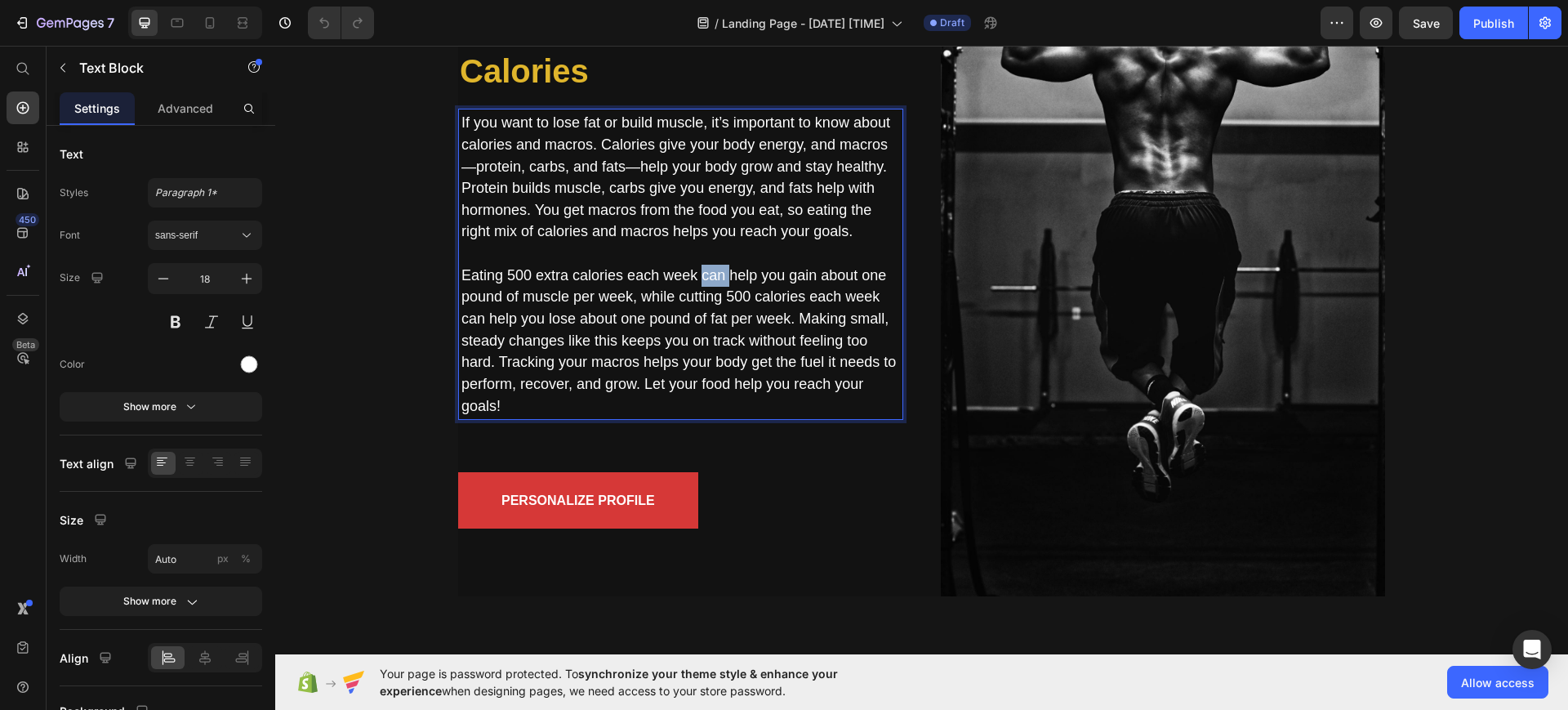 click on "Eating 500 extra calories each week can help you gain about one pound of muscle per week, while cutting 500 calories each week can help you lose about one pound of fat per week. Making small, steady changes like this keeps you on track without feeling too hard. Tracking your macros helps your body get the fuel it needs to perform, recover, and grow. Let your food help you reach your goals!" at bounding box center (680, 341) 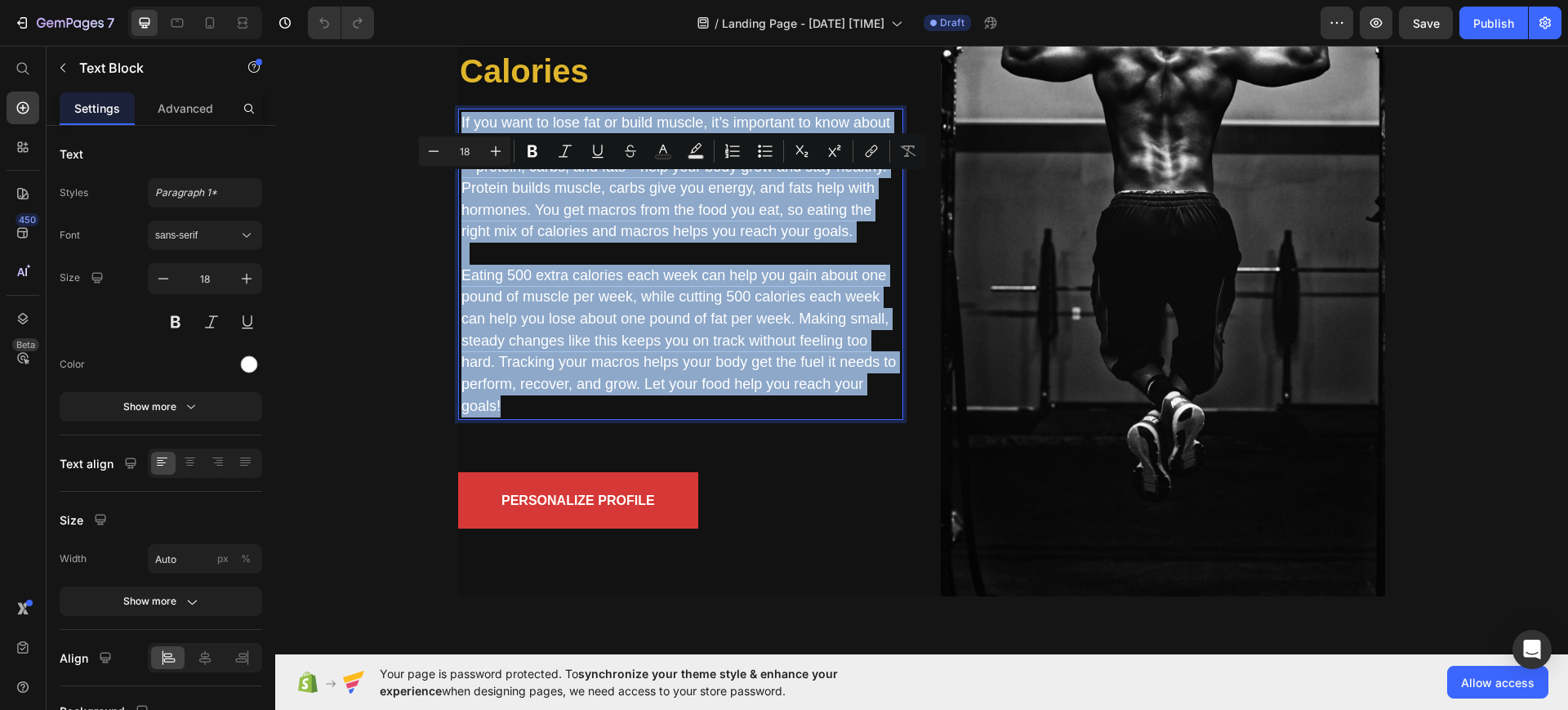 copy on "If you want to lose fat or build muscle, it’s important to know about calories and macros. Calories give your body energy, and macros—protein, carbs, and fats—help your body grow and stay healthy. Protein builds muscle, carbs give you energy, and fats help with hormones. You get macros from the food you eat, so eating the right mix of calories and macros helps you reach your goals.   Eating 500 extra calories each week can help you gain about one pound of muscle per week, while cutting 500 calories each week can help you lose about one pound of fat per week. Making small, steady changes like this keeps you on track without feeling too hard. Tracking your macros helps your body get the fuel it needs to perform, recover, and grow. Let your food help you reach your goals!" 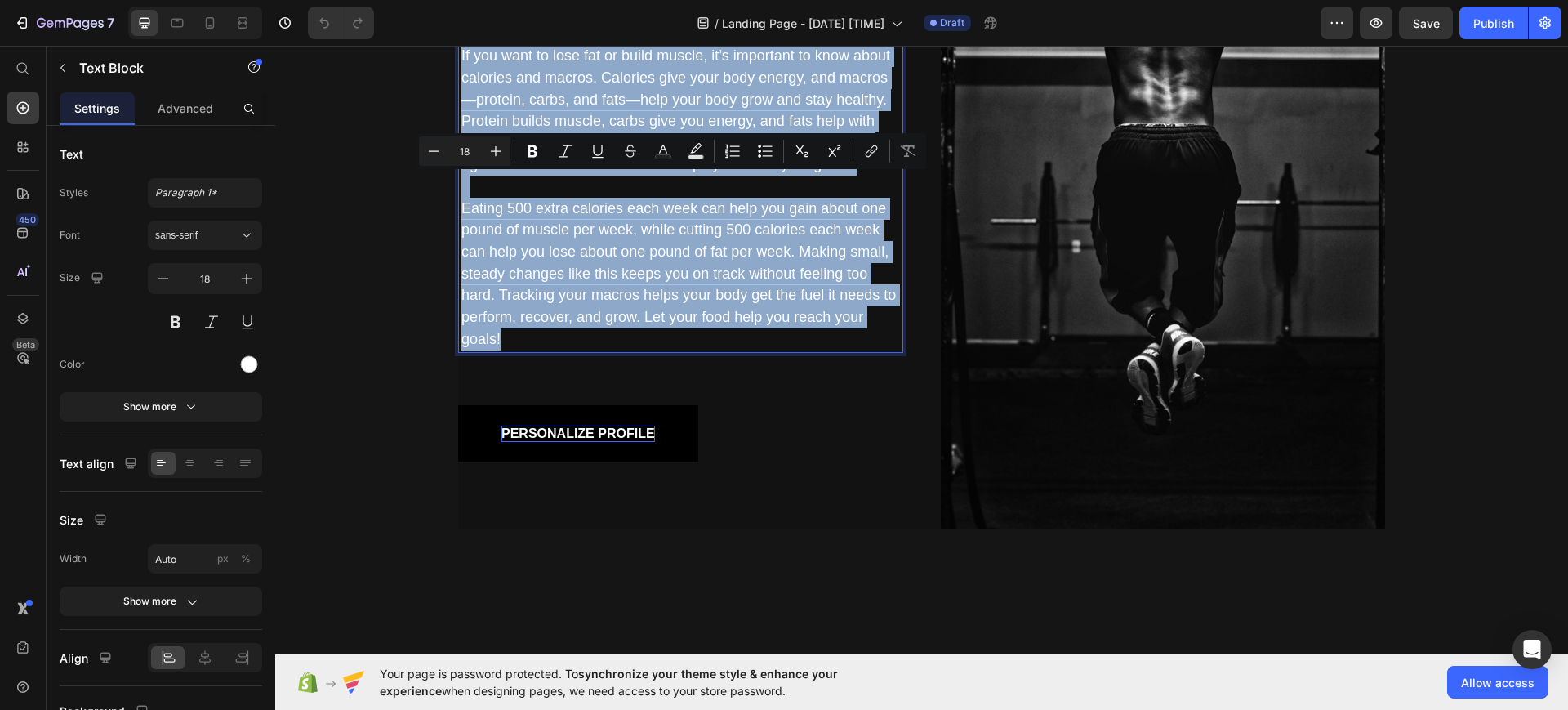 scroll, scrollTop: 2860, scrollLeft: 0, axis: vertical 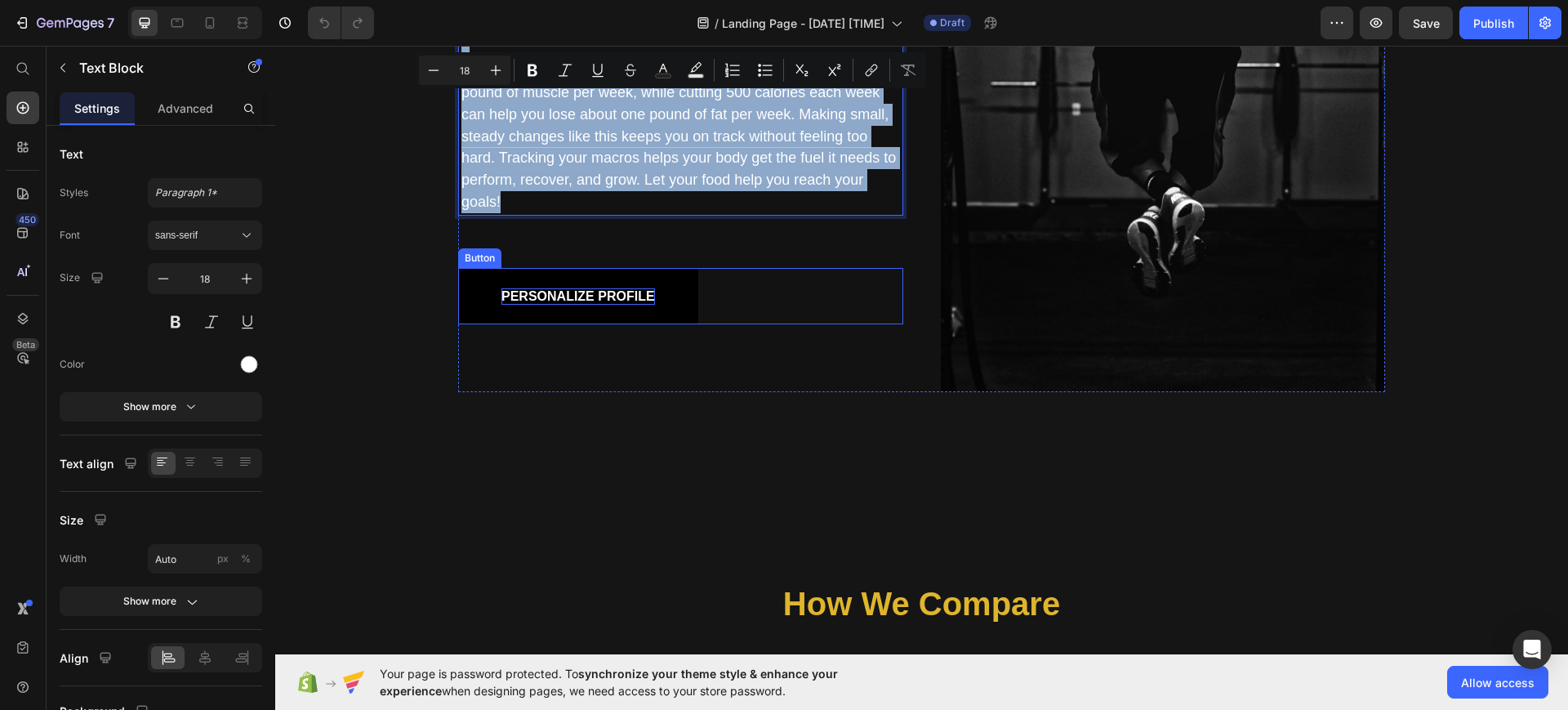 click on "PERSONALIZE PROFILE" at bounding box center [578, 297] 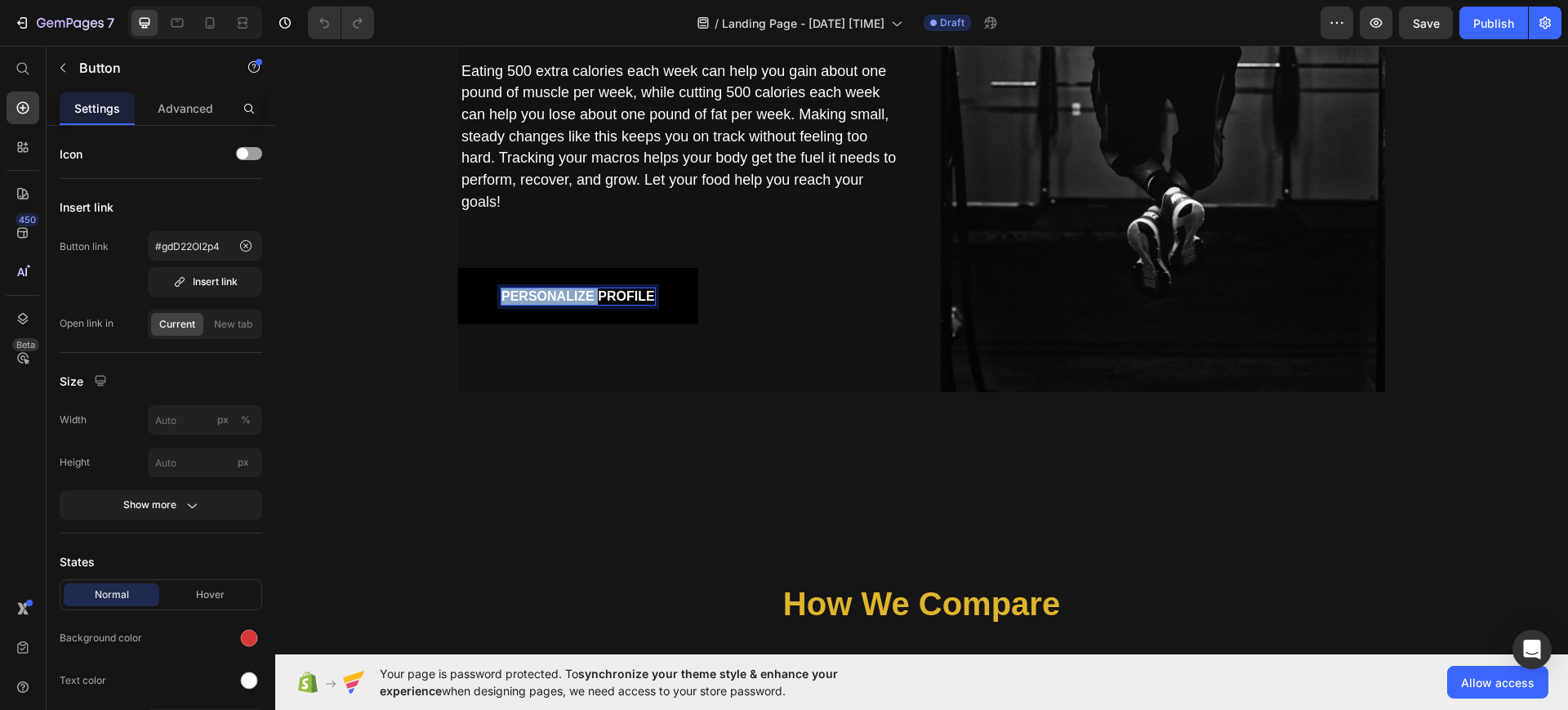click on "PERSONALIZE PROFILE" at bounding box center (578, 297) 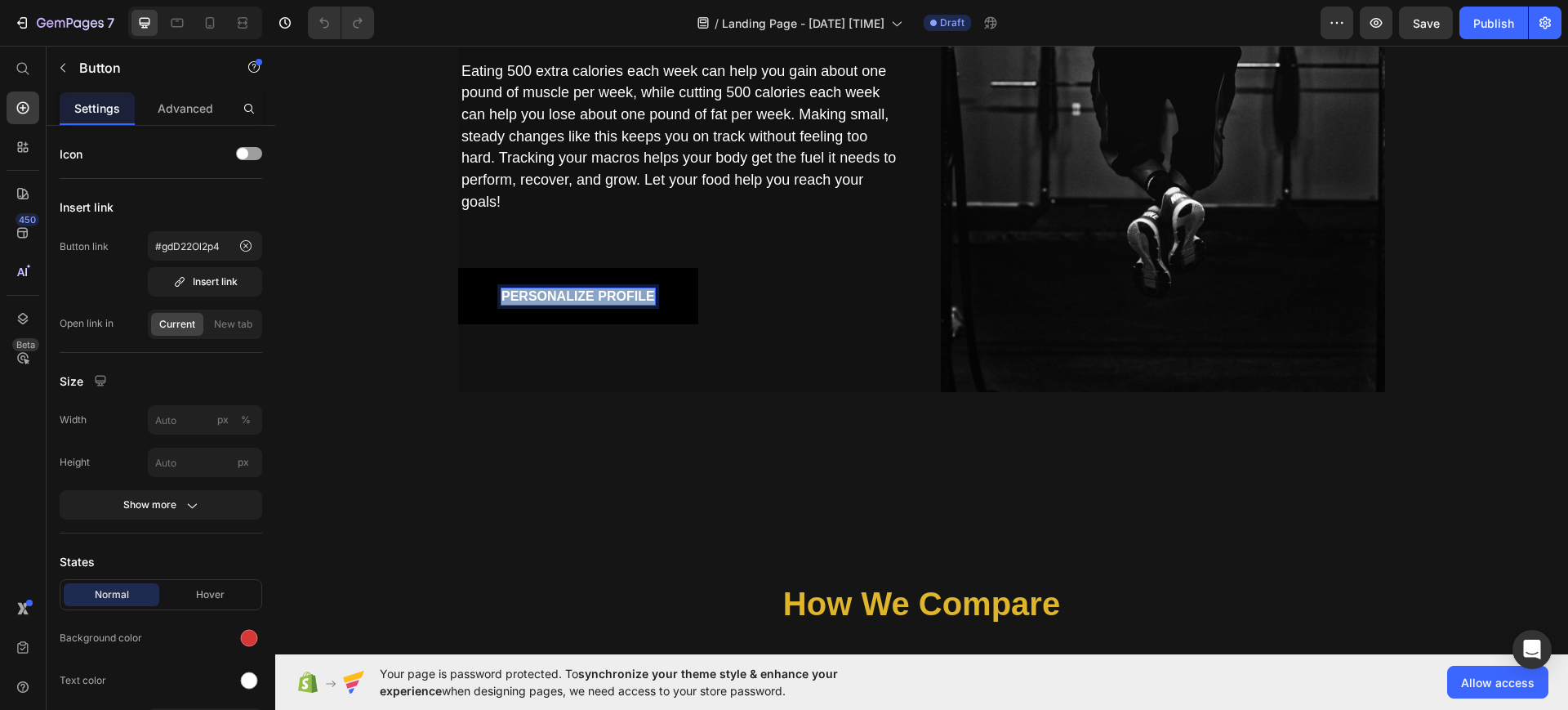 click on "PERSONALIZE PROFILE" at bounding box center [578, 297] 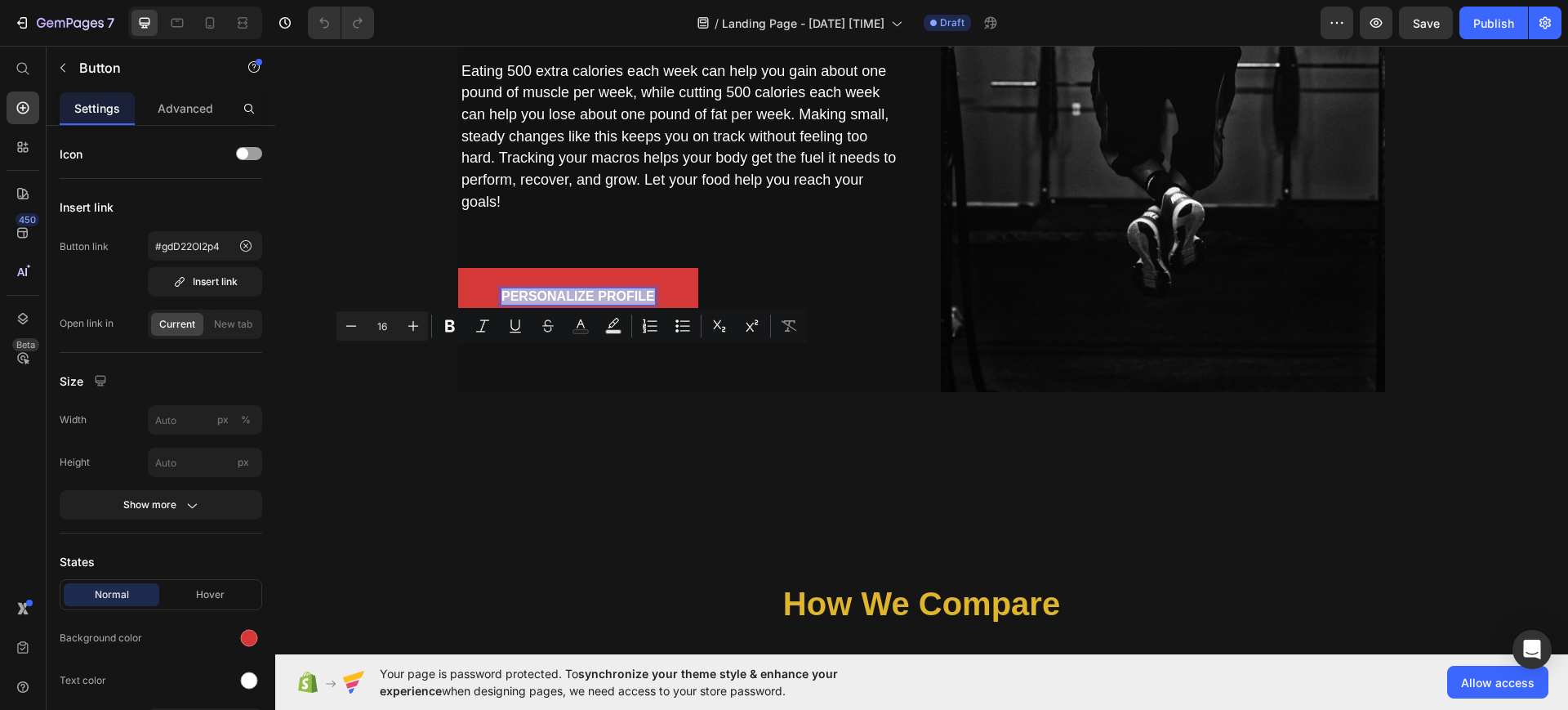 copy on "PERSONALIZE PROFILE" 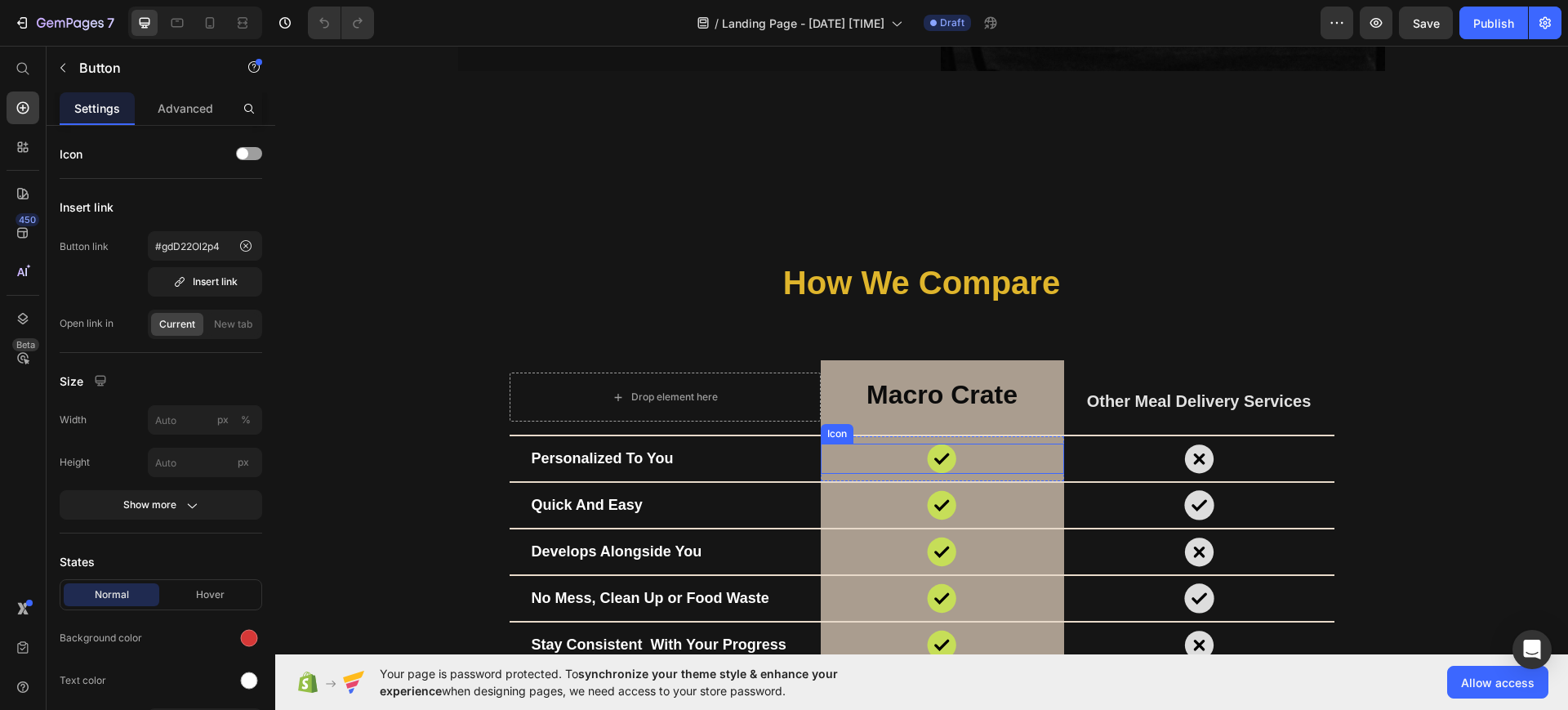 scroll, scrollTop: 2860, scrollLeft: 0, axis: vertical 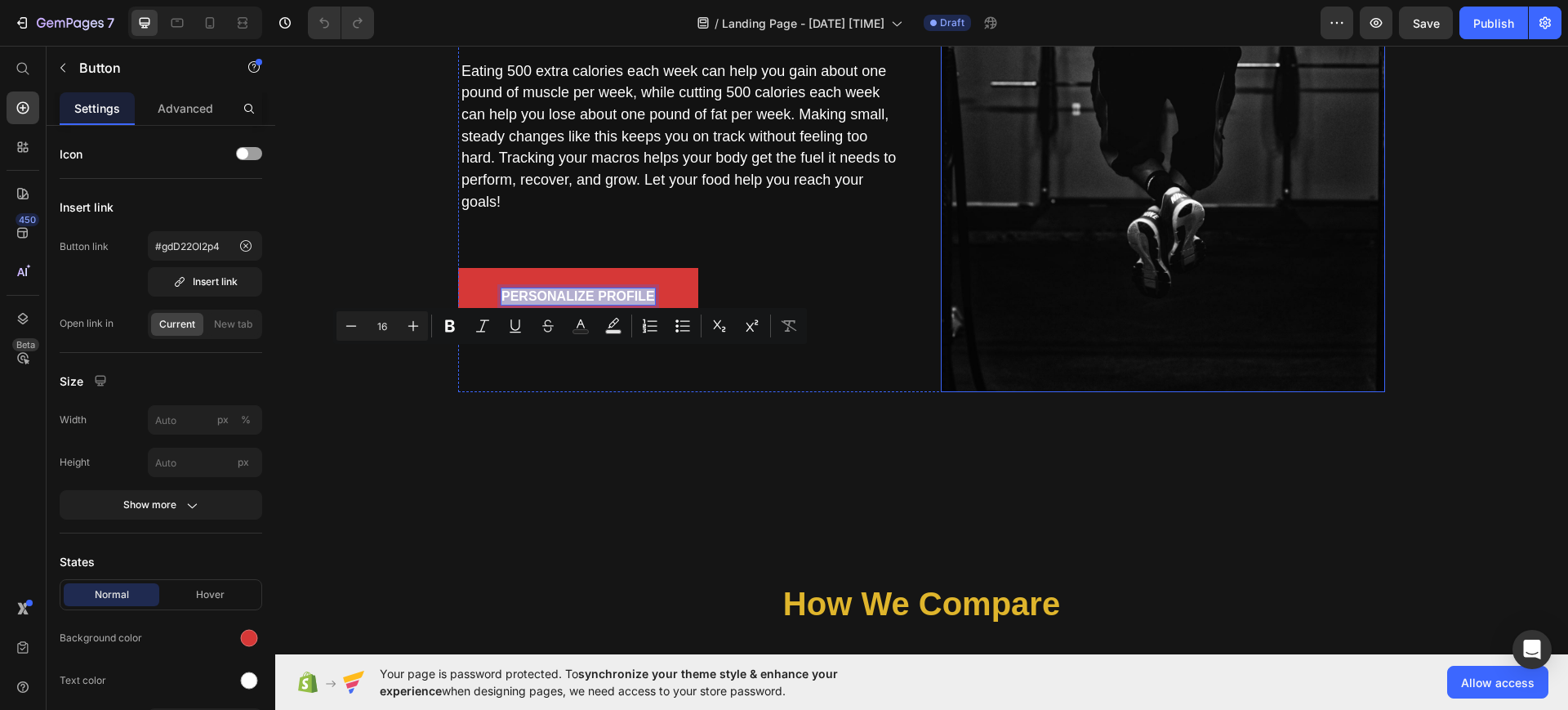 click at bounding box center (1163, 59) 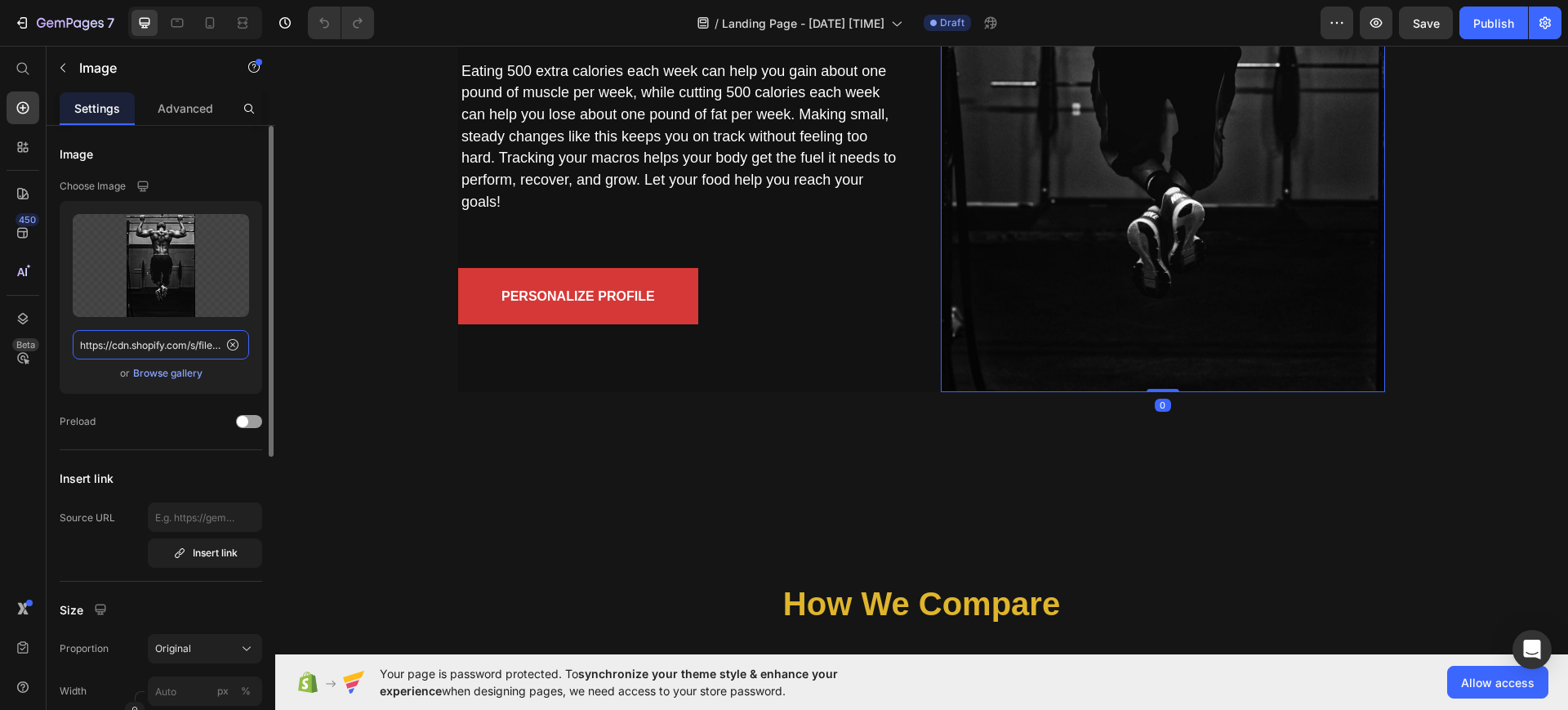 click on "https://cdn.shopify.com/s/files/1/0934/1373/6768/files/gempages_567605038306821057-8d16b004-3d61-4ac1-8dce-3553970ec9a9.jpg" 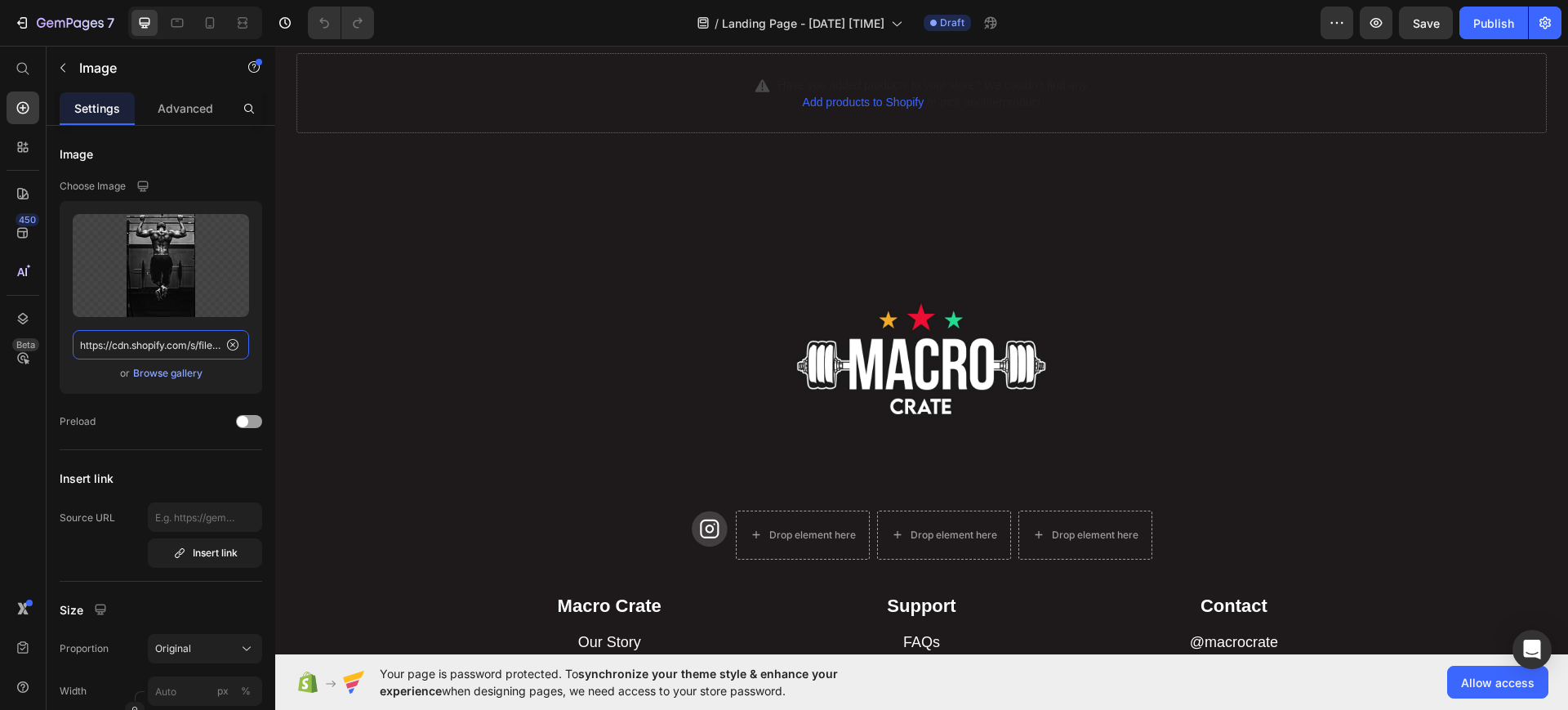 scroll, scrollTop: 4289, scrollLeft: 0, axis: vertical 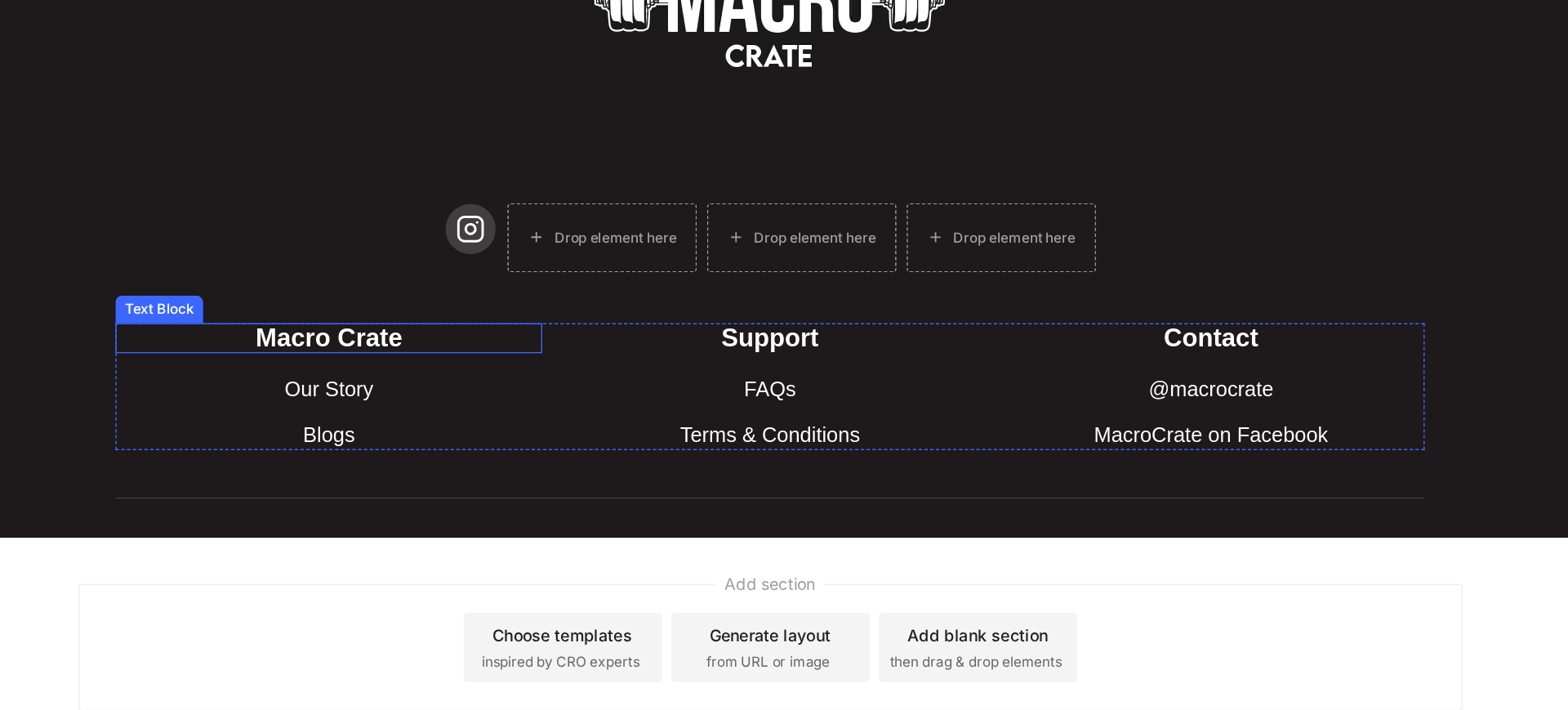 click on "Macro Crate" at bounding box center [191, 221] 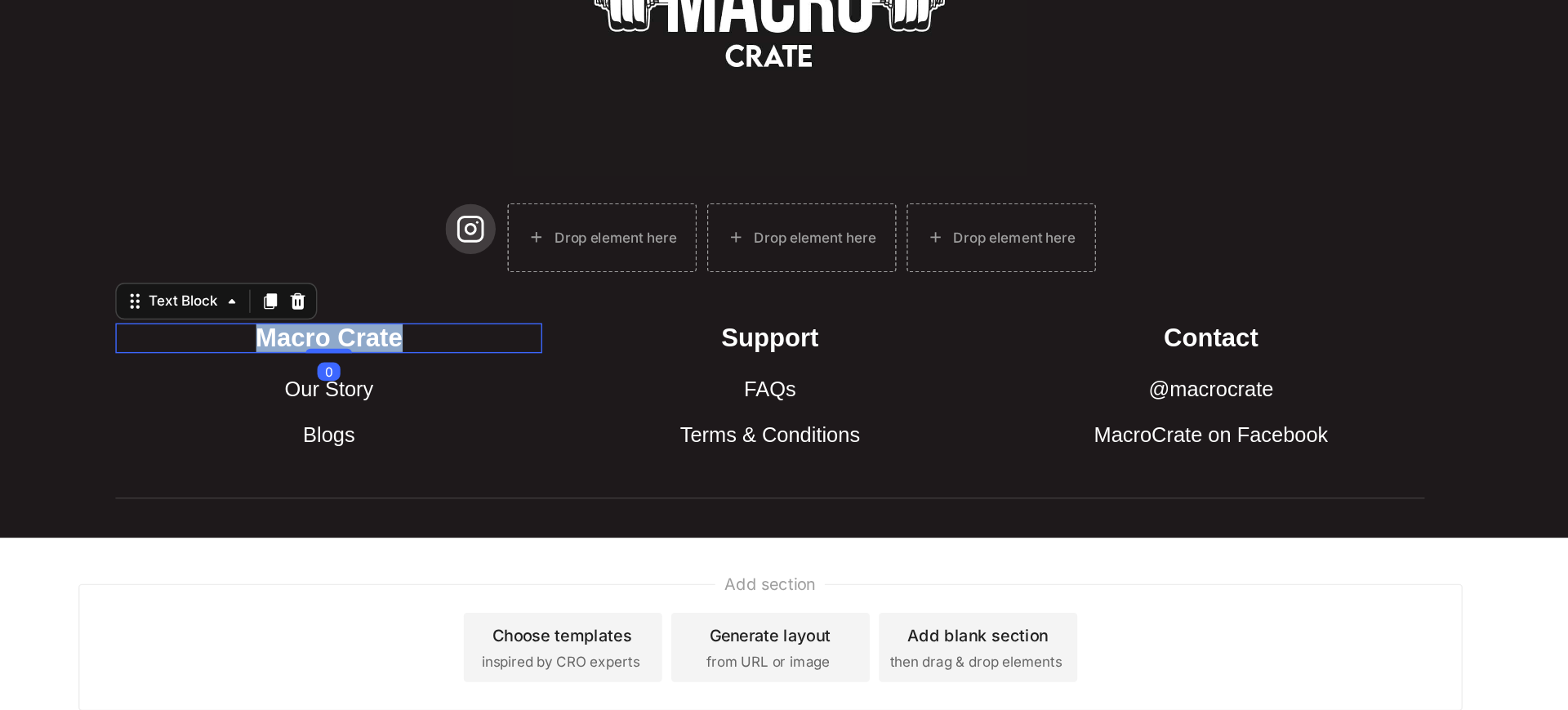 click on "Macro Crate" at bounding box center (191, 221) 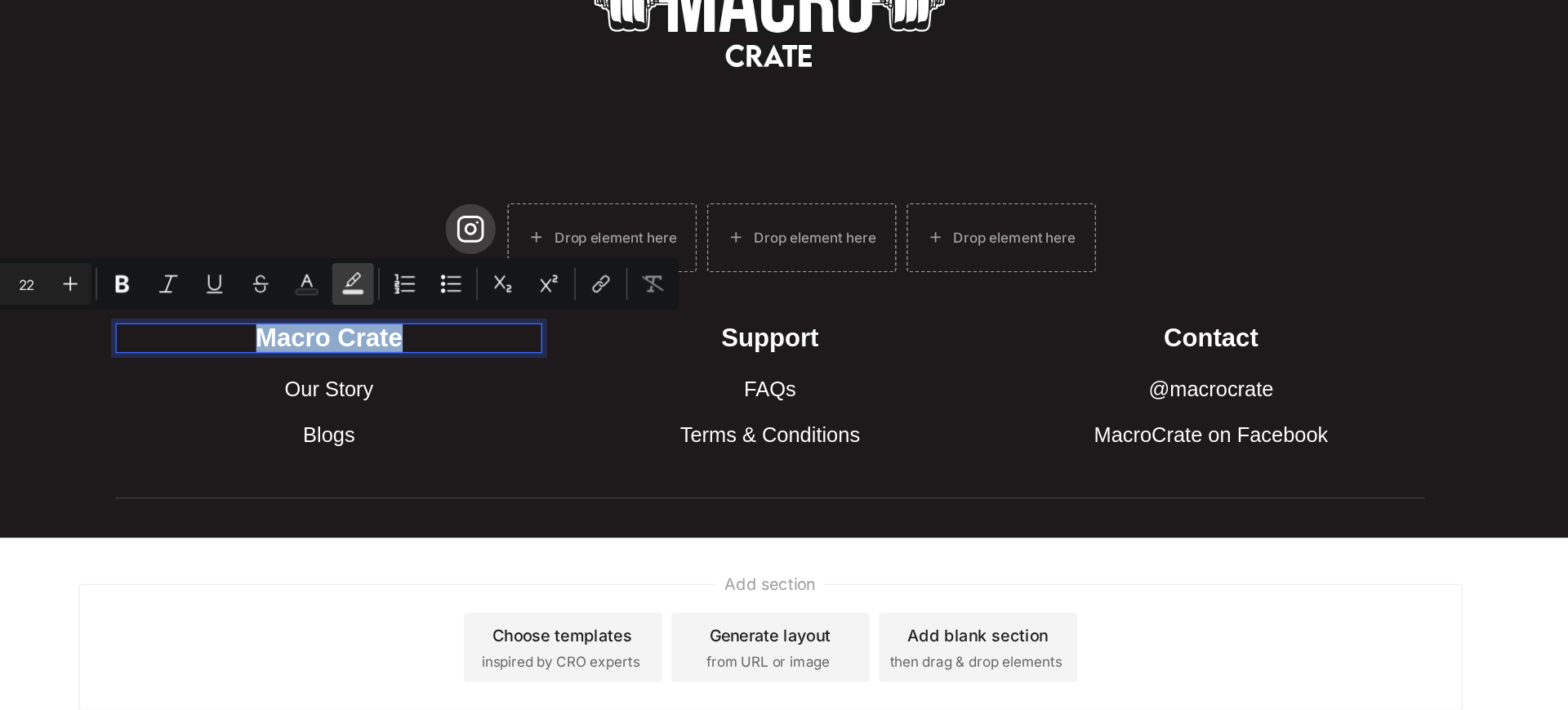 copy on "Macro Crate" 